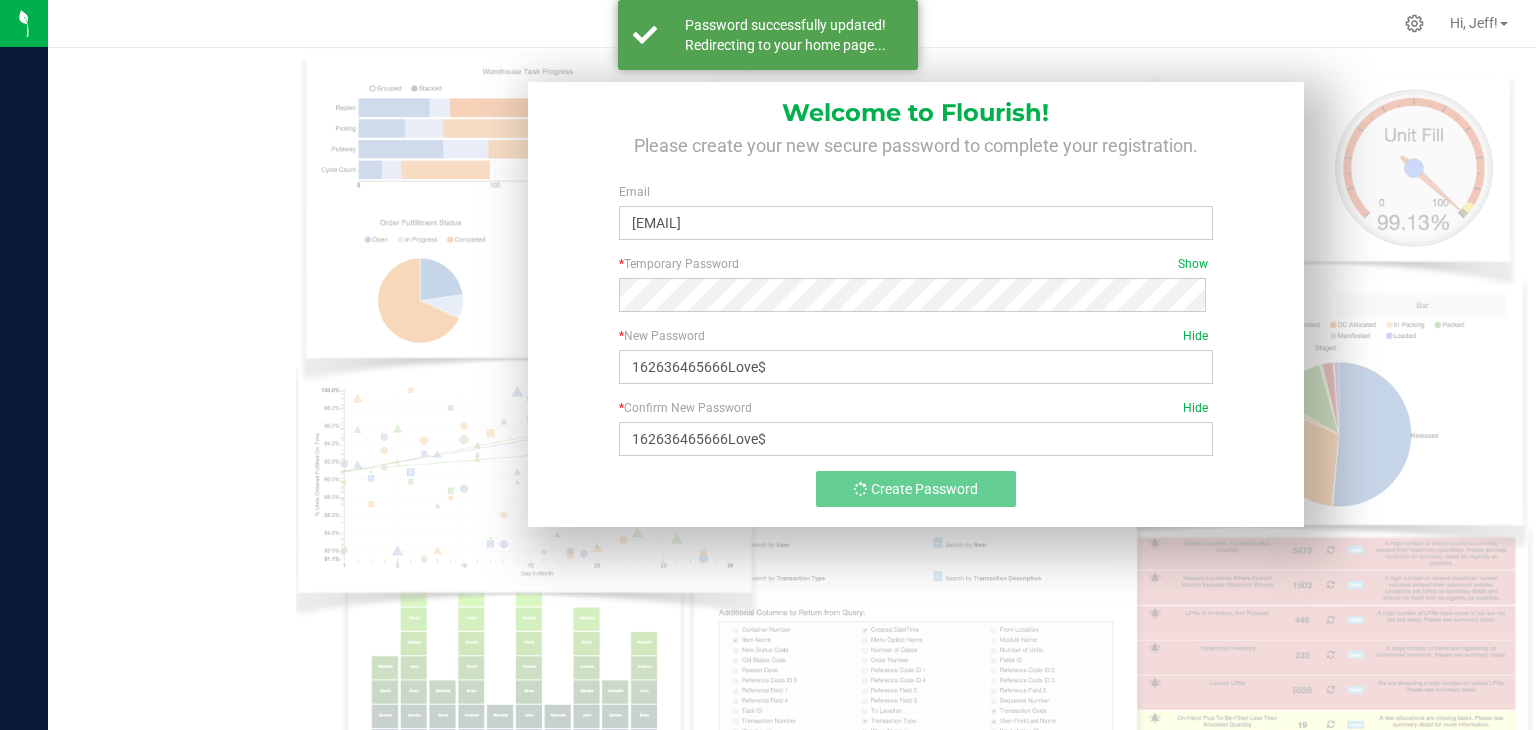 scroll, scrollTop: 0, scrollLeft: 0, axis: both 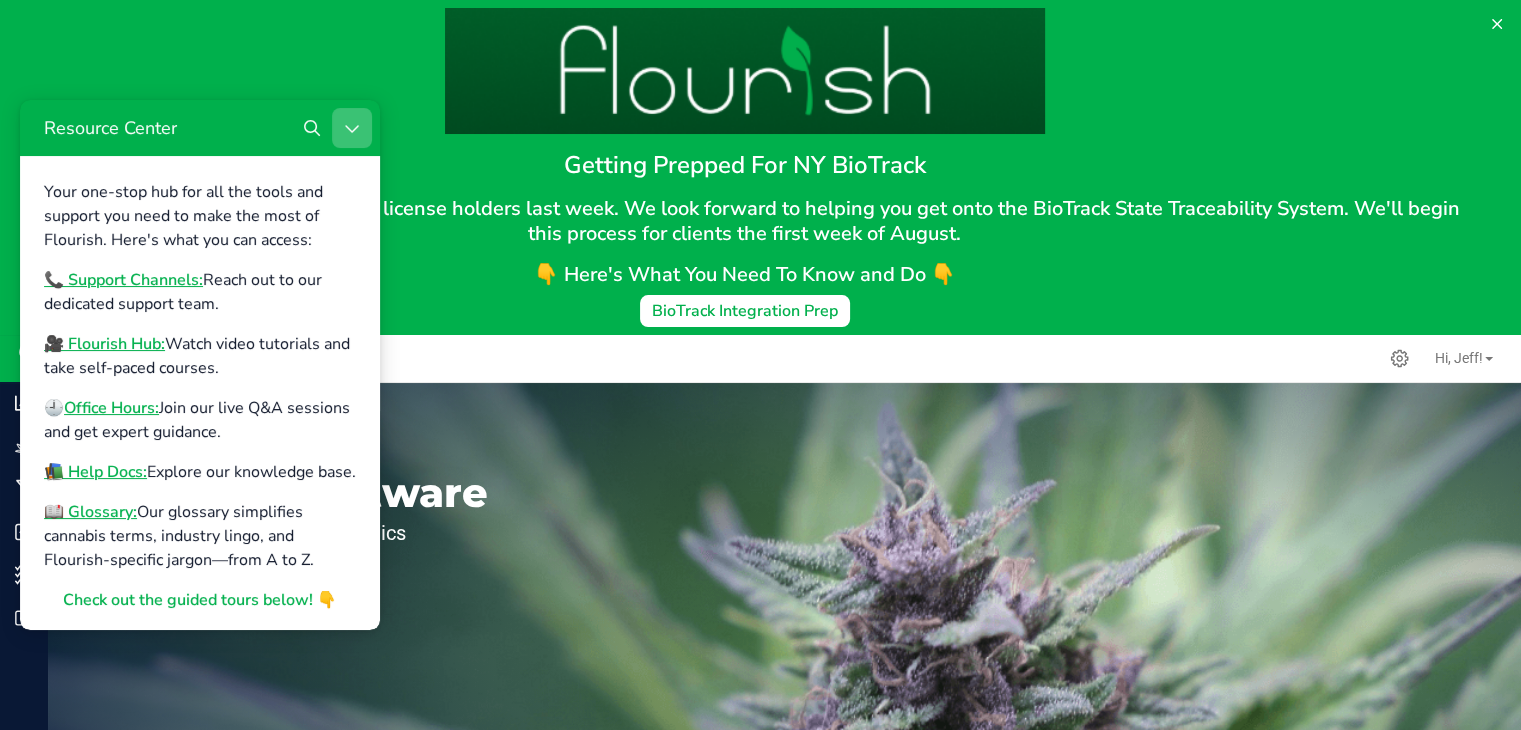 click at bounding box center [352, 128] 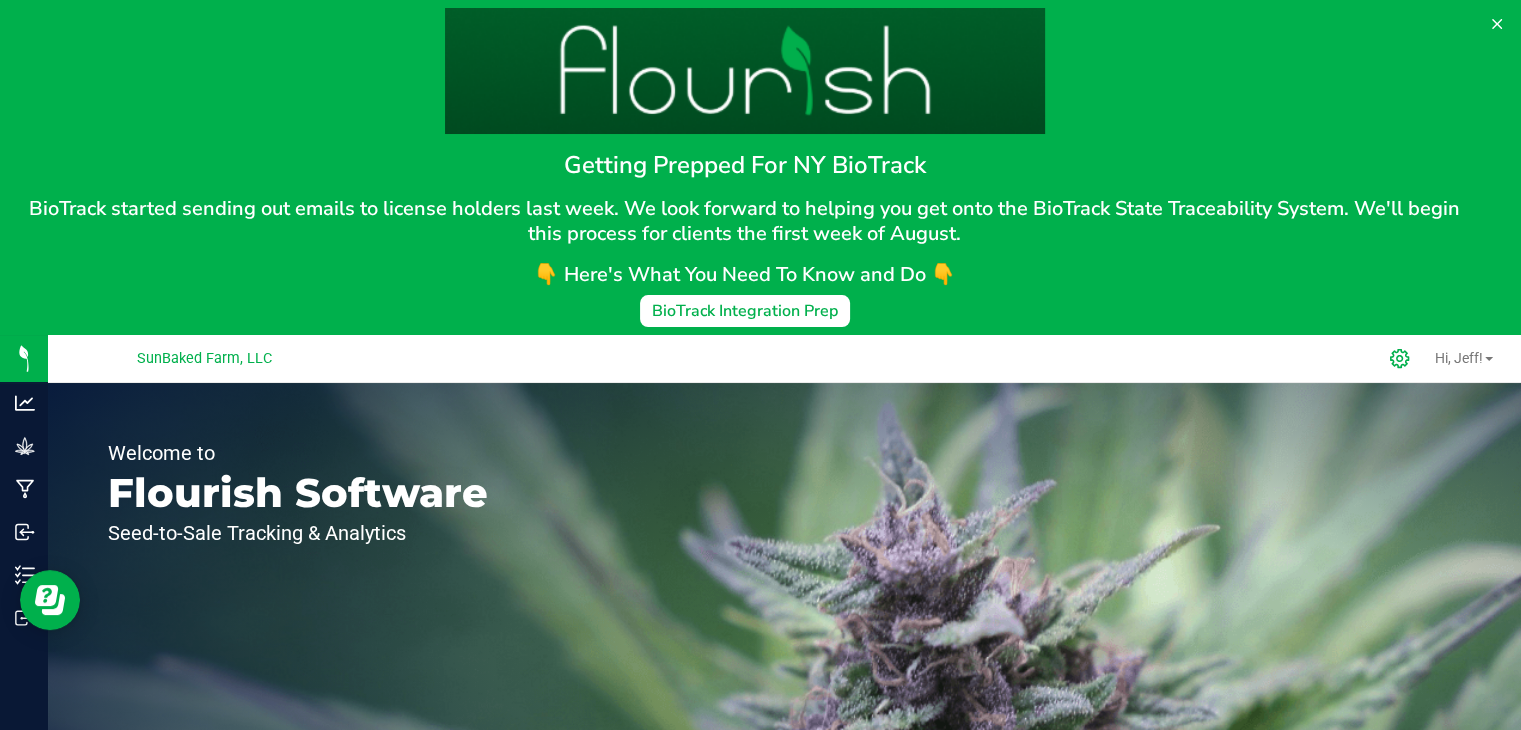 click 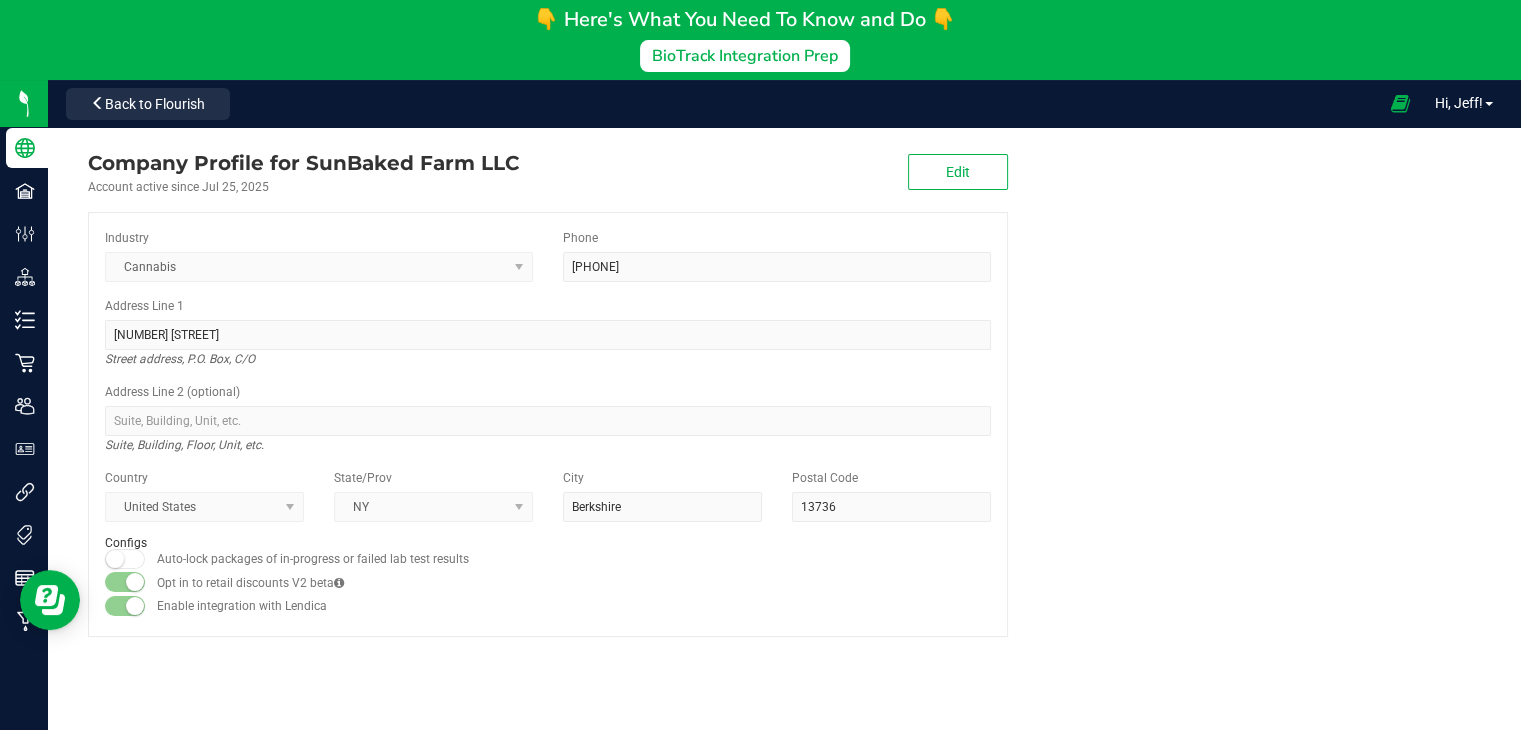 scroll, scrollTop: 262, scrollLeft: 0, axis: vertical 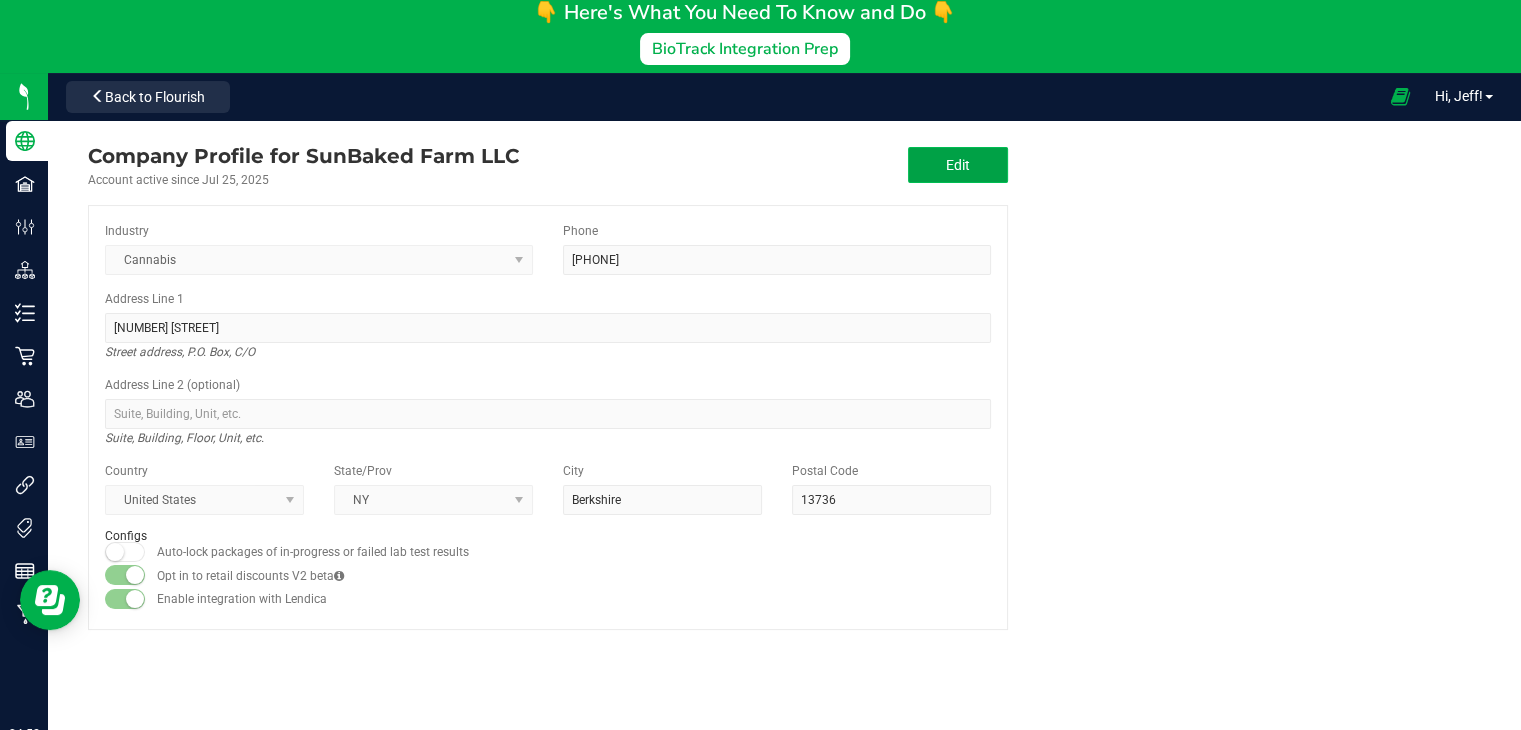 click on "Edit" at bounding box center [958, 165] 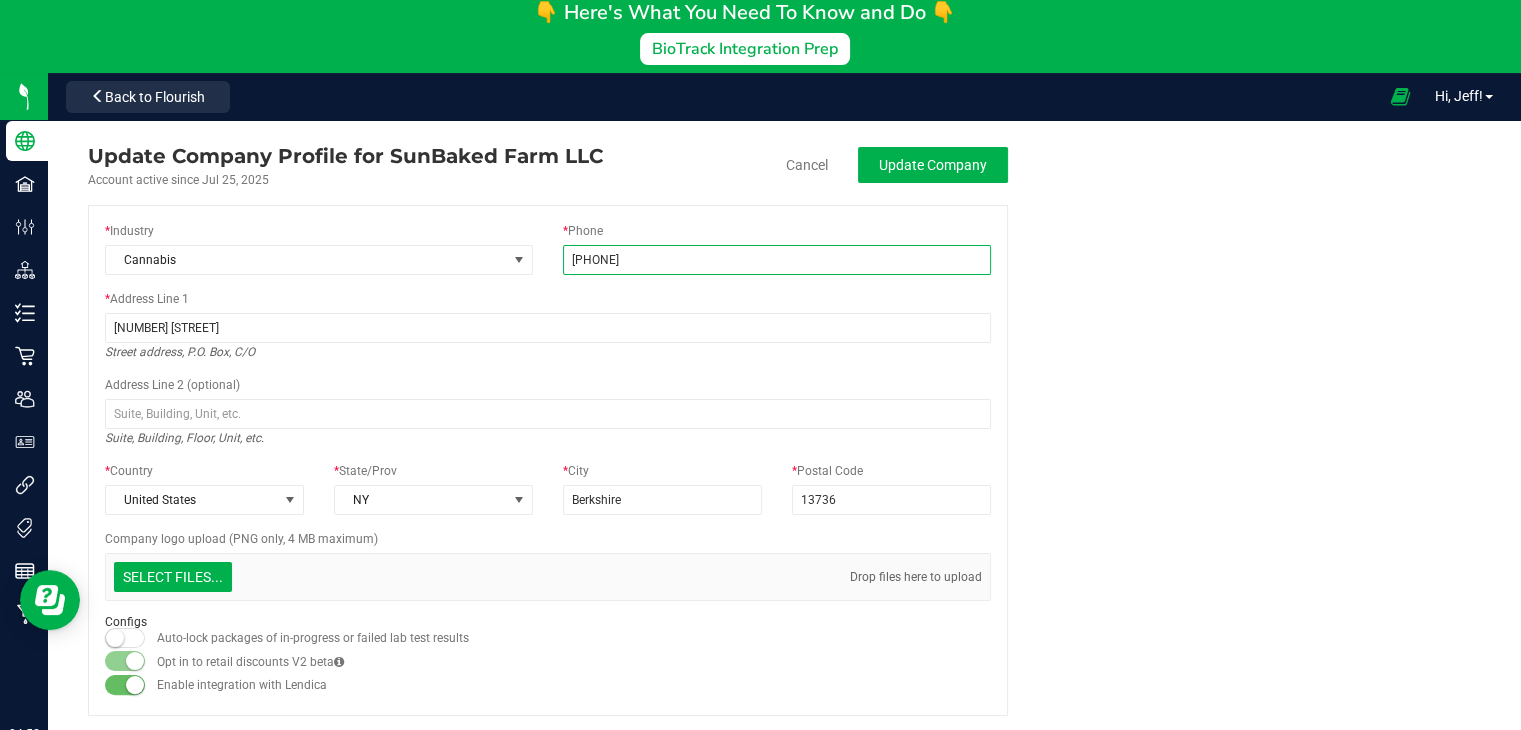 click on "[PHONE]" at bounding box center [777, 260] 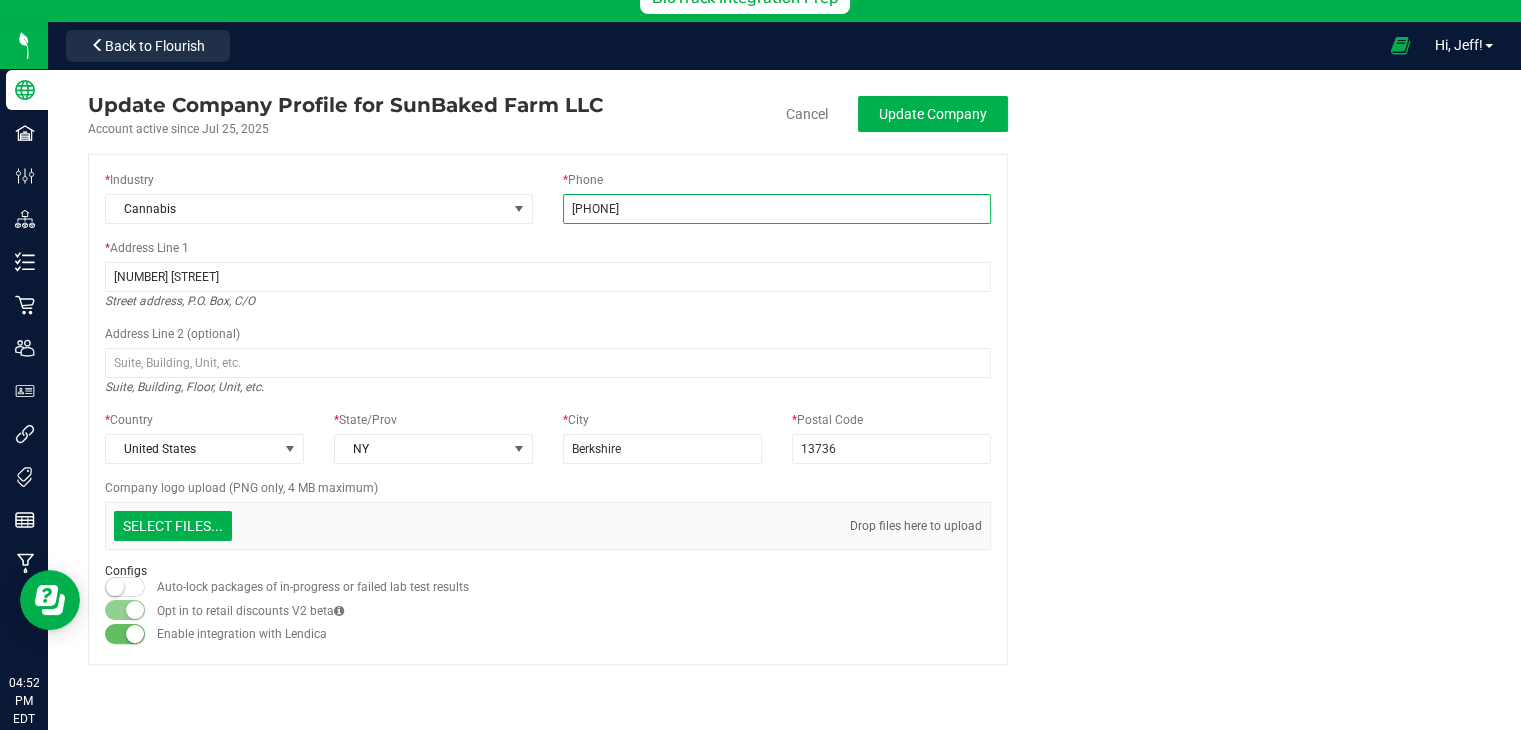 scroll, scrollTop: 335, scrollLeft: 0, axis: vertical 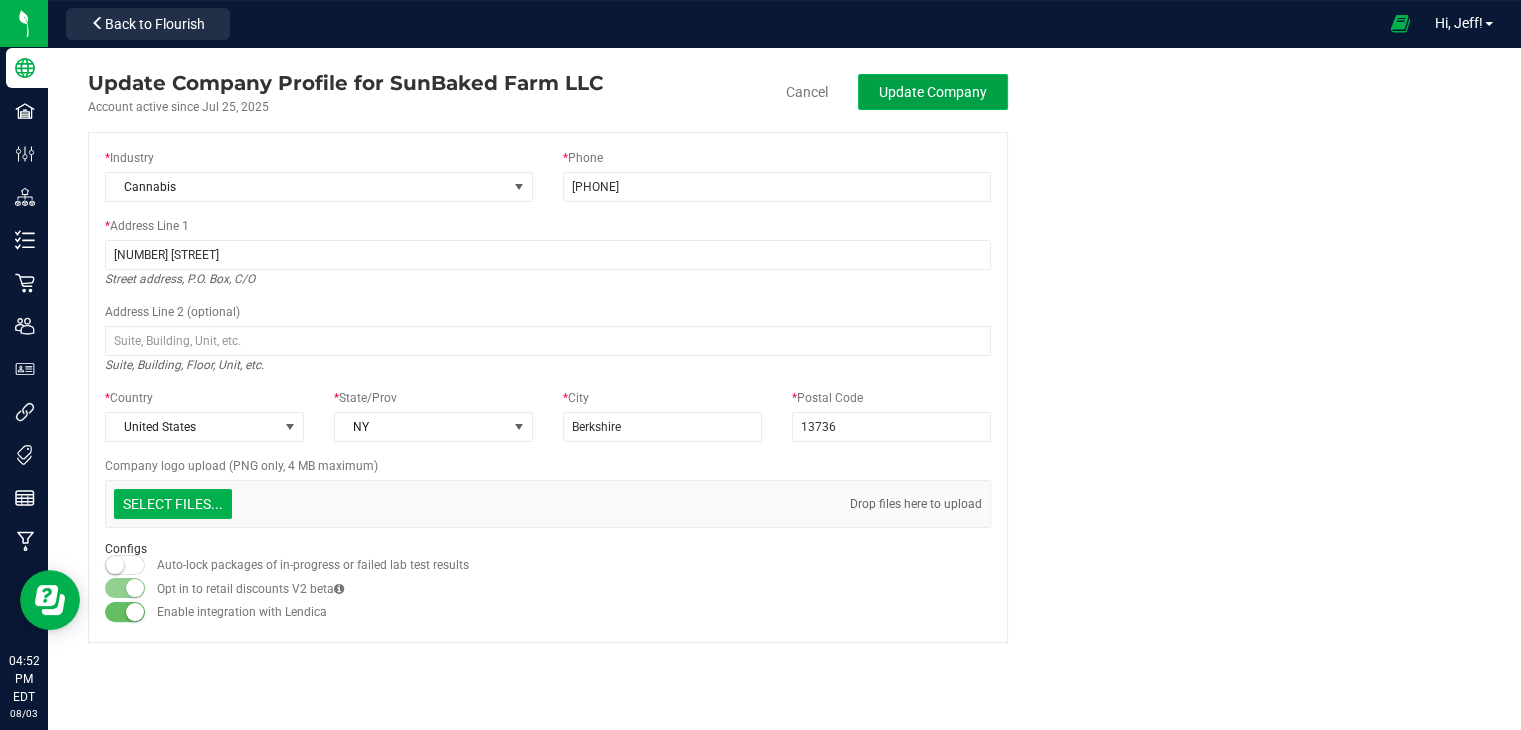 click on "Update Company" 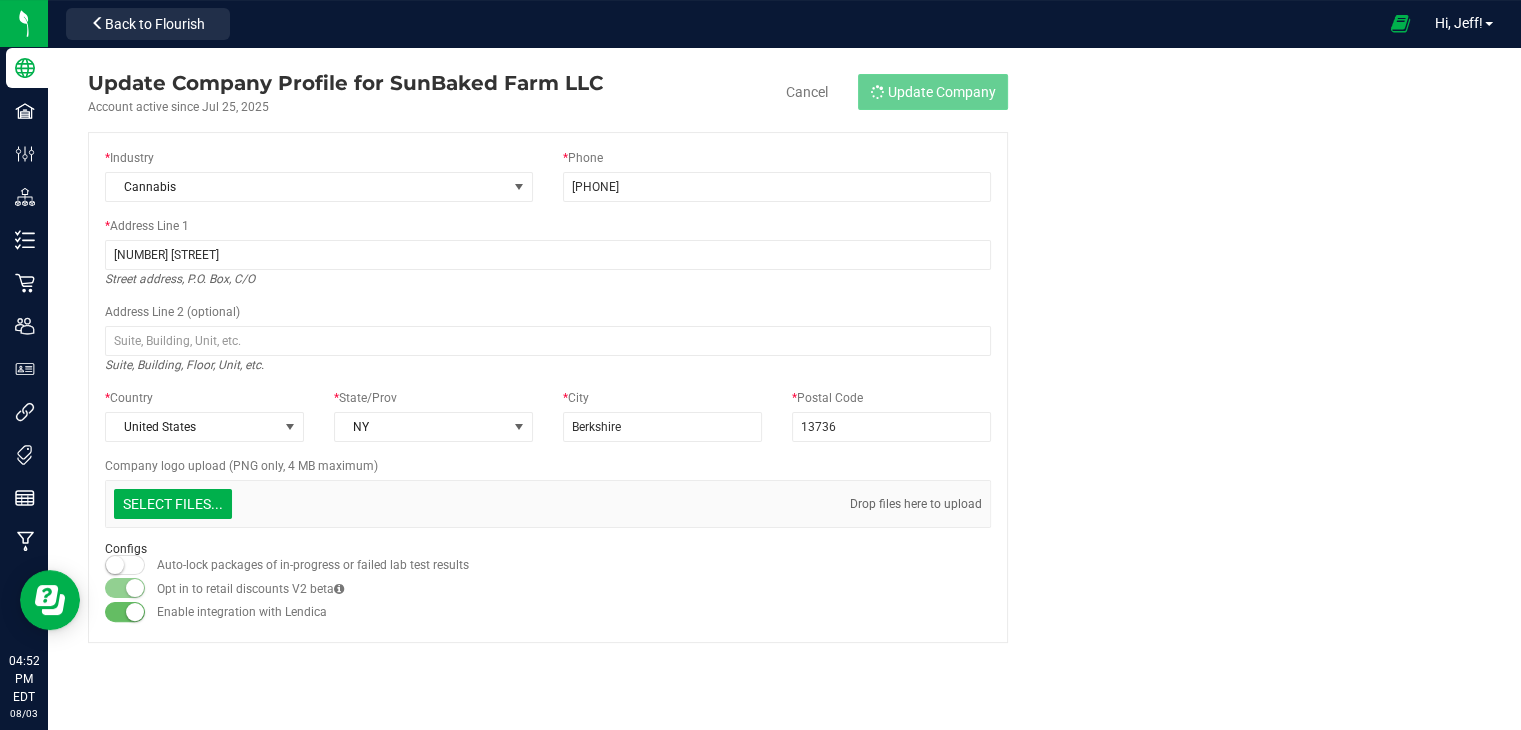 type on "[PHONE]" 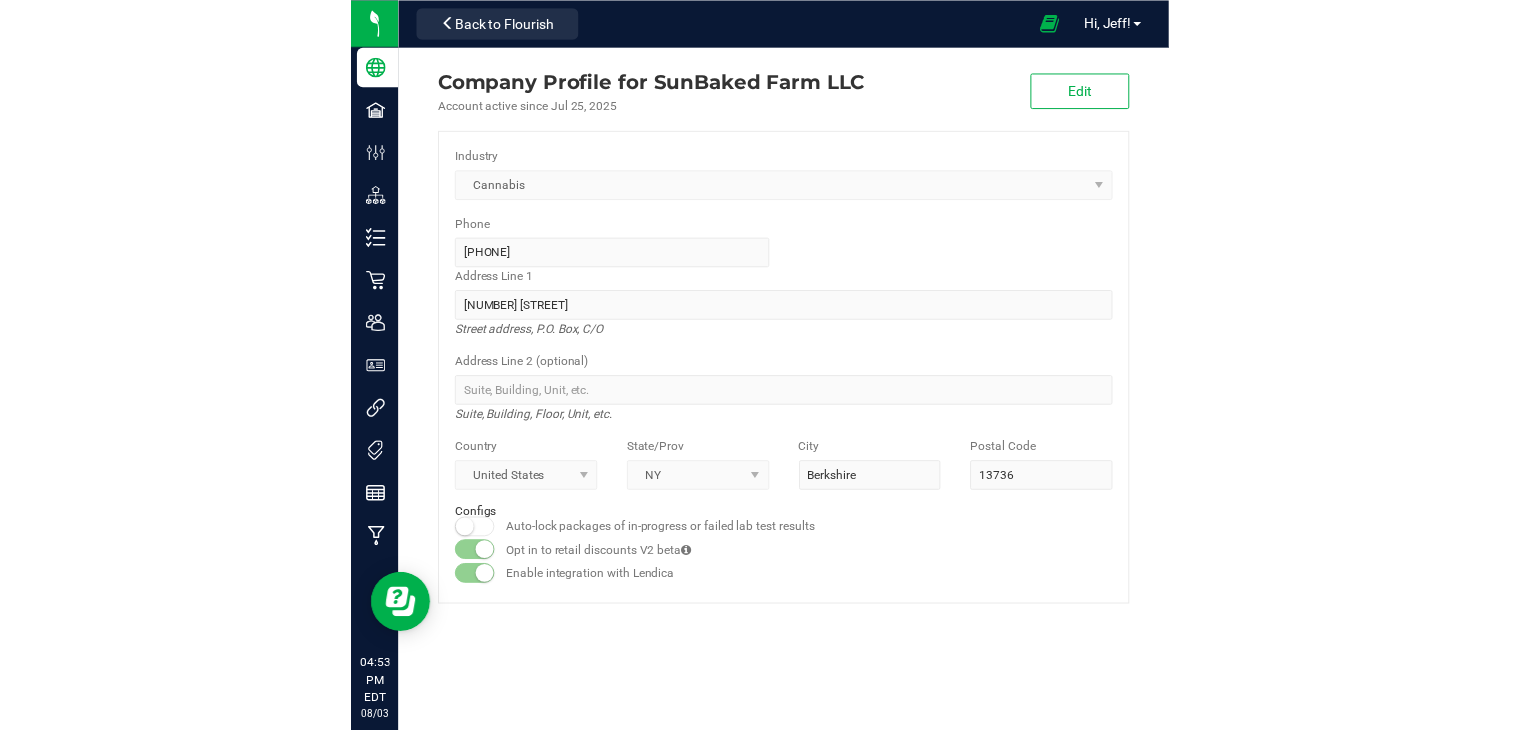 scroll, scrollTop: 335, scrollLeft: 0, axis: vertical 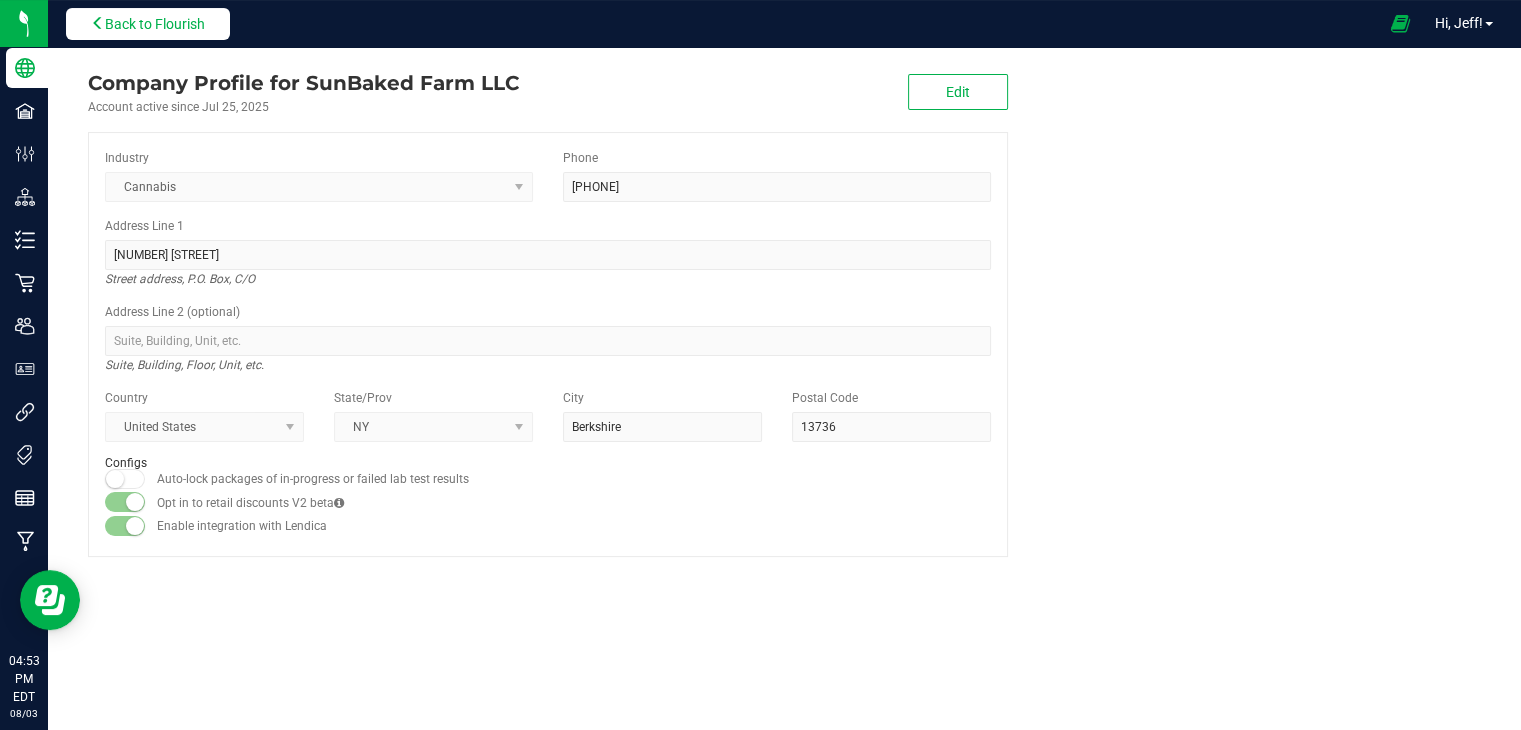 click on "Back to Flourish" at bounding box center (155, 24) 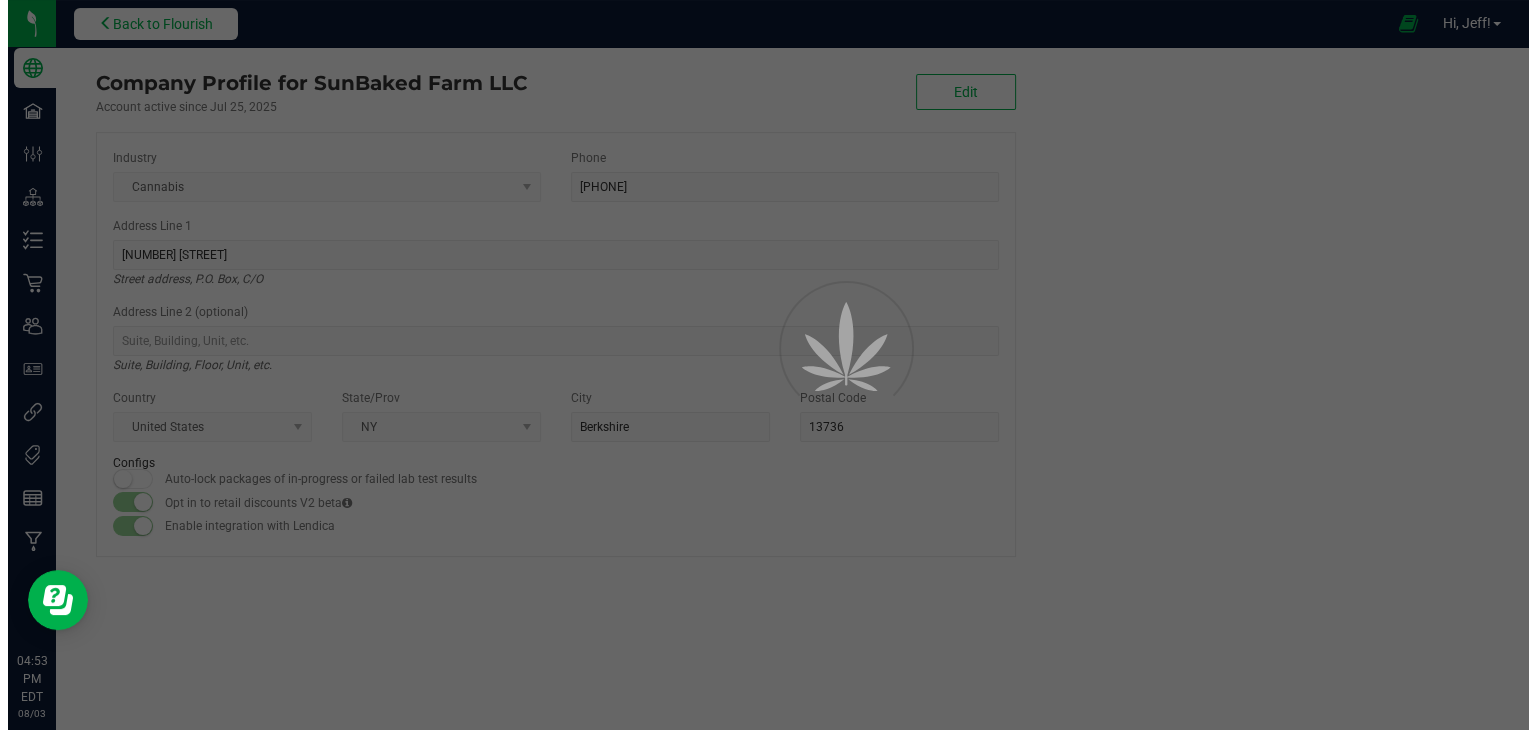 scroll, scrollTop: 0, scrollLeft: 0, axis: both 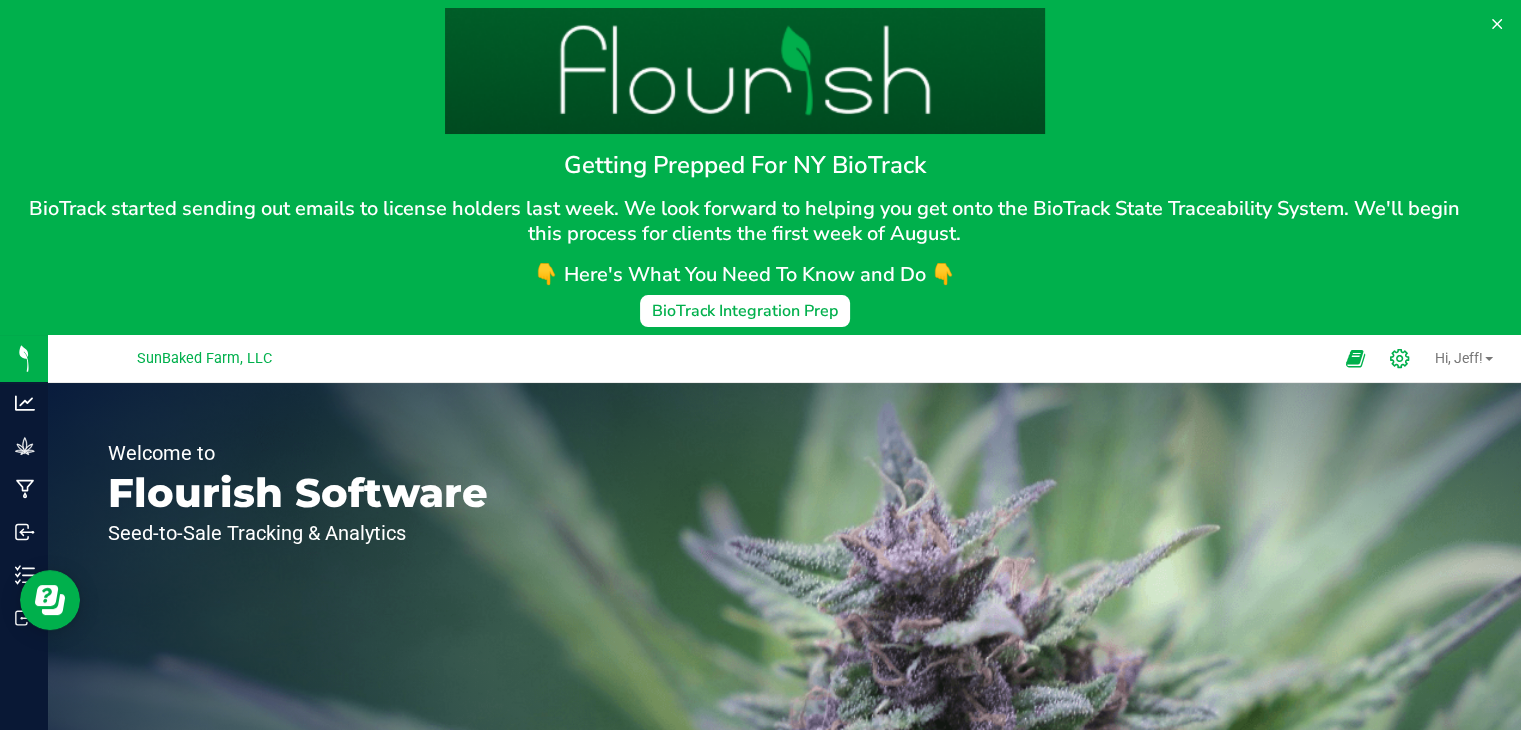 click 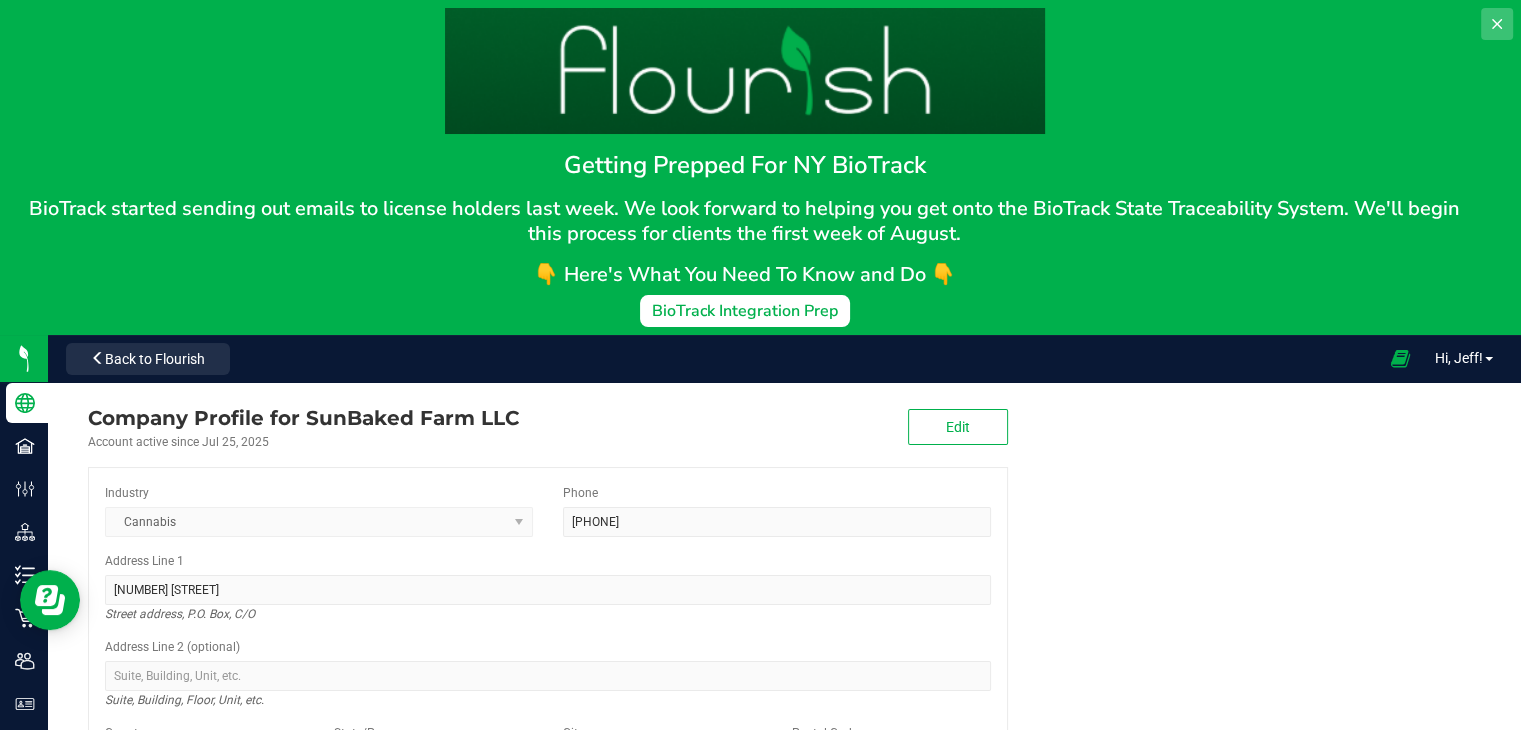 click 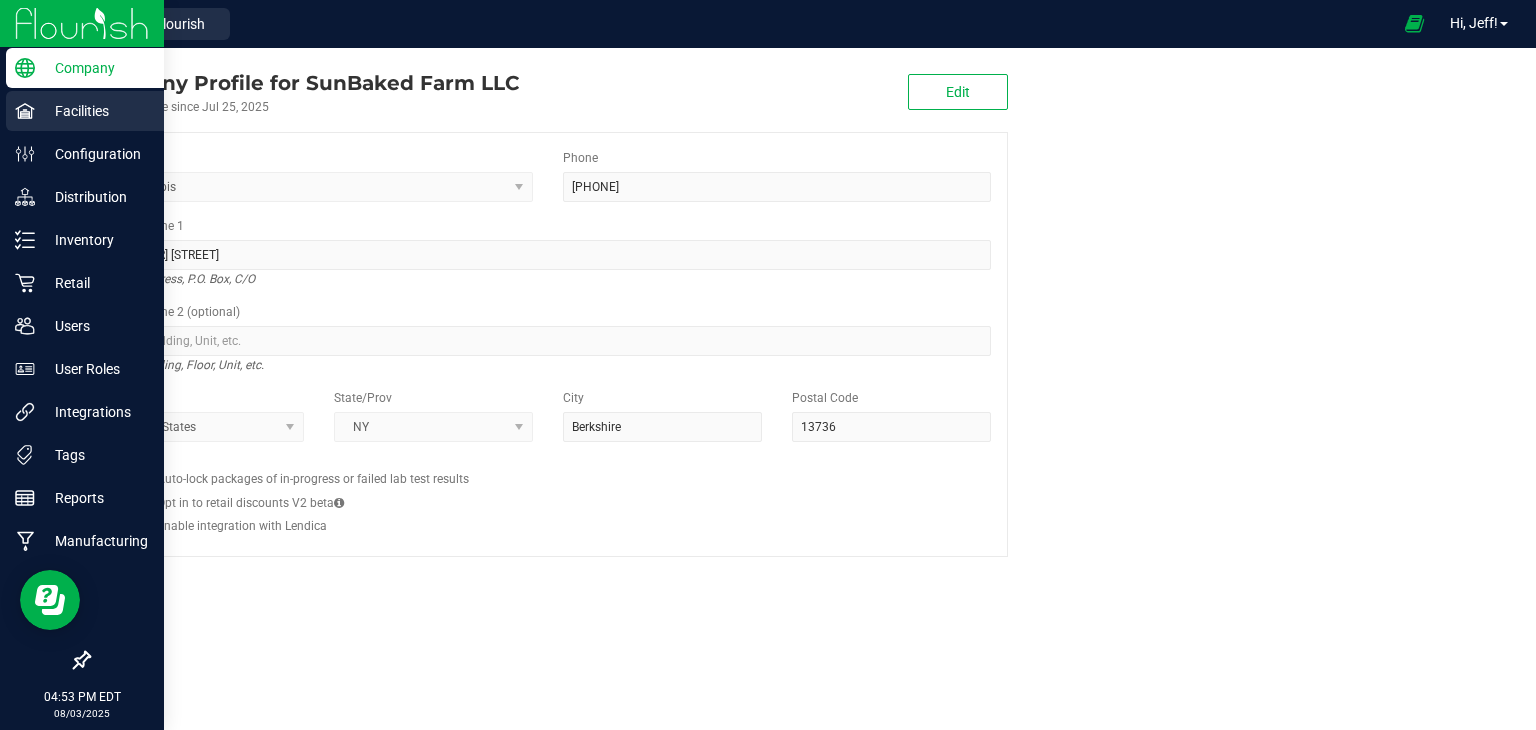 click on "Facilities" at bounding box center [95, 111] 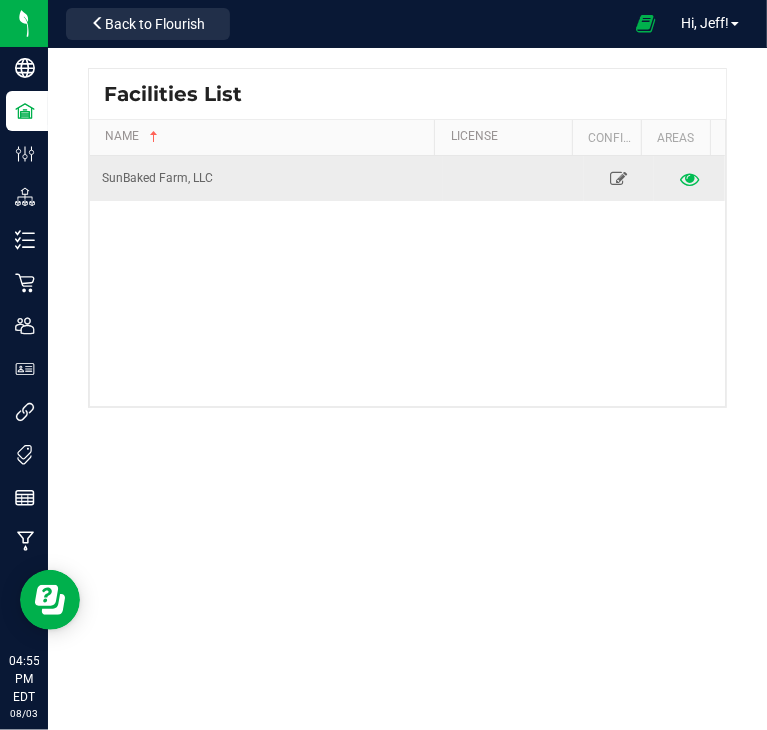 click at bounding box center [689, 178] 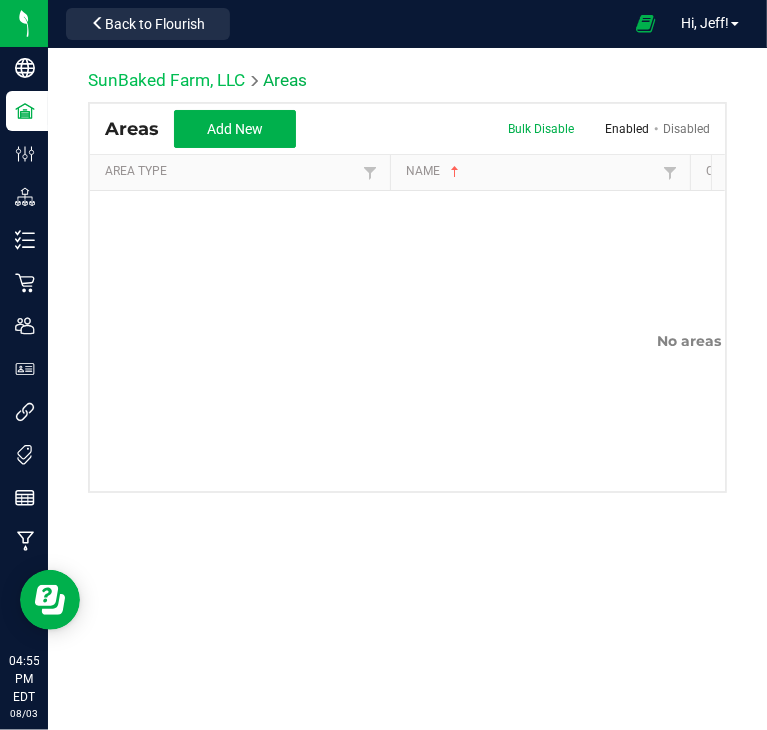 click on "SunBaked Farm, LLC" at bounding box center [166, 80] 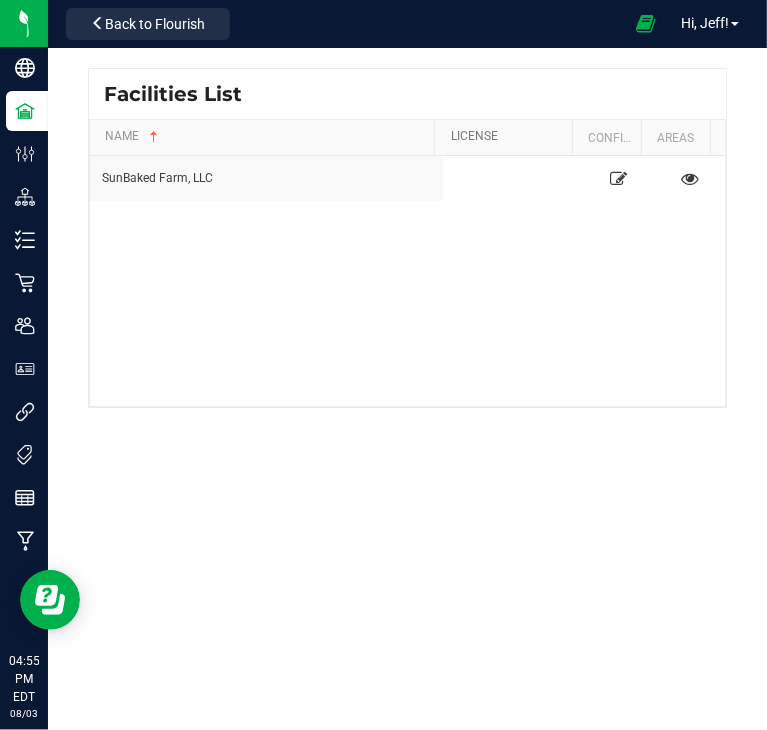 click on "License" at bounding box center (508, 137) 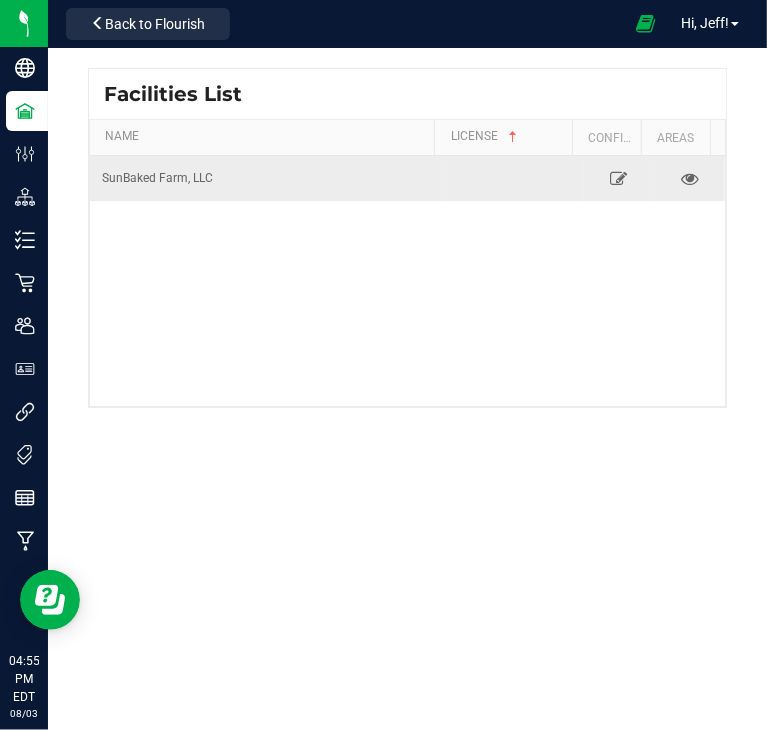 click at bounding box center [513, 178] 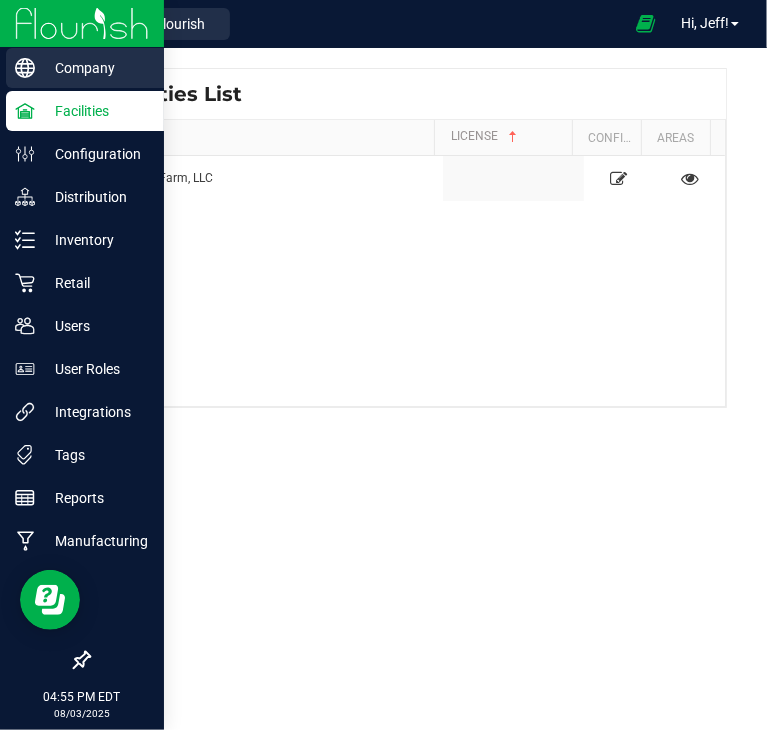 click on "Company" at bounding box center [95, 68] 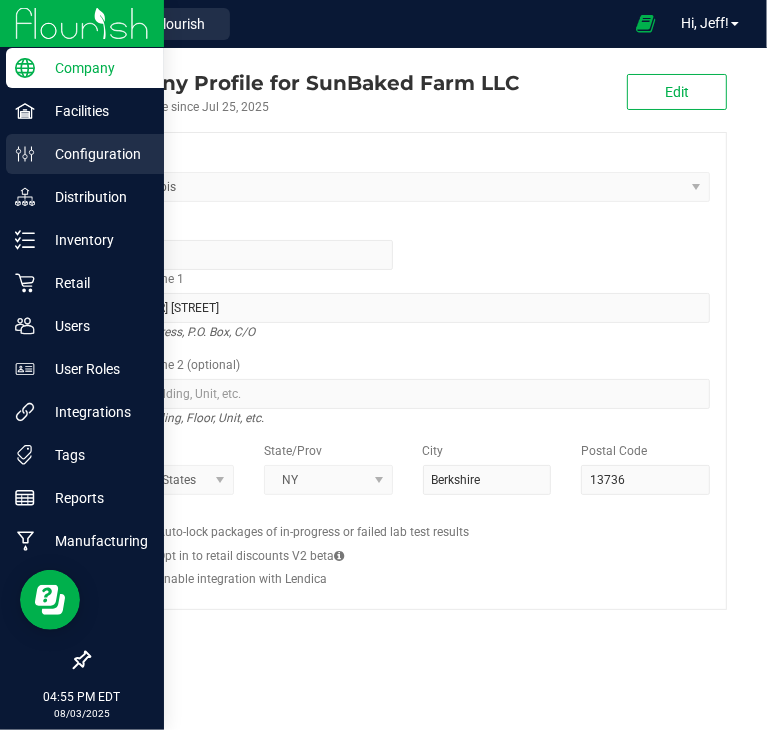 click on "Configuration" at bounding box center [95, 154] 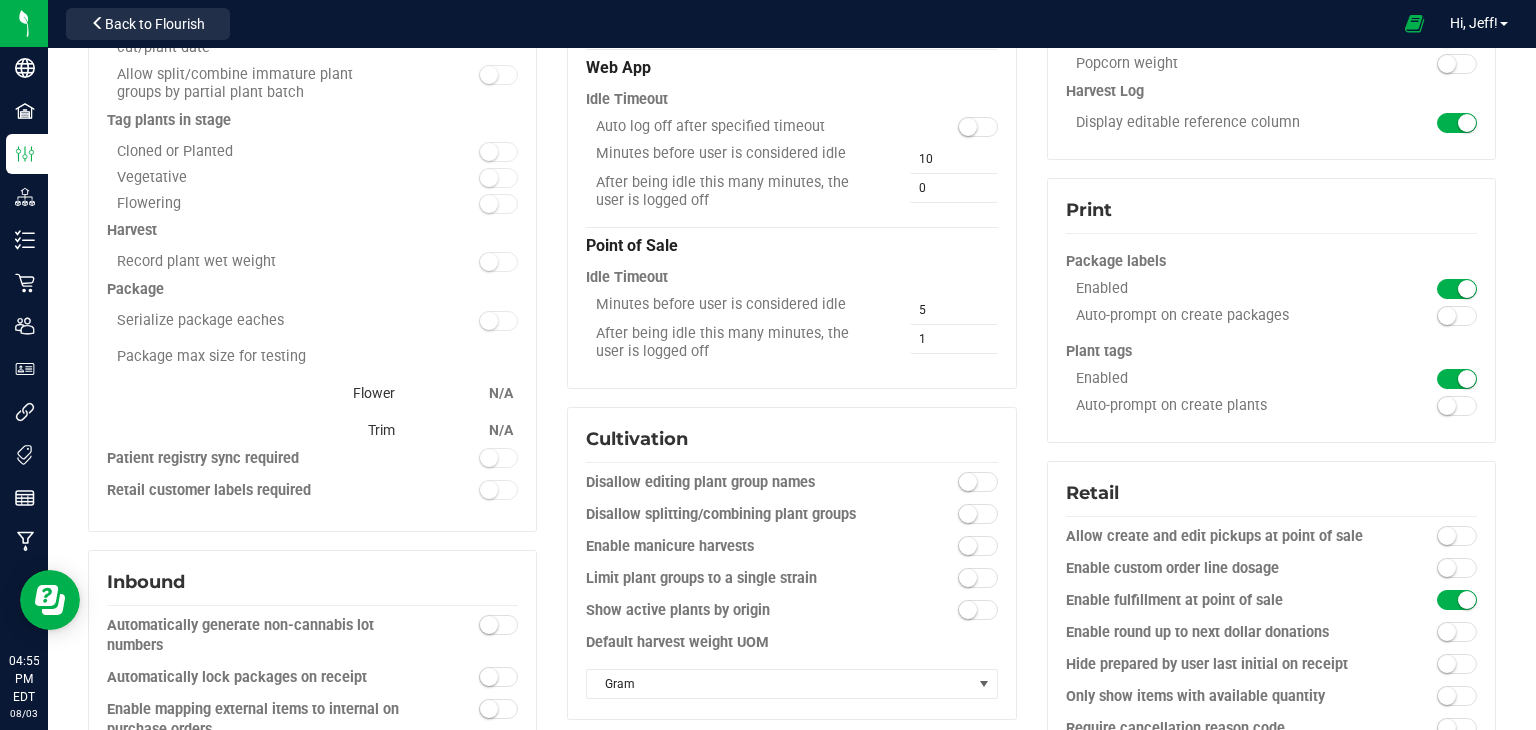 scroll, scrollTop: 432, scrollLeft: 0, axis: vertical 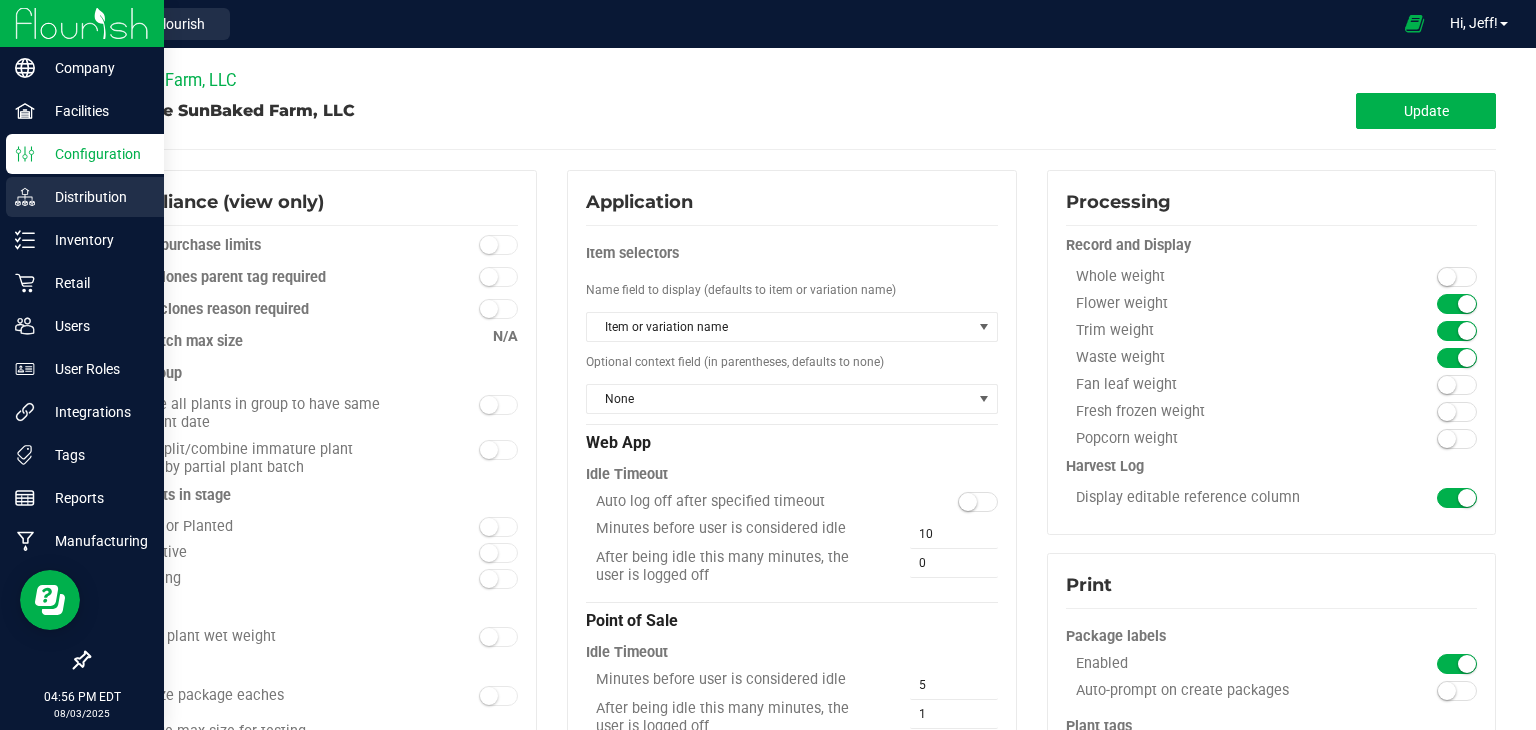 click on "Distribution" at bounding box center (95, 197) 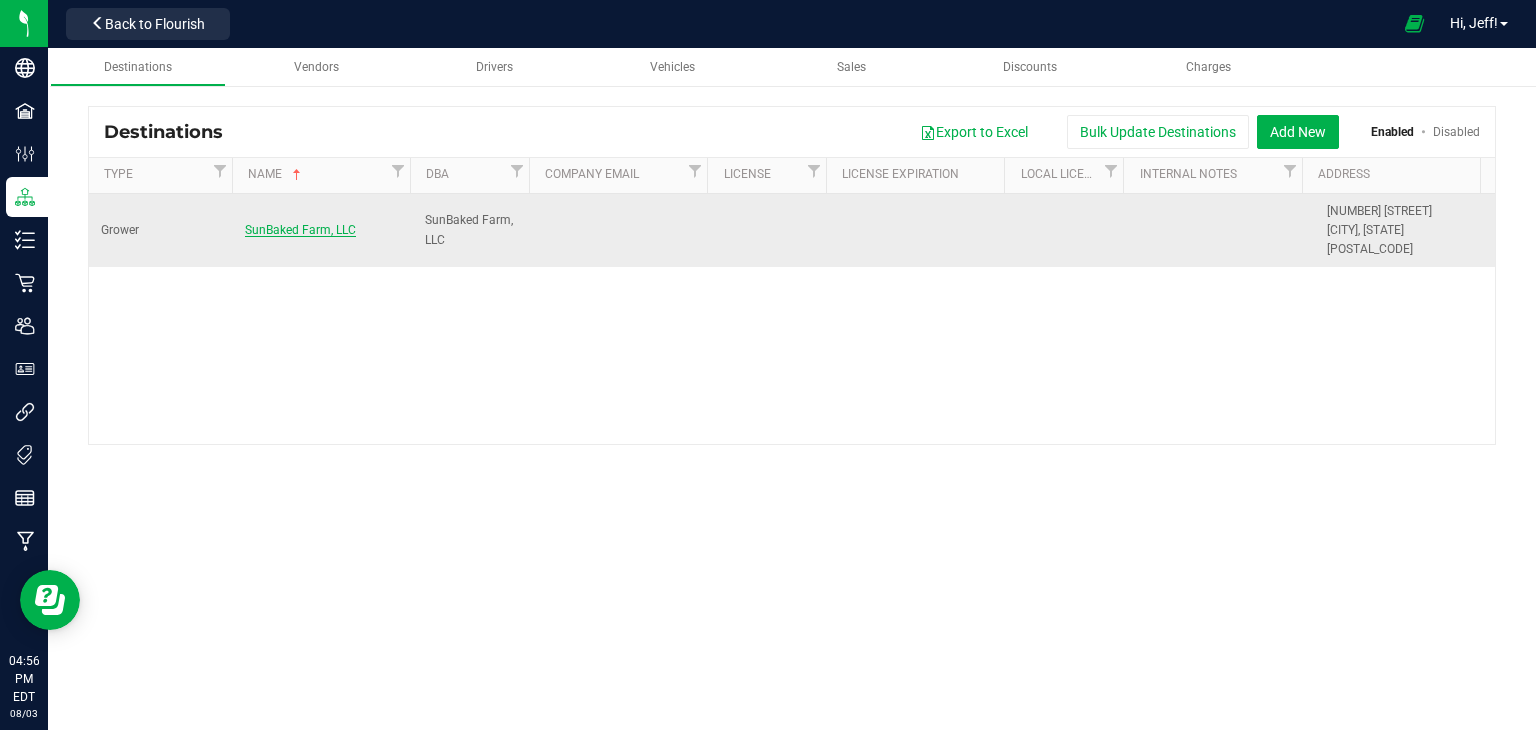 click on "SunBaked Farm, LLC" at bounding box center (300, 230) 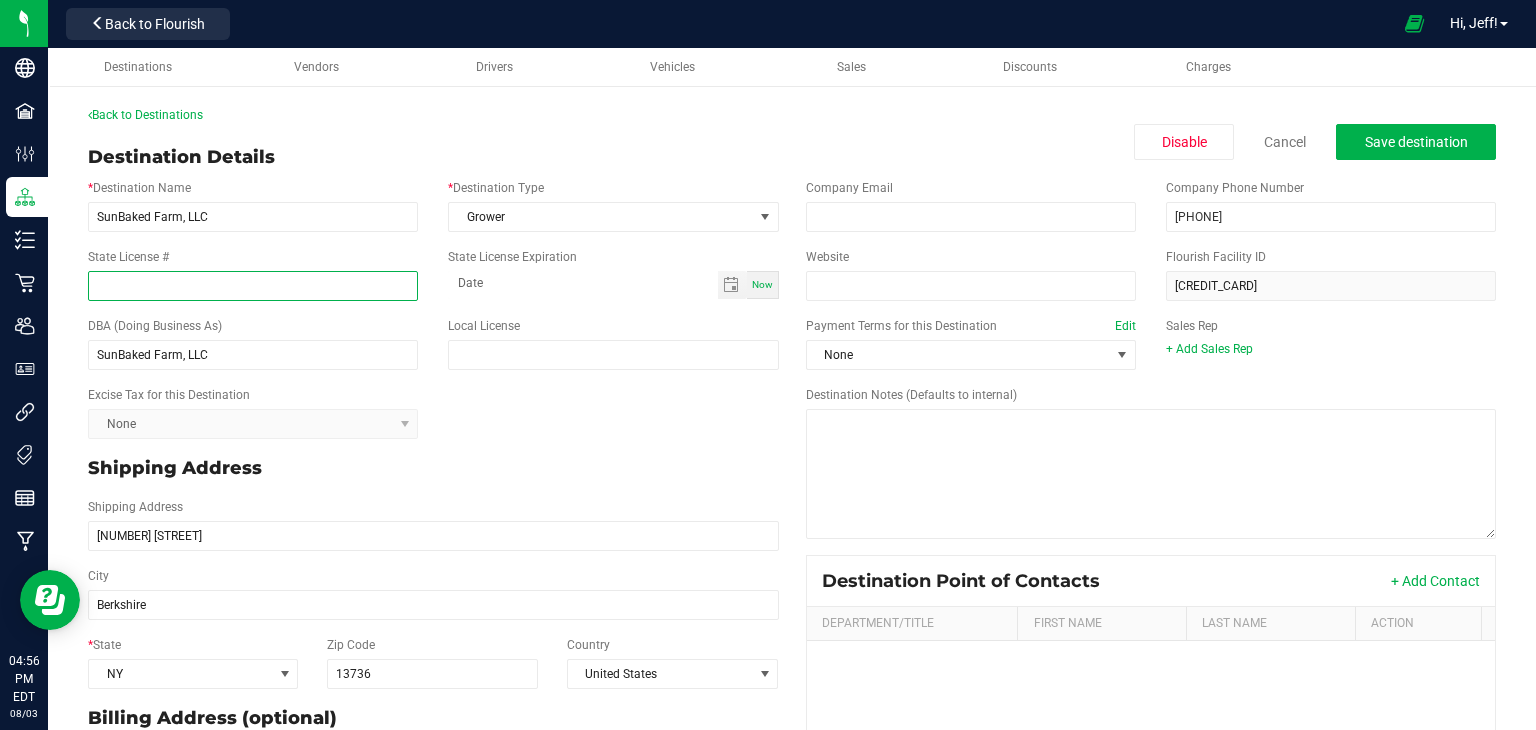 click on "State License #" at bounding box center (253, 286) 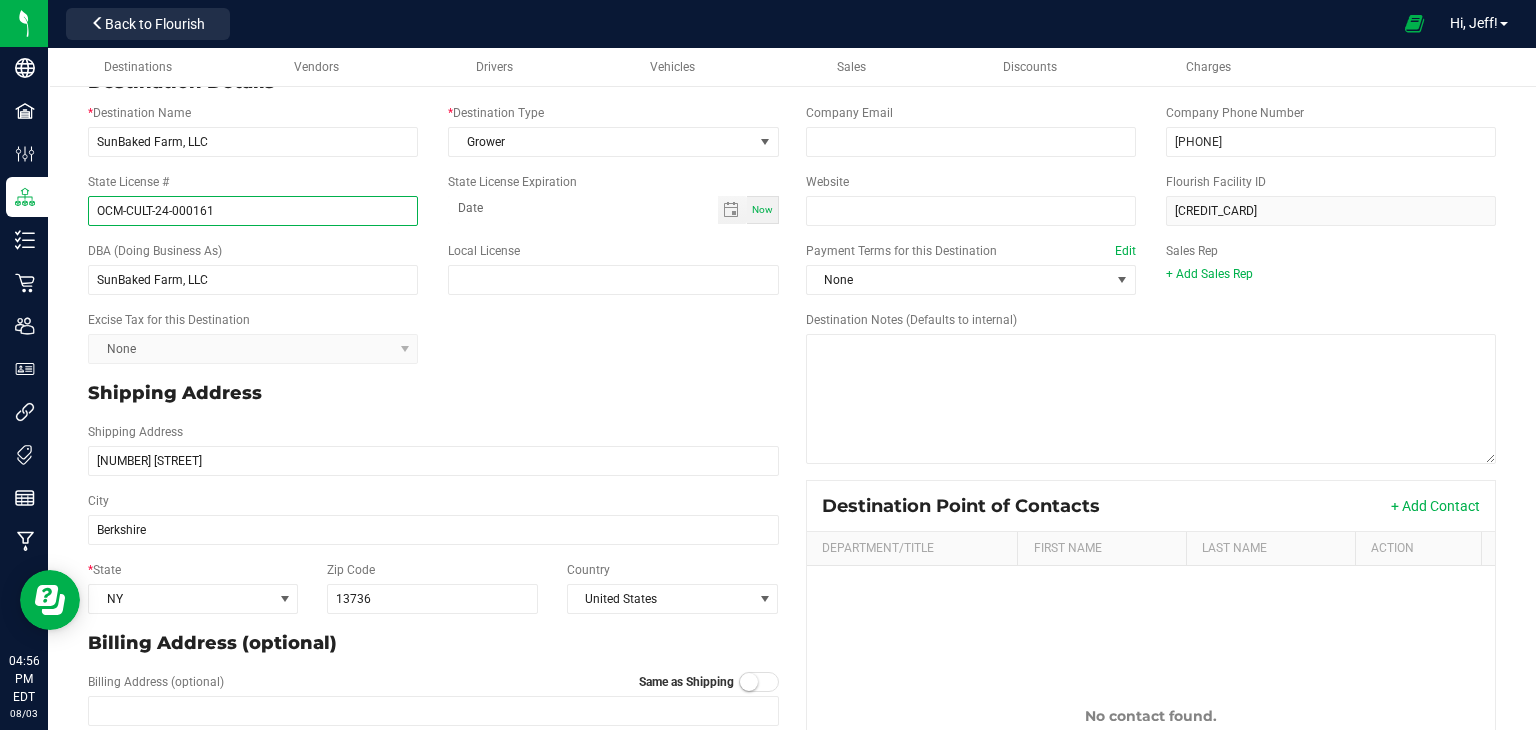 scroll, scrollTop: 117, scrollLeft: 0, axis: vertical 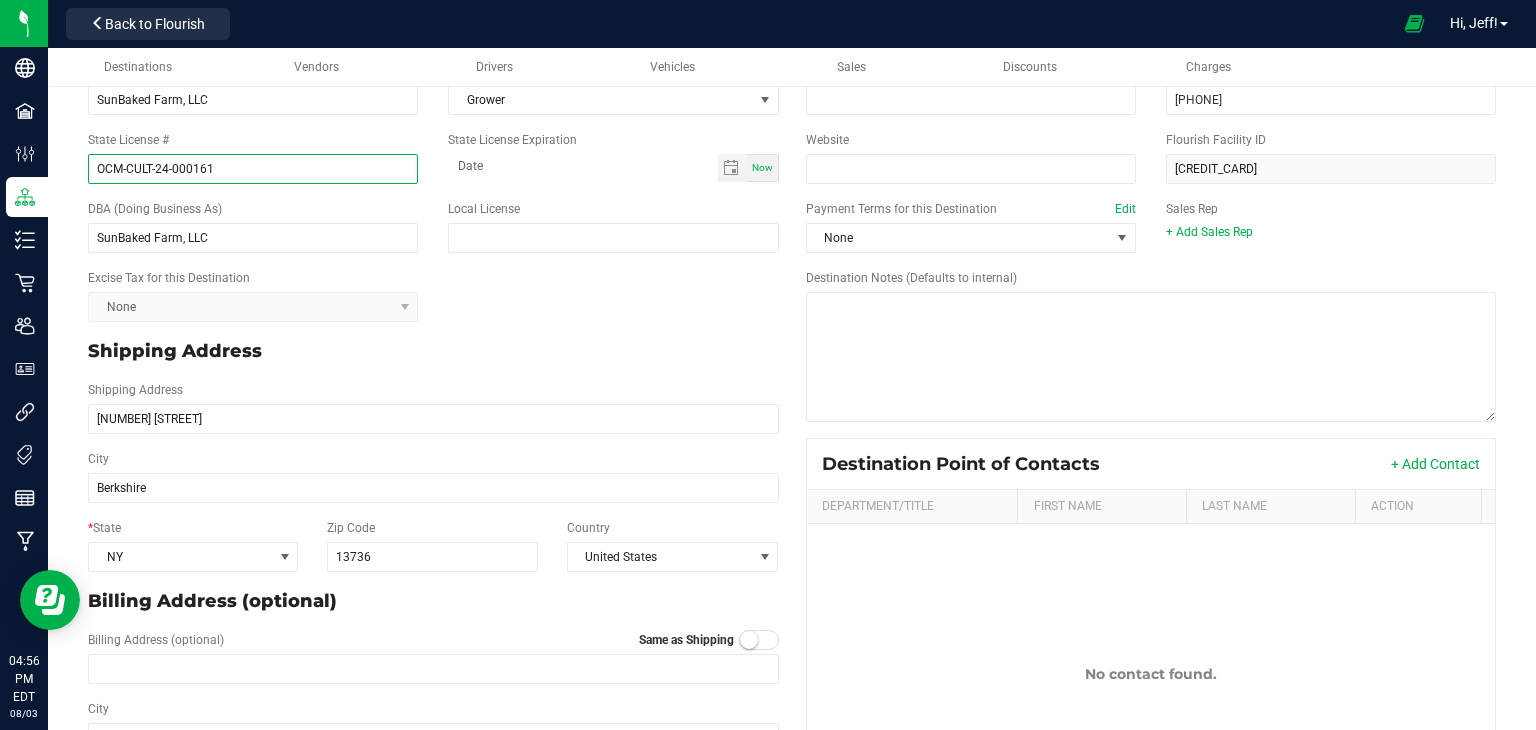 type on "OCM-CULT-24-000161" 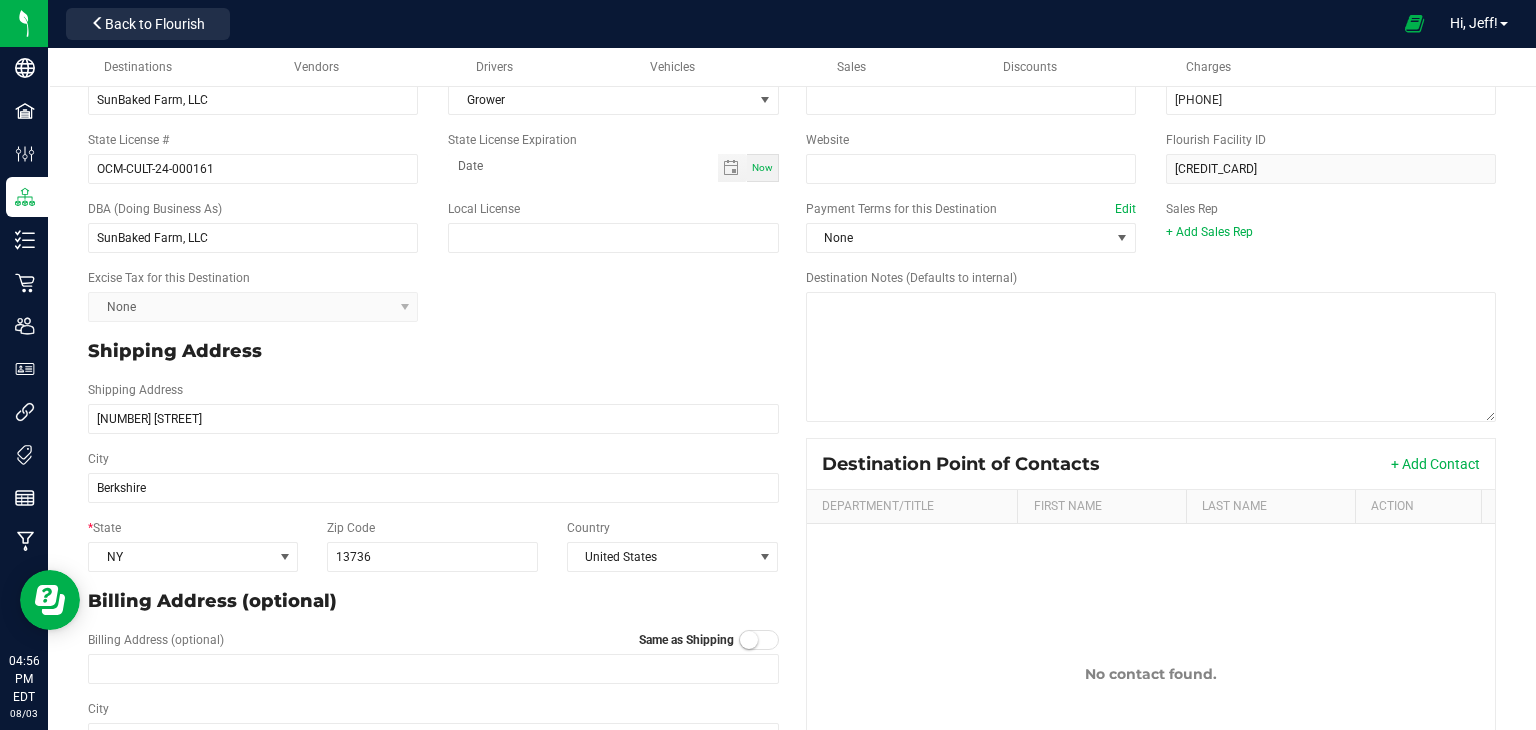 click at bounding box center [759, 640] 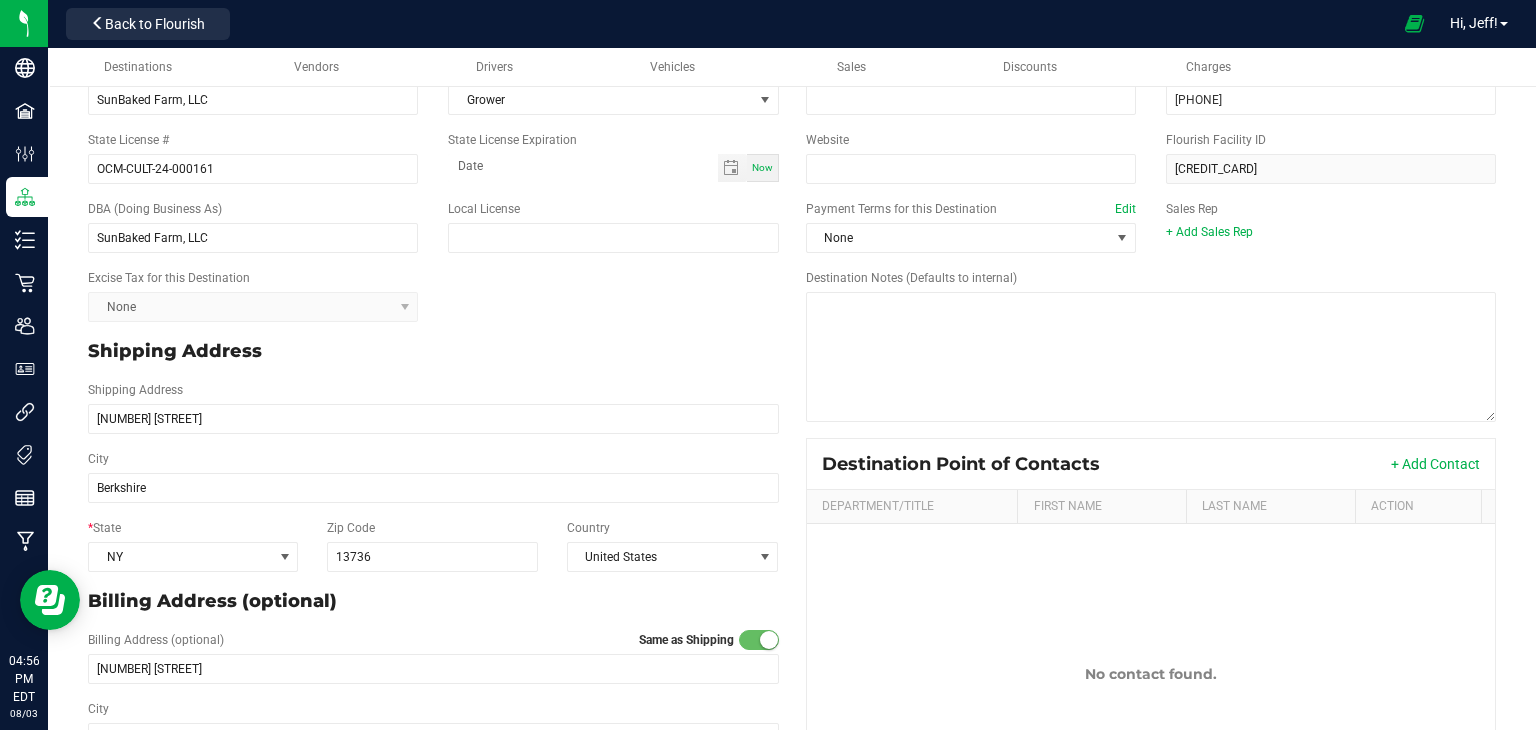 scroll, scrollTop: 0, scrollLeft: 0, axis: both 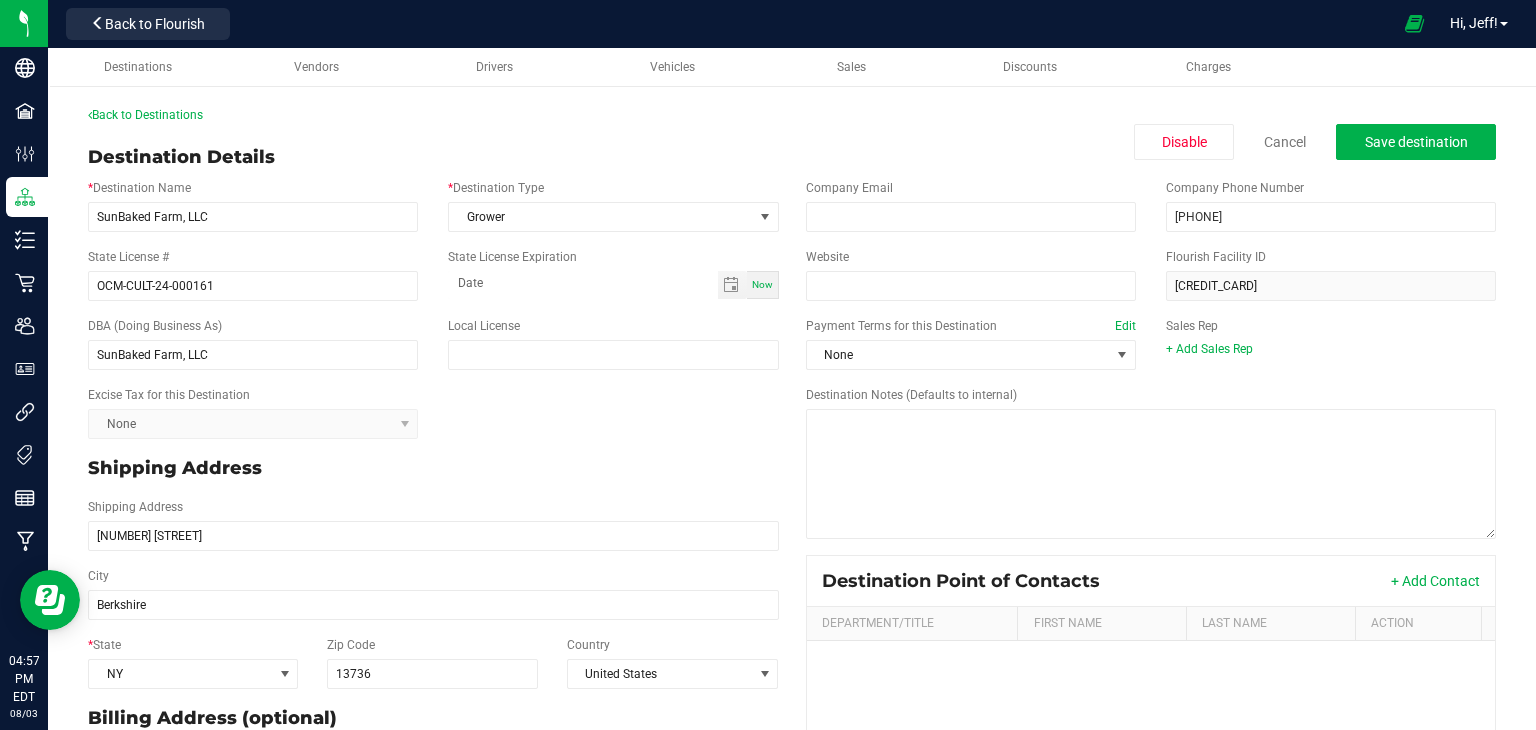 click on "Now" at bounding box center (762, 284) 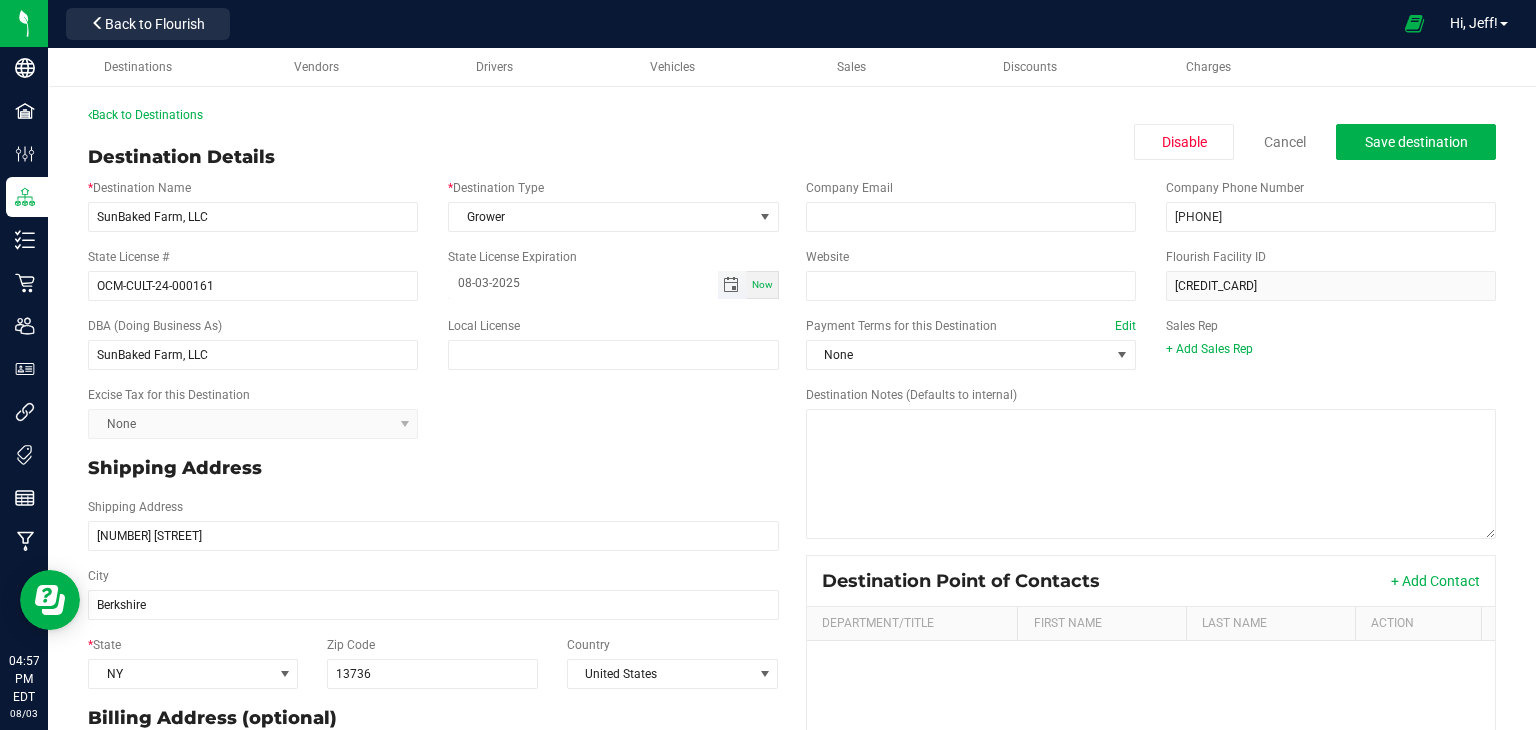 click on "08-03-2025" at bounding box center (582, 283) 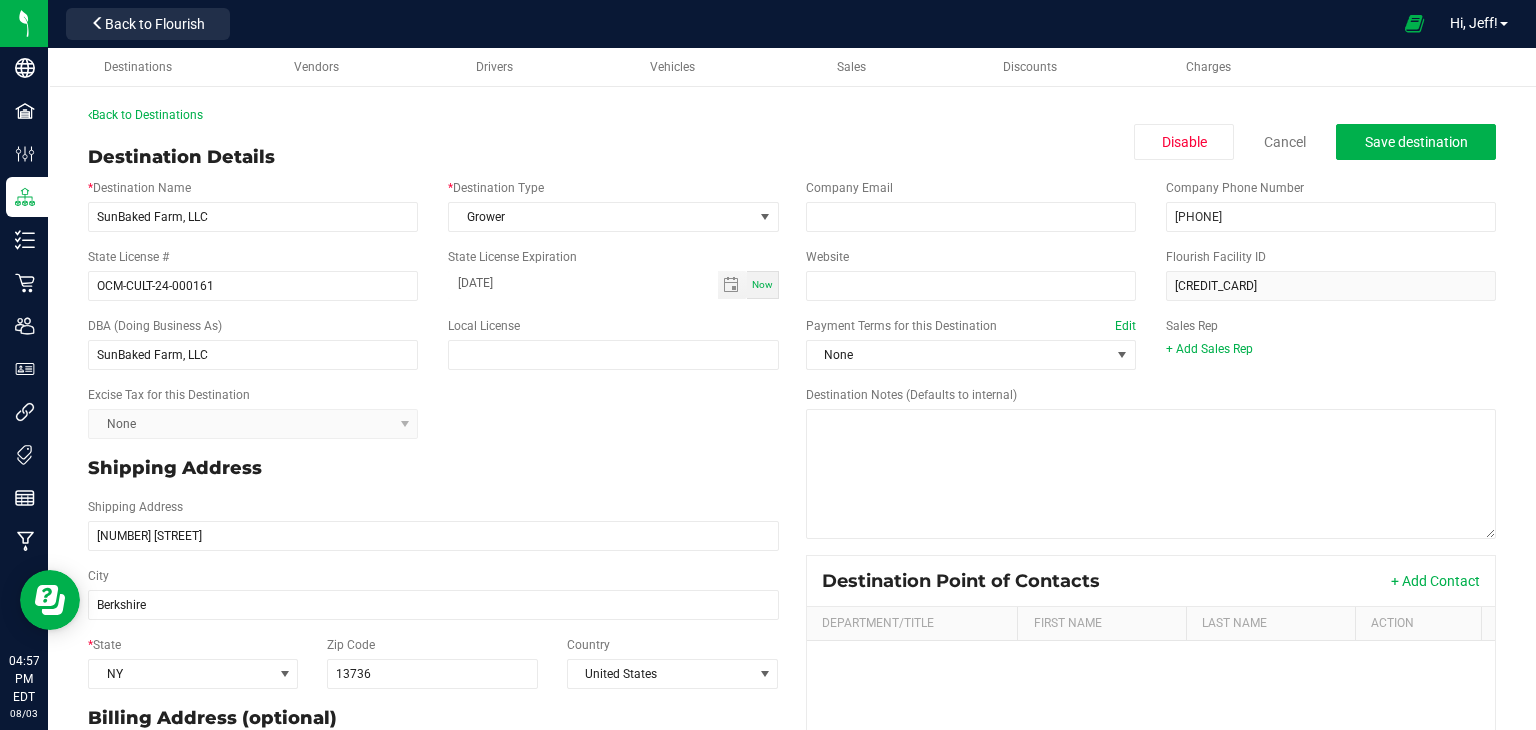 click on "Now" at bounding box center (763, 285) 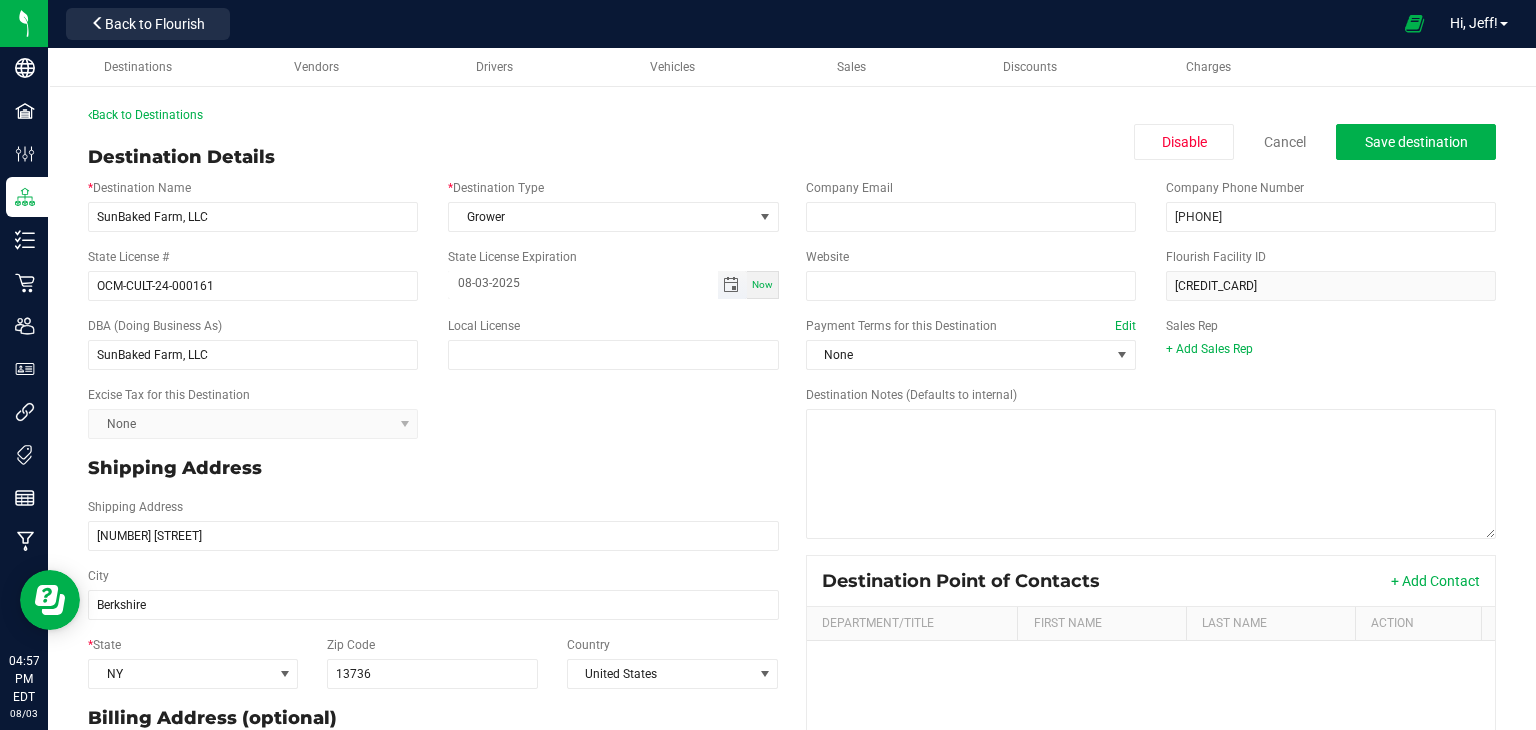 click on "08-03-2025" at bounding box center (582, 283) 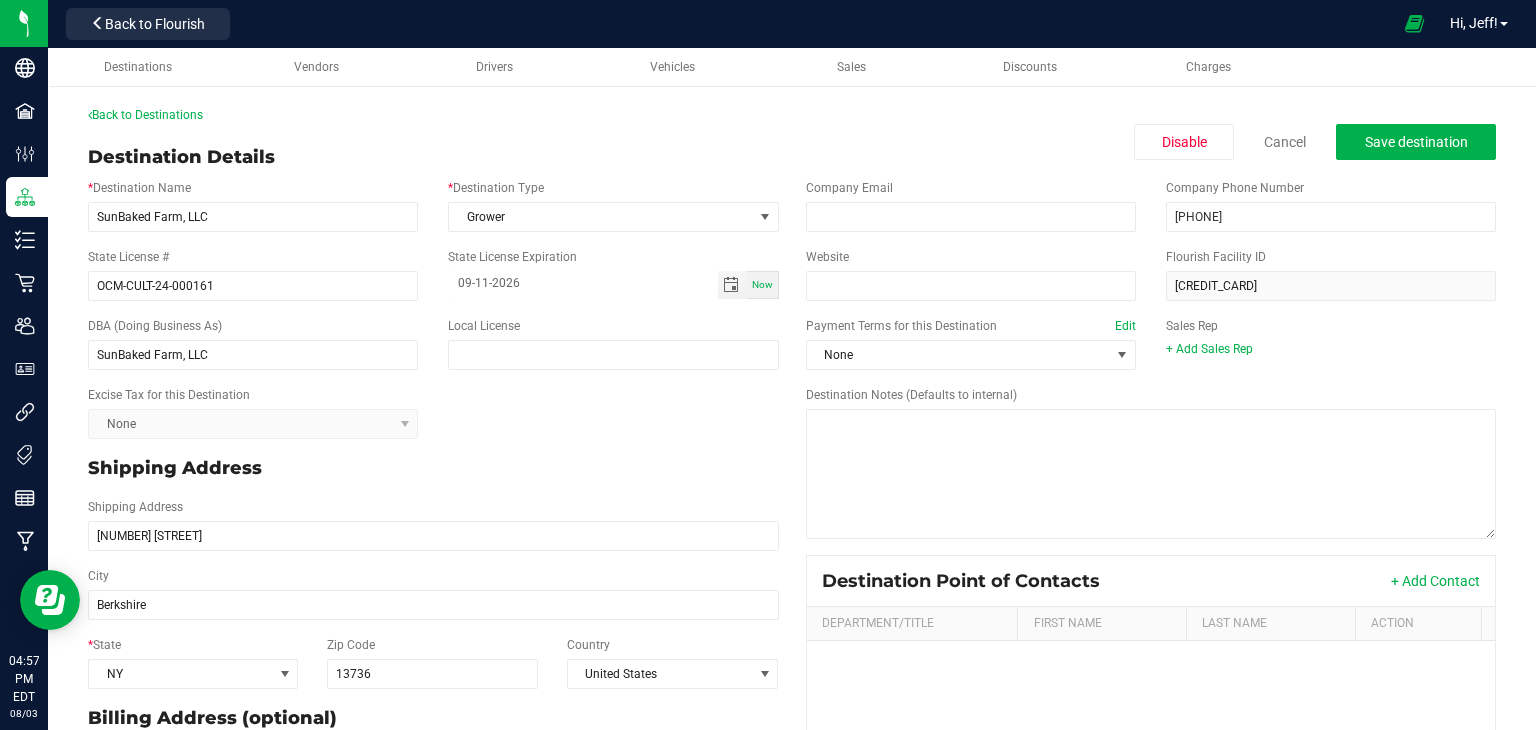 type on "09-11-2026" 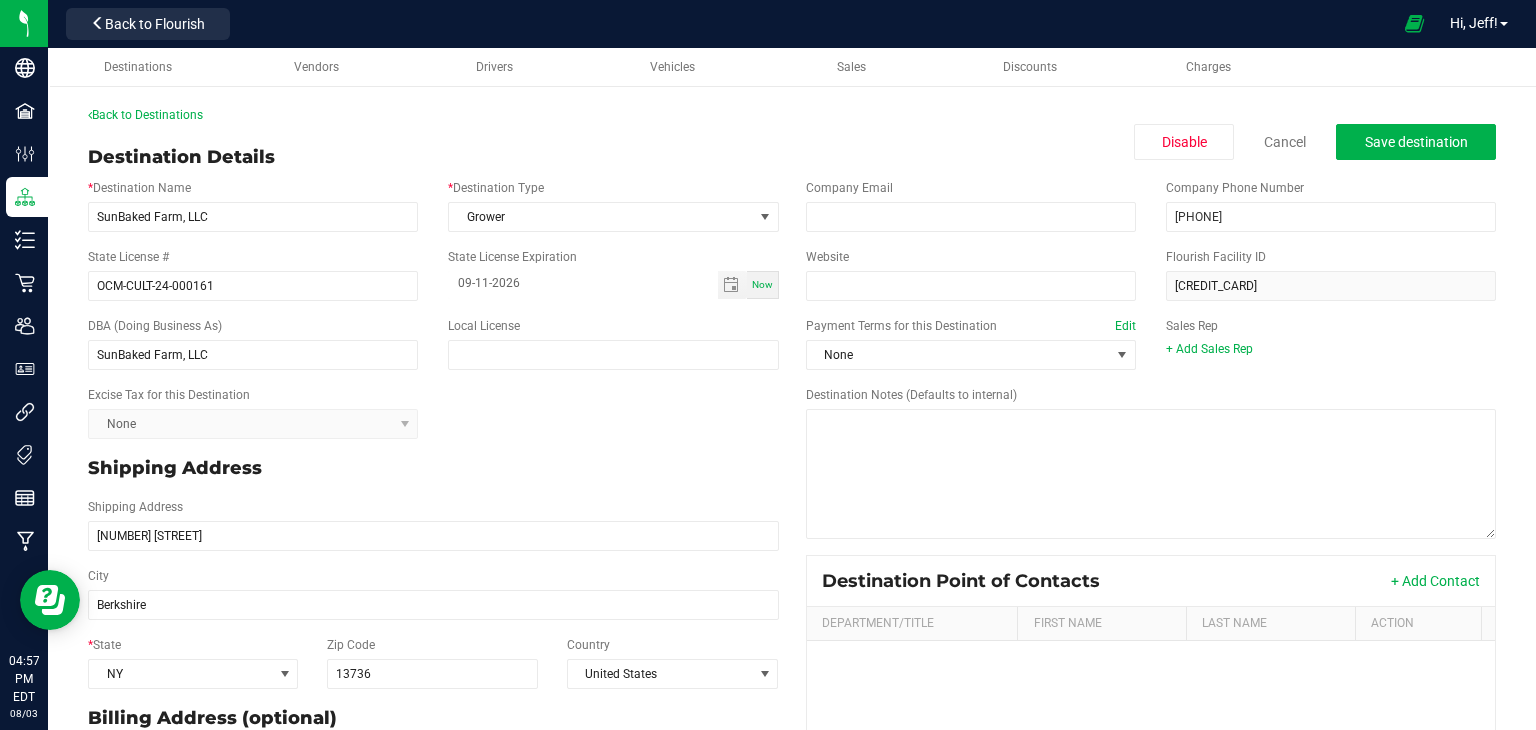 click on "Company Email" at bounding box center [849, 188] 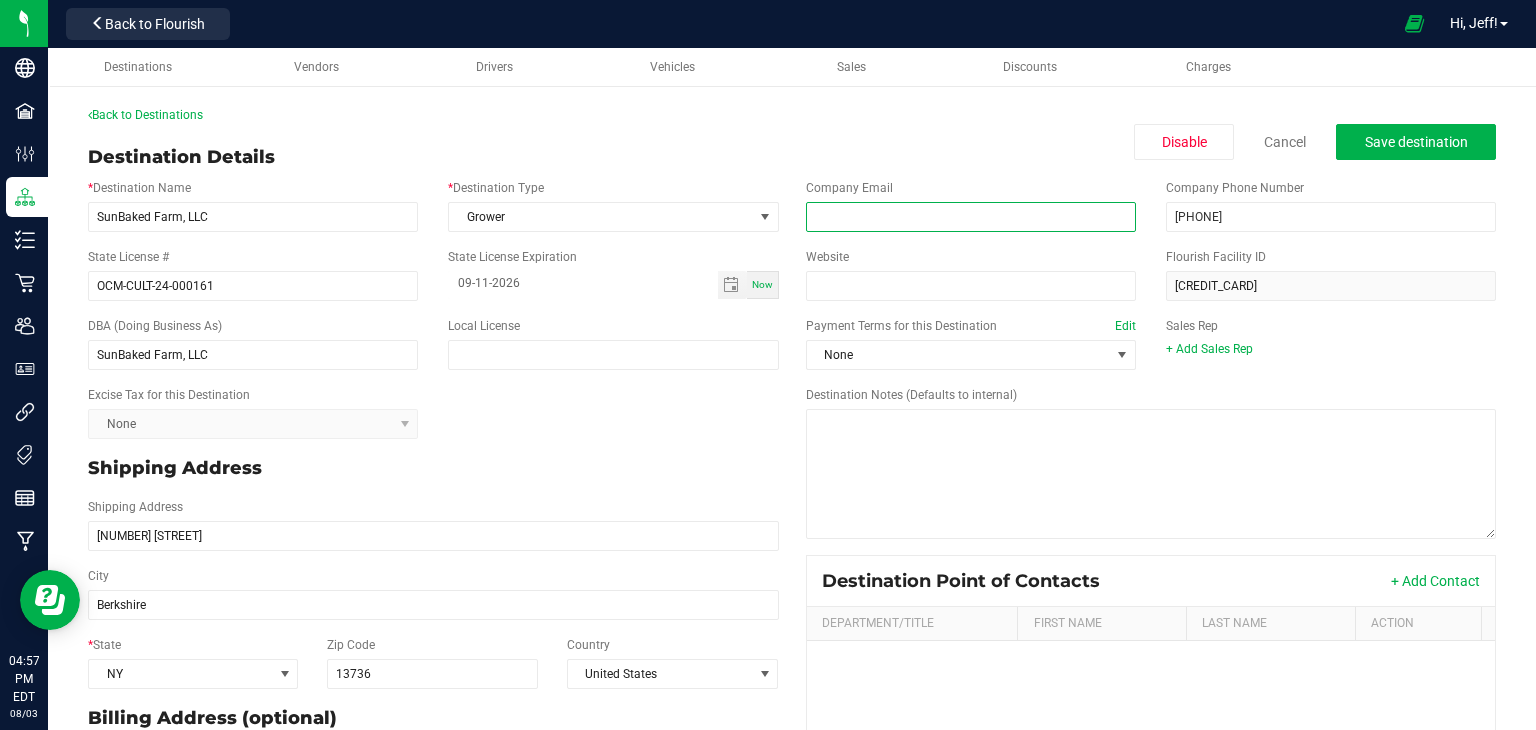 click at bounding box center [971, 217] 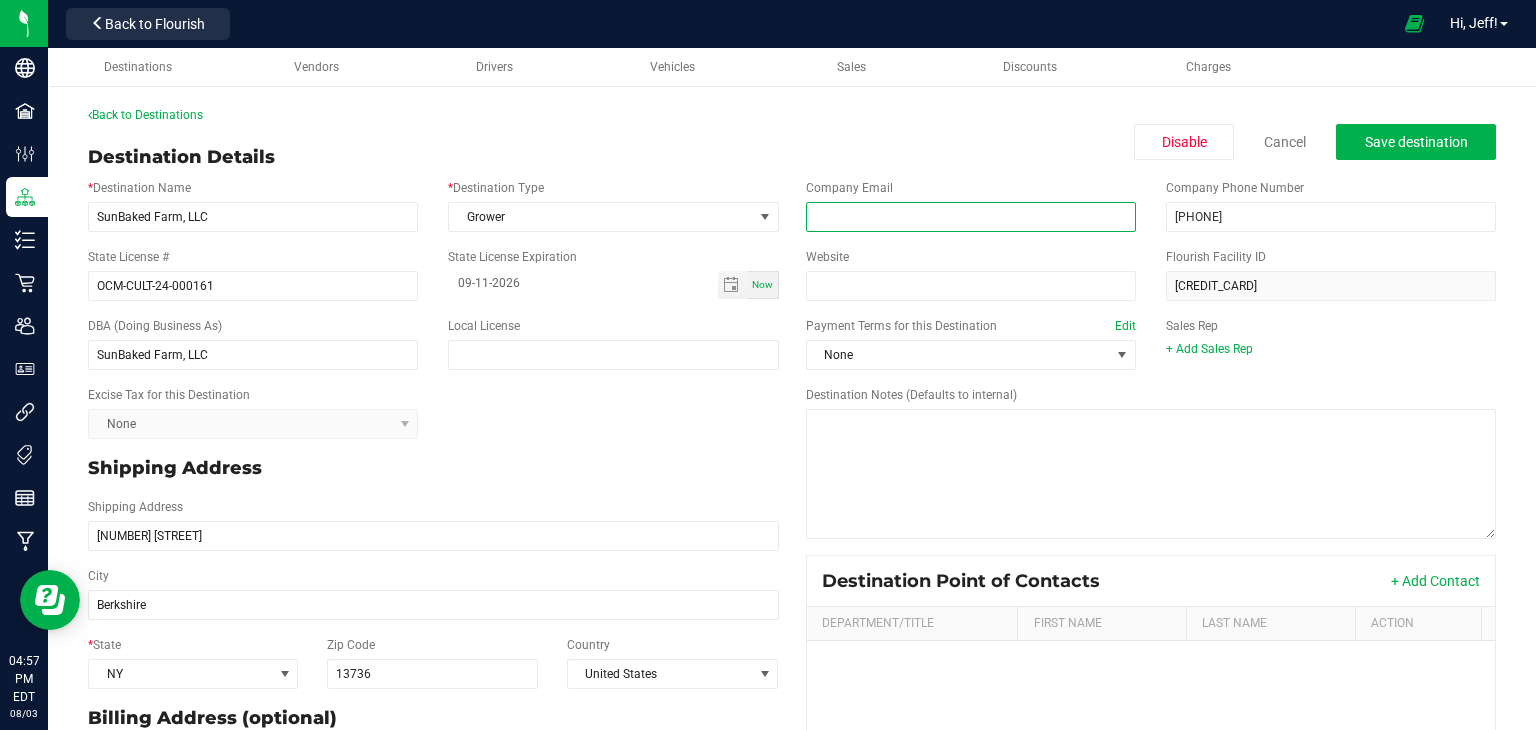 type on "[EMAIL]" 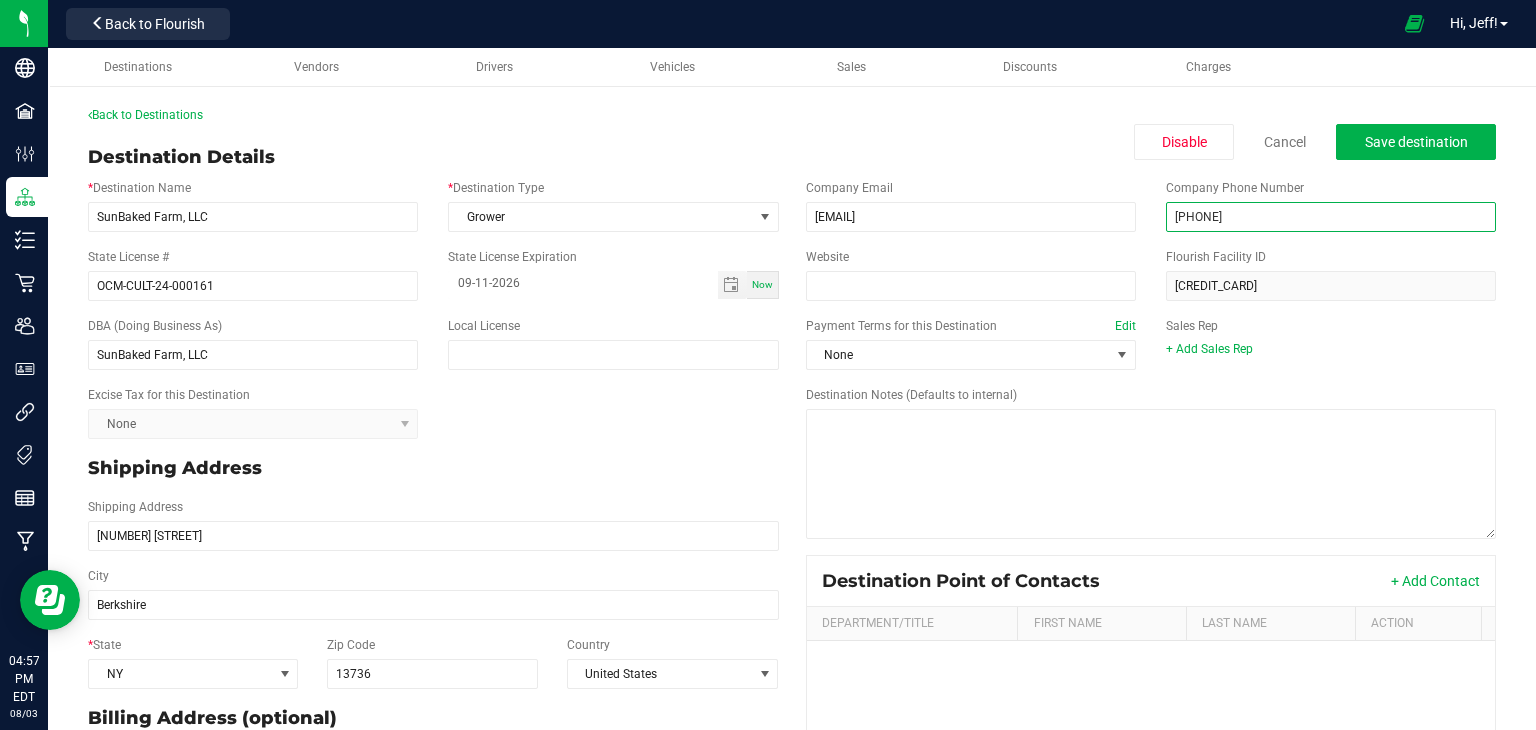 click on "[PHONE]" at bounding box center [1331, 217] 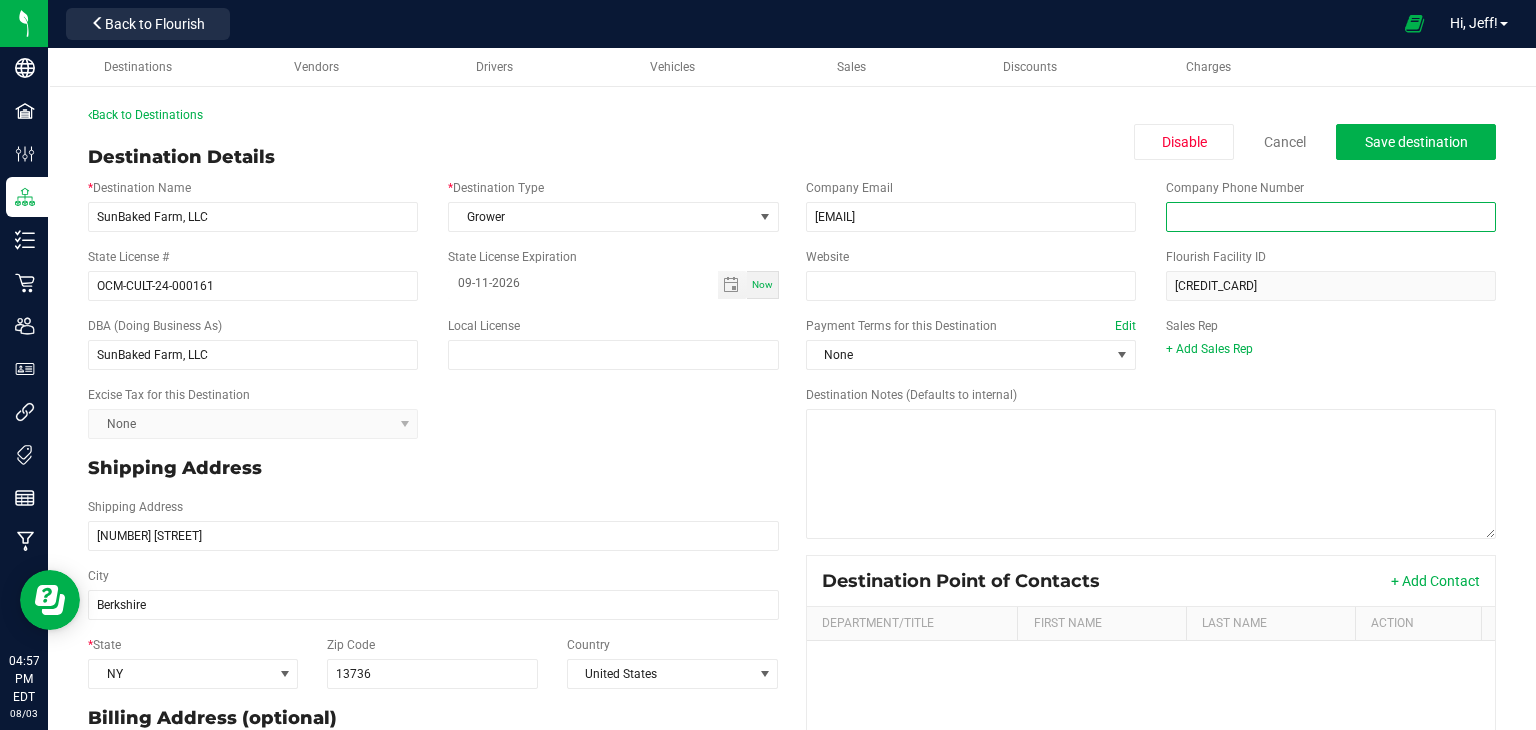 click at bounding box center [1331, 217] 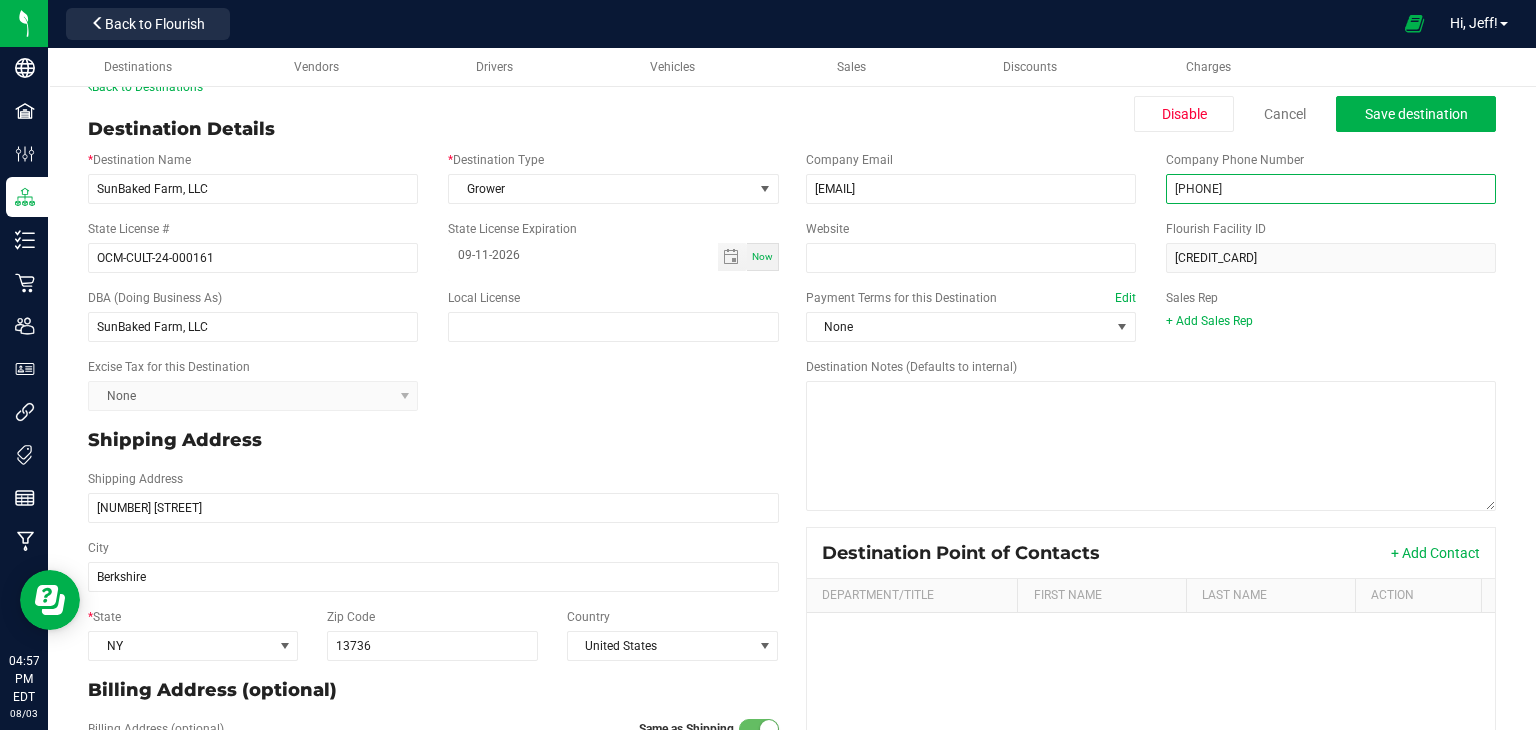 scroll, scrollTop: 37, scrollLeft: 0, axis: vertical 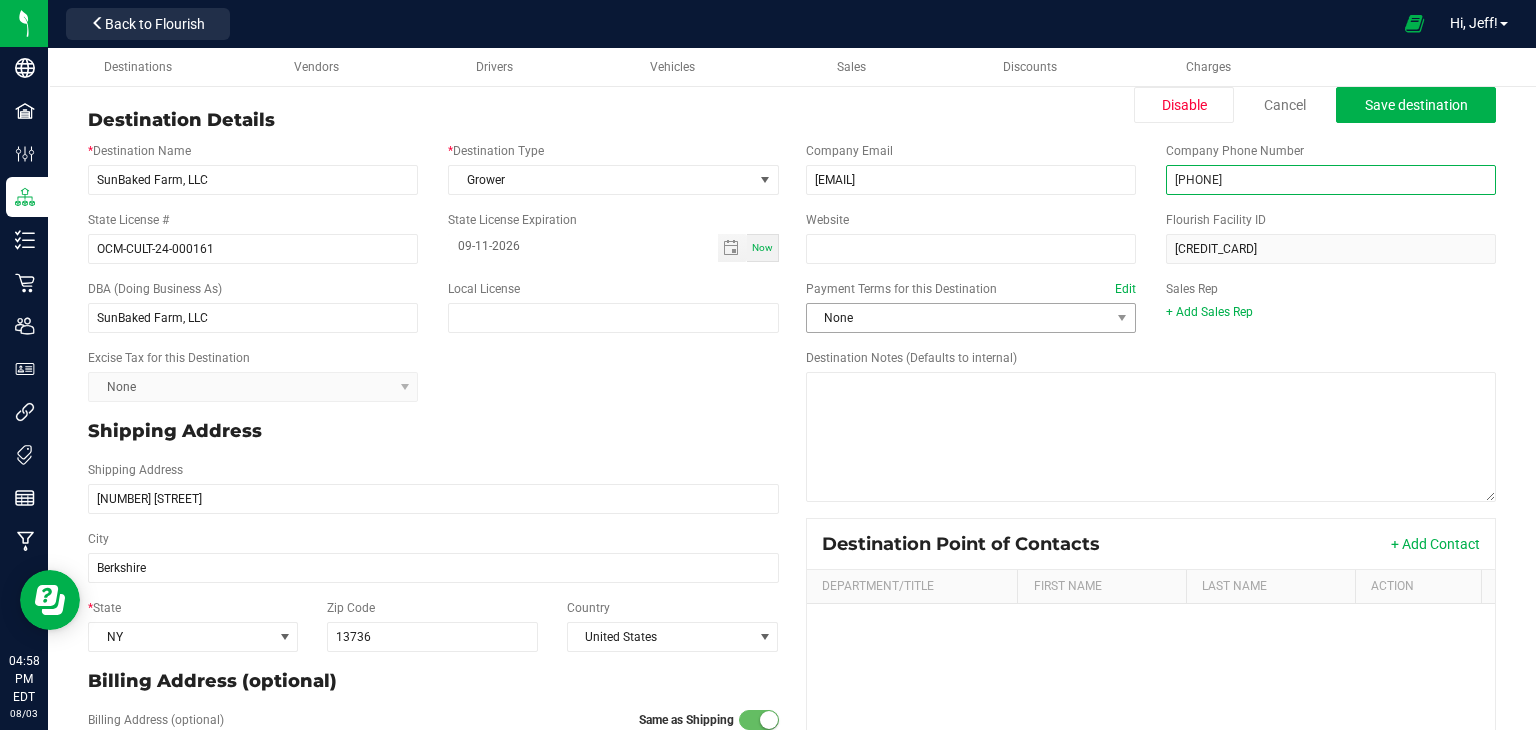 type on "[PHONE]" 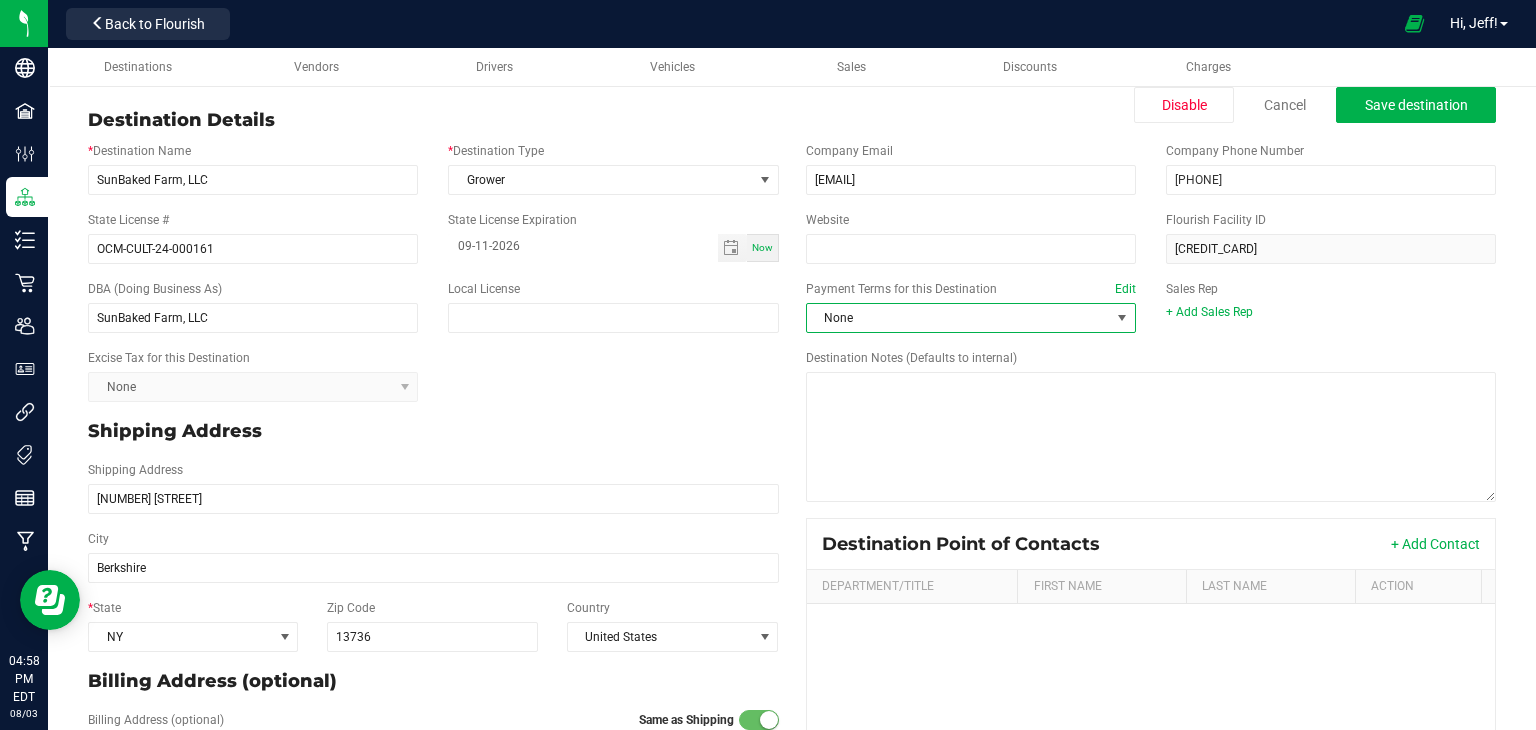 click on "None" at bounding box center (958, 318) 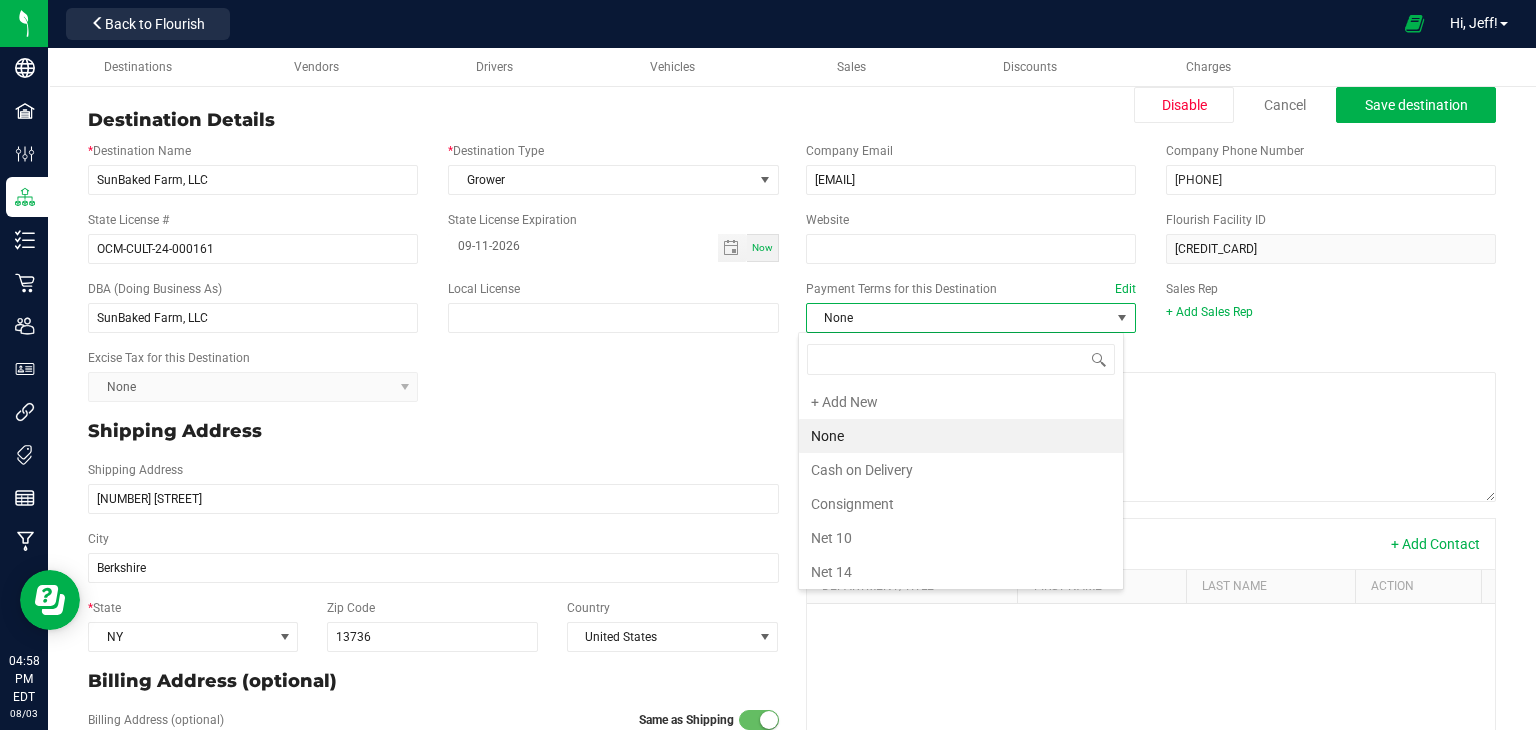 scroll, scrollTop: 99970, scrollLeft: 99673, axis: both 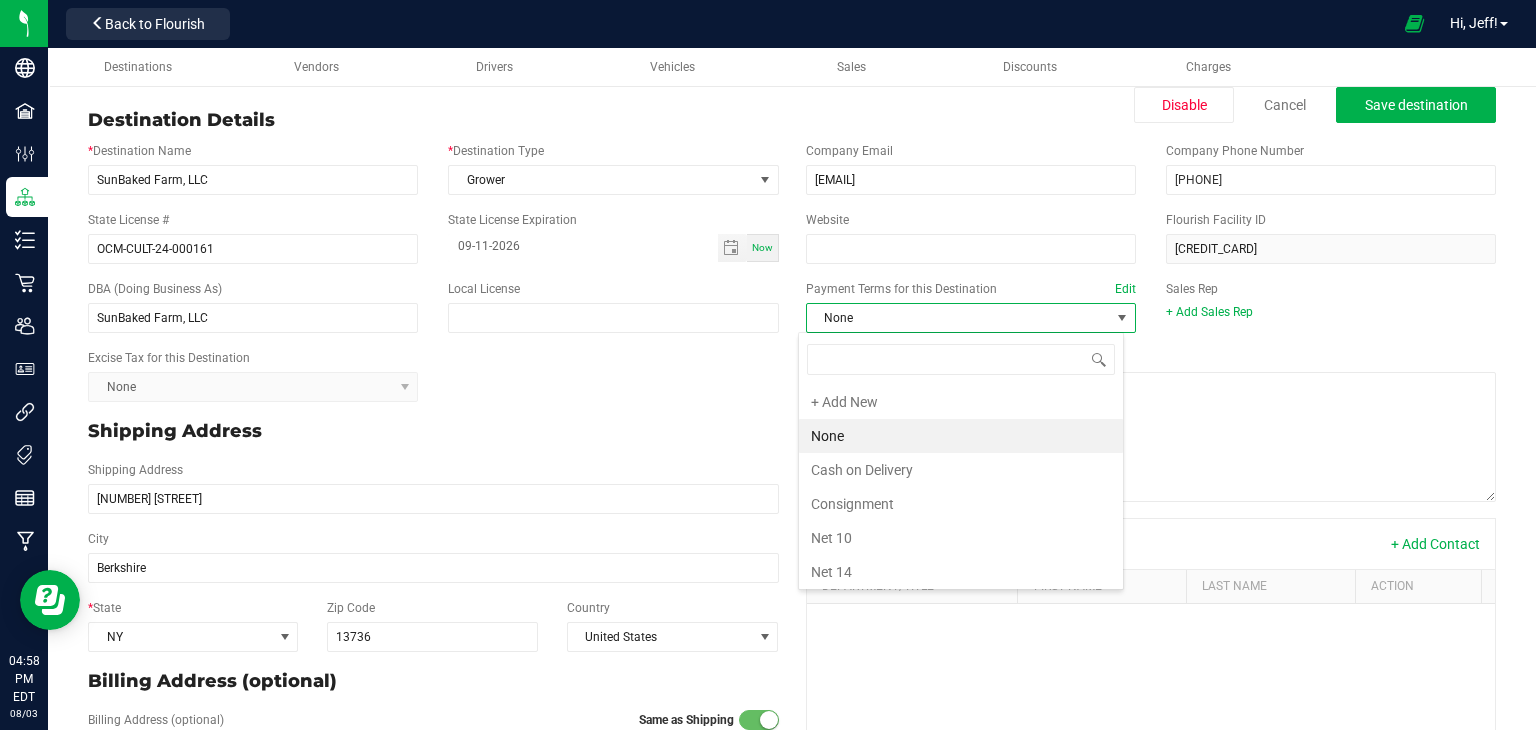 click on "Destination Notes (Defaults to internal)" at bounding box center (1151, 425) 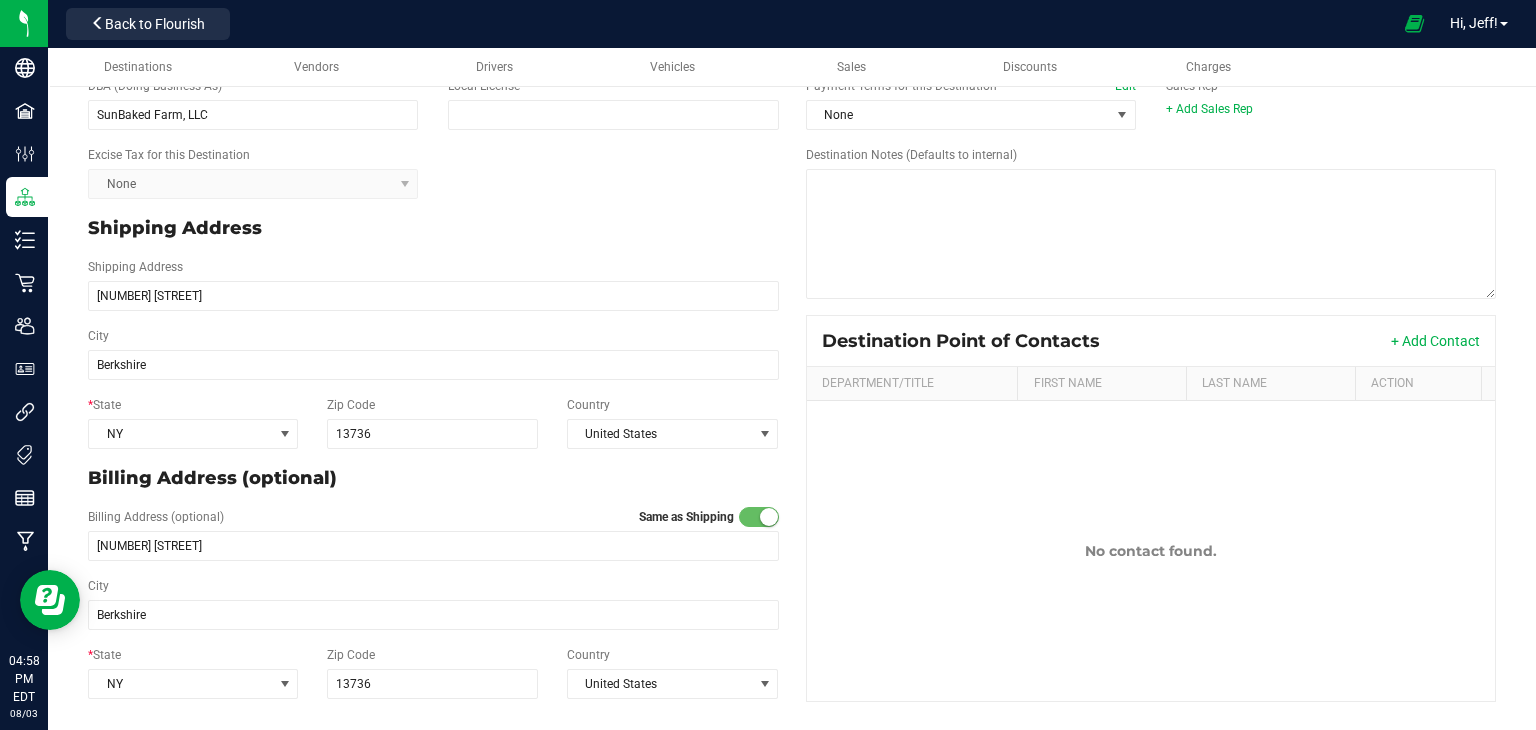scroll, scrollTop: 0, scrollLeft: 0, axis: both 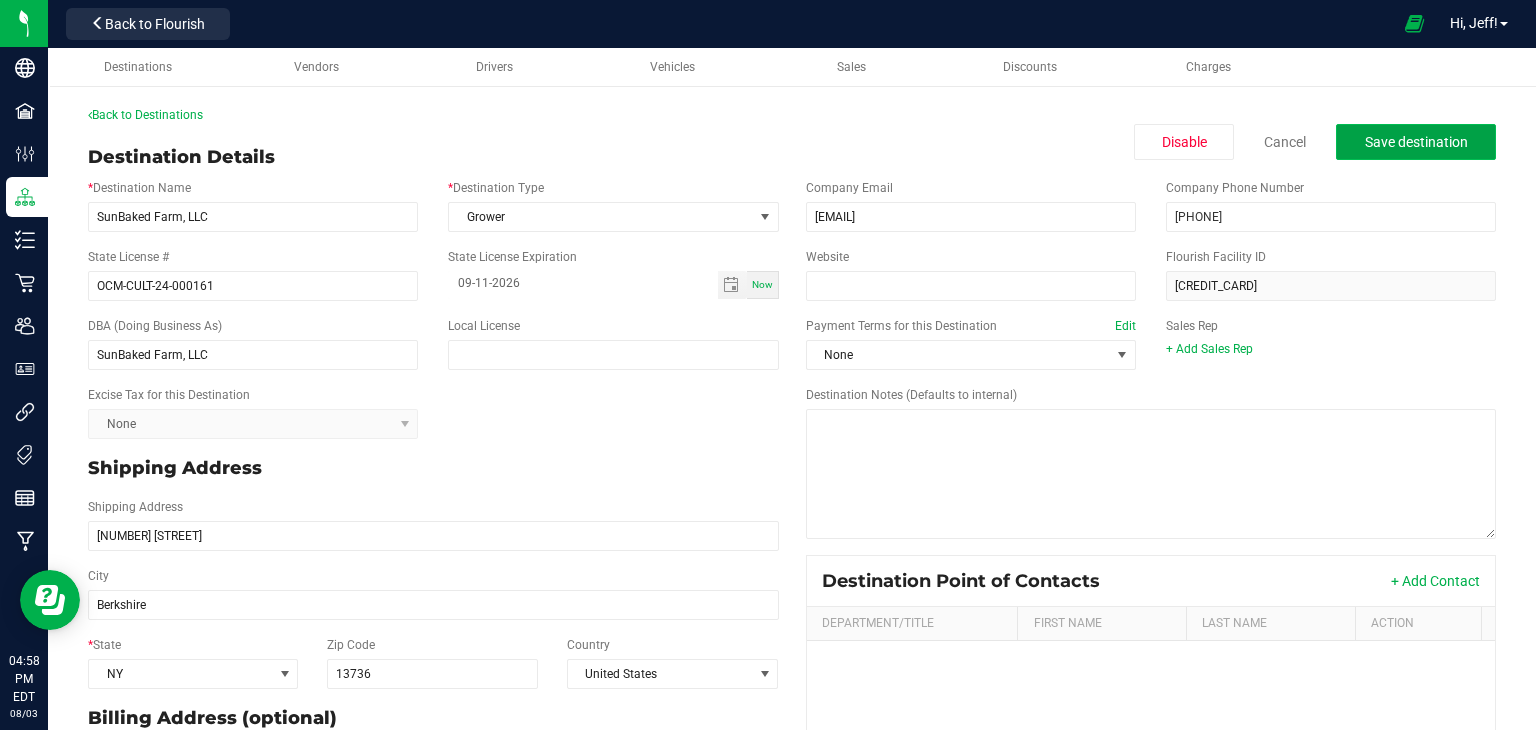 click on "Save destination" 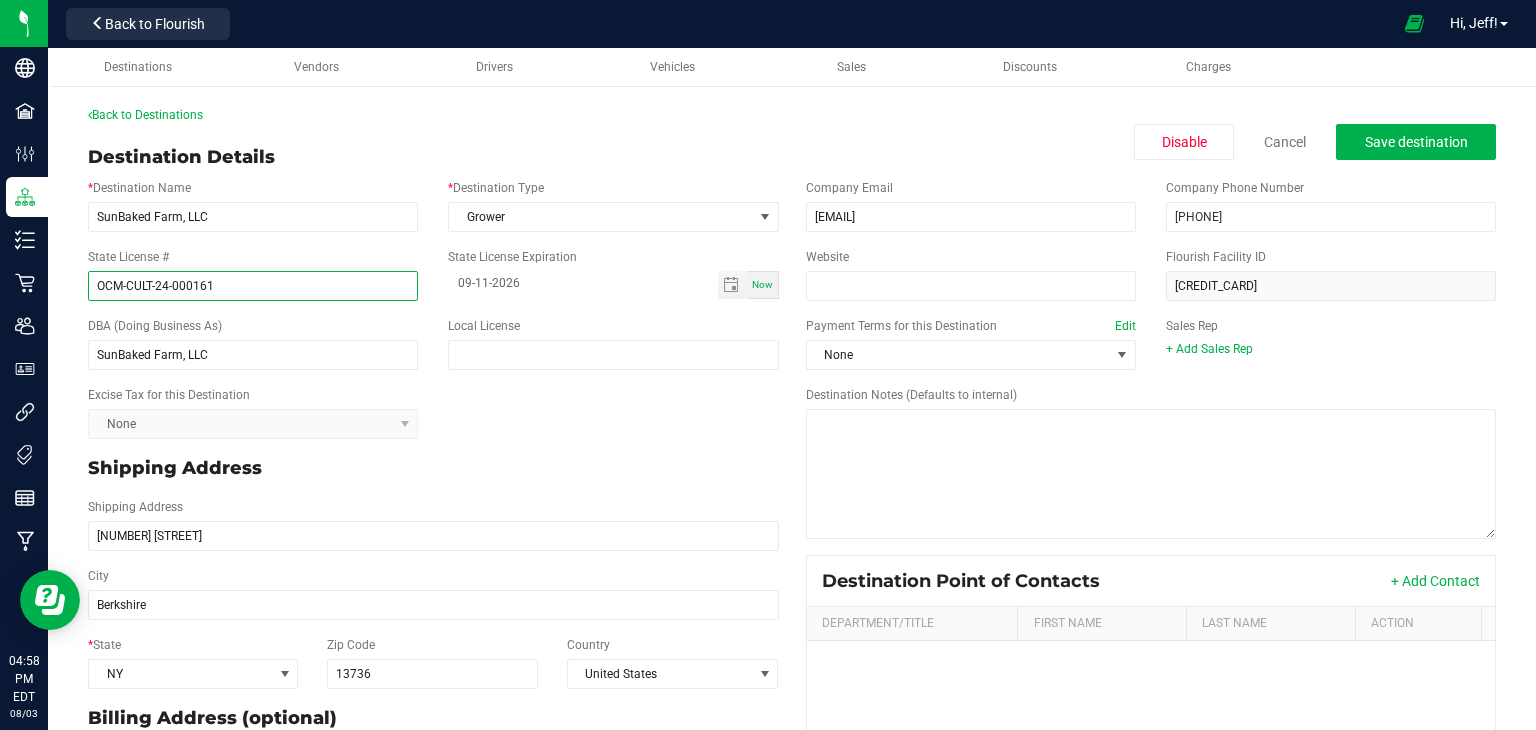 click on "OCM-CULT-24-000161" at bounding box center [253, 286] 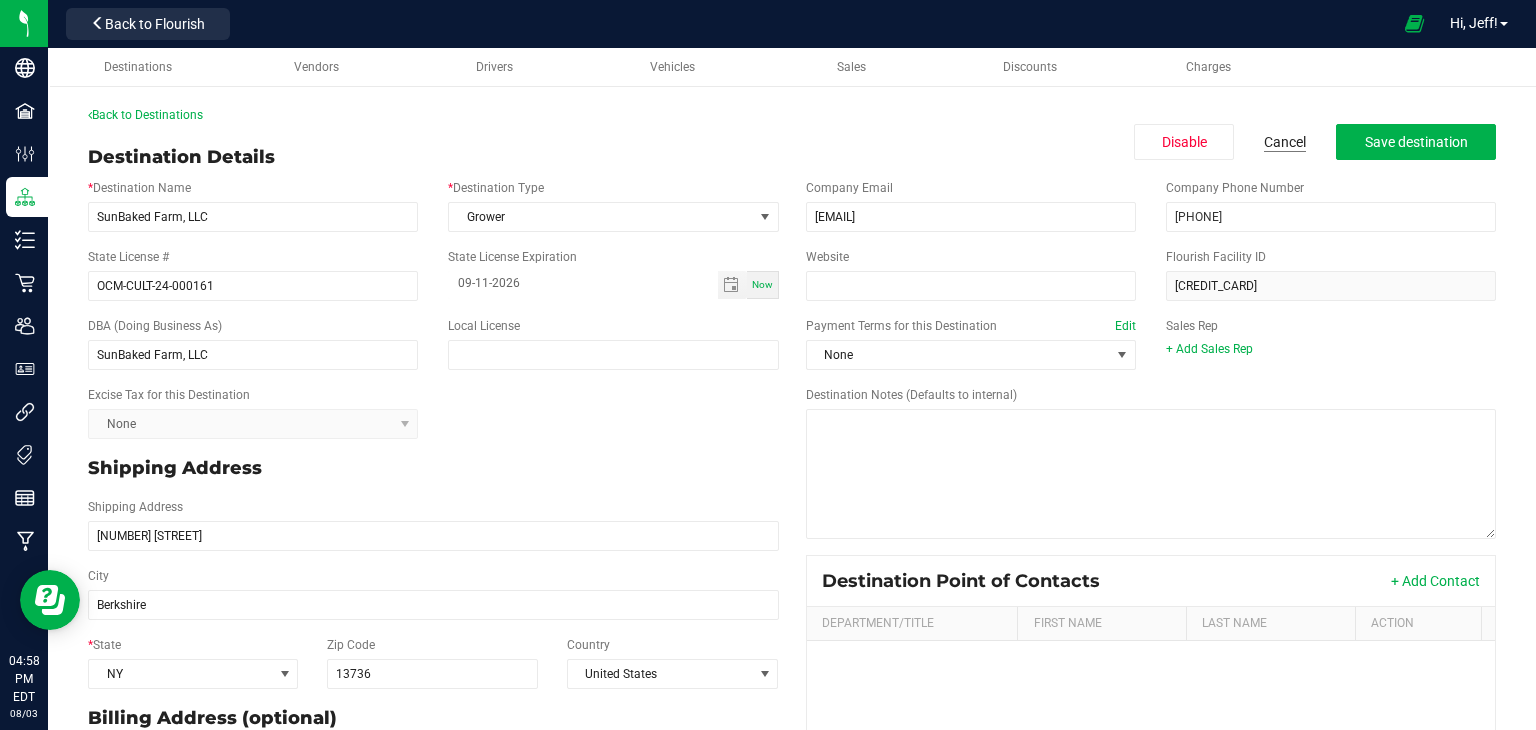 click on "Cancel" 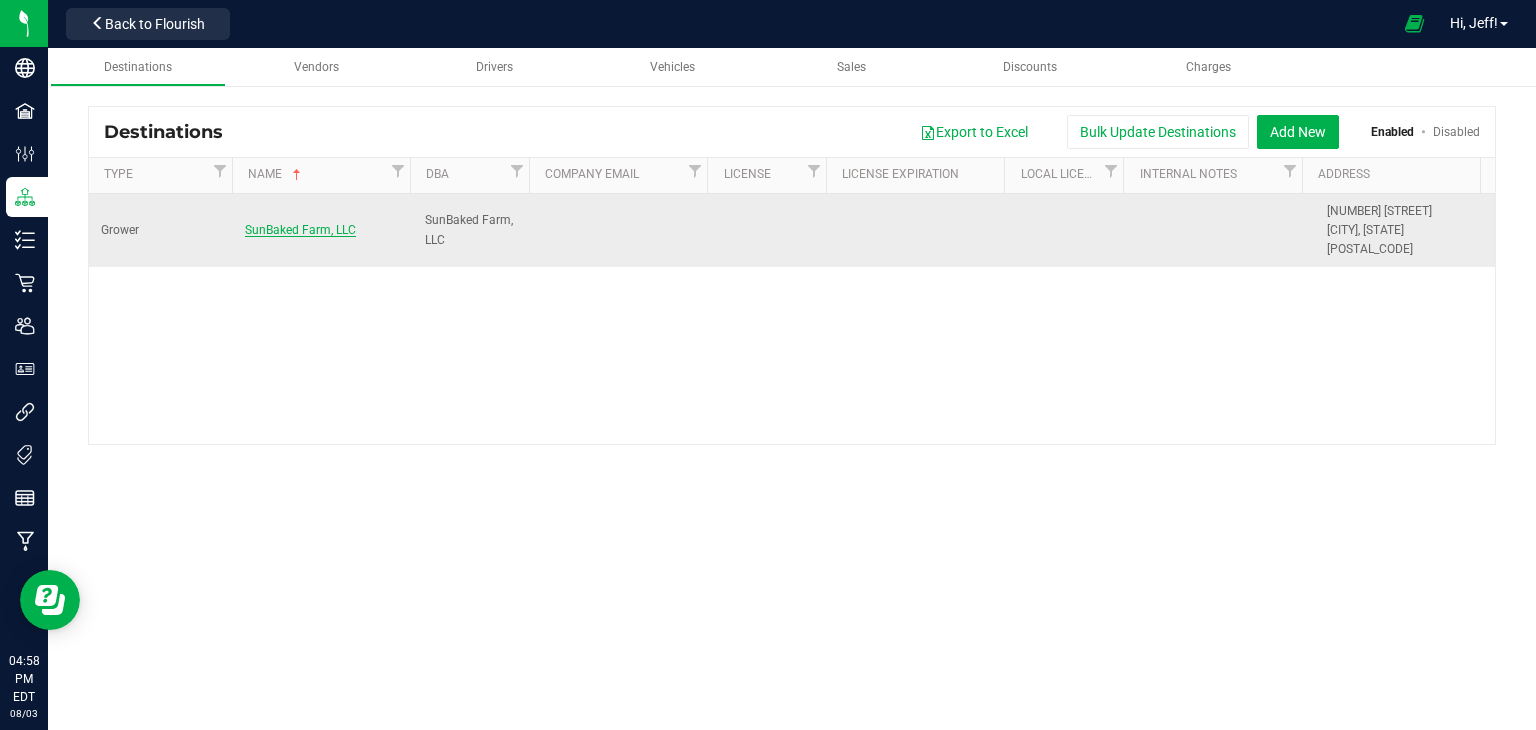 click on "SunBaked Farm, LLC" at bounding box center (300, 230) 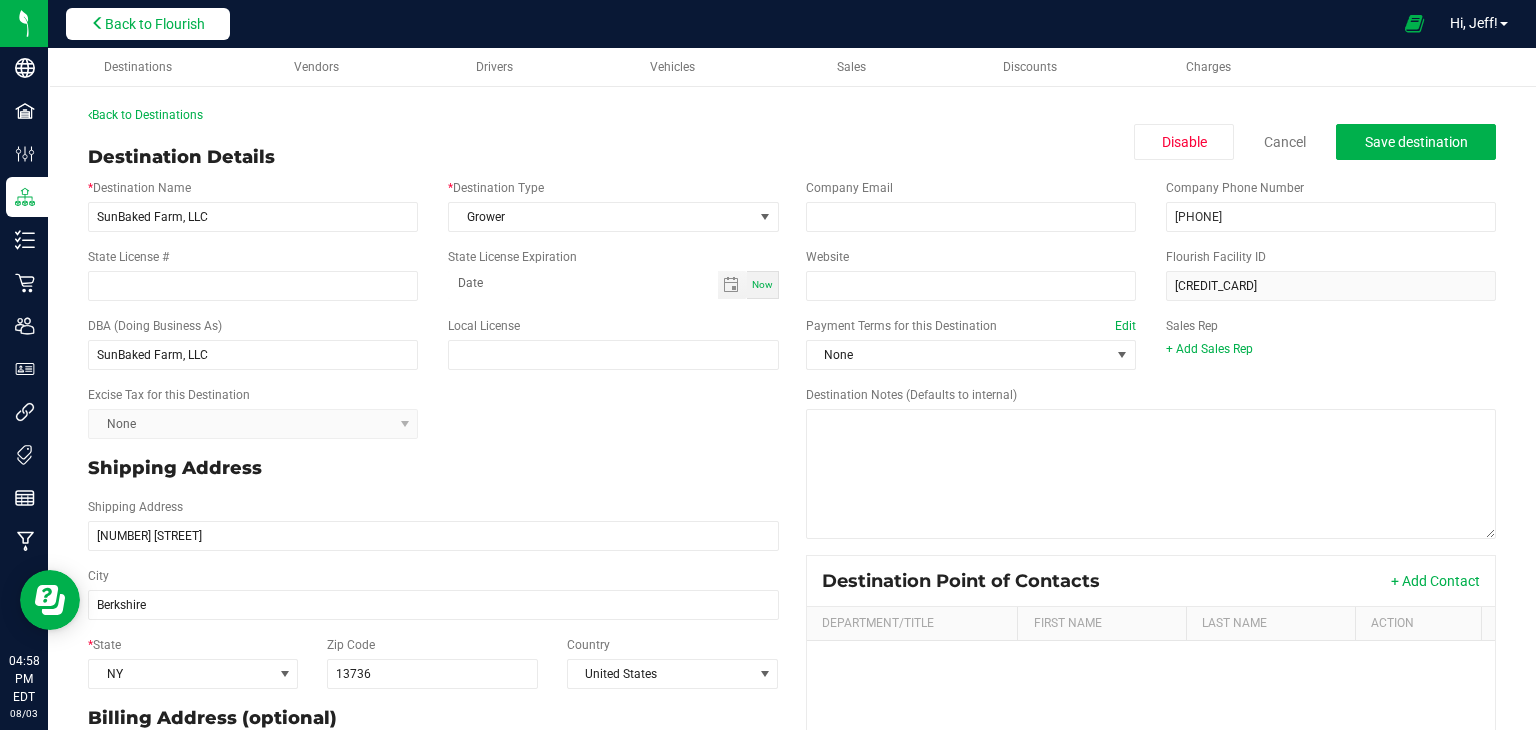 click on "Back to Flourish" at bounding box center (155, 24) 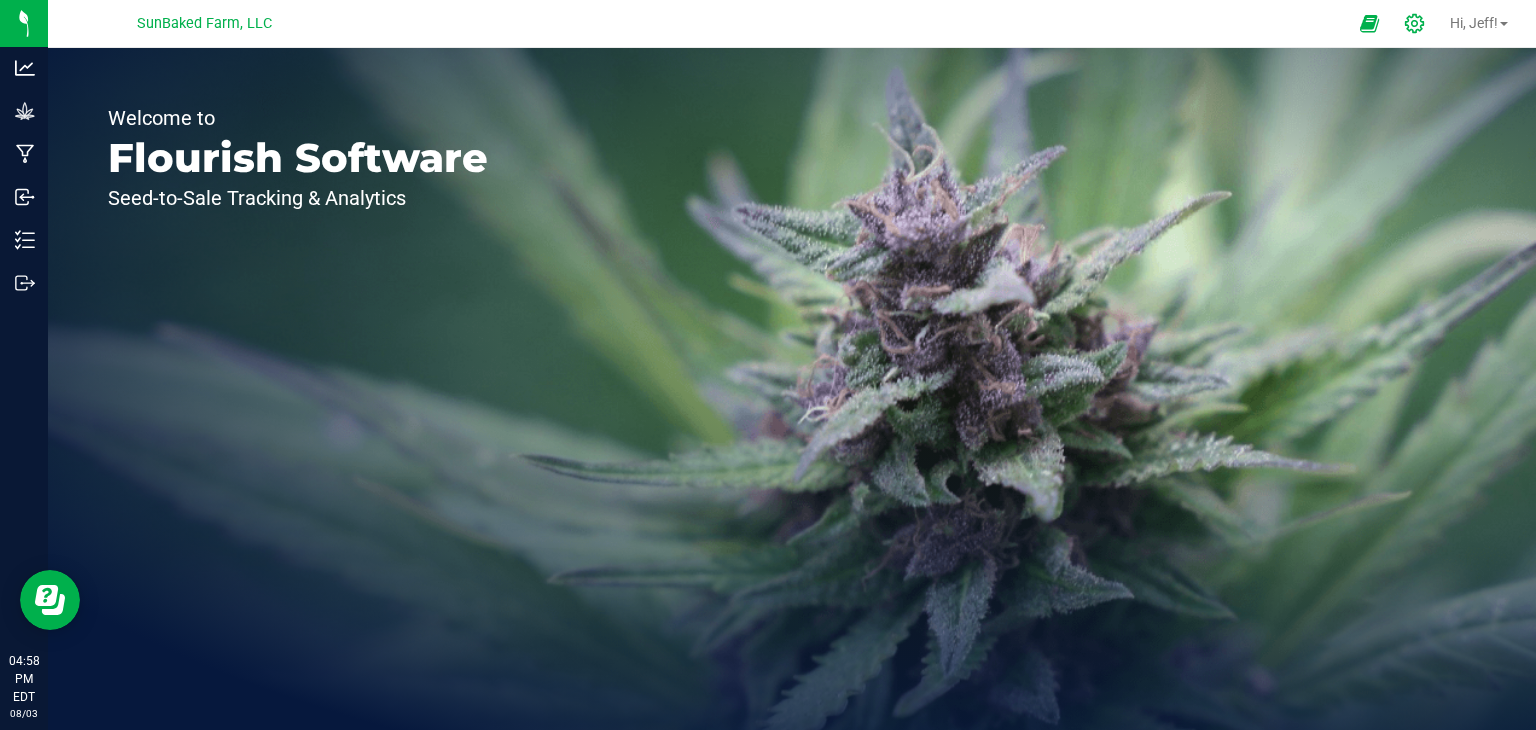 click 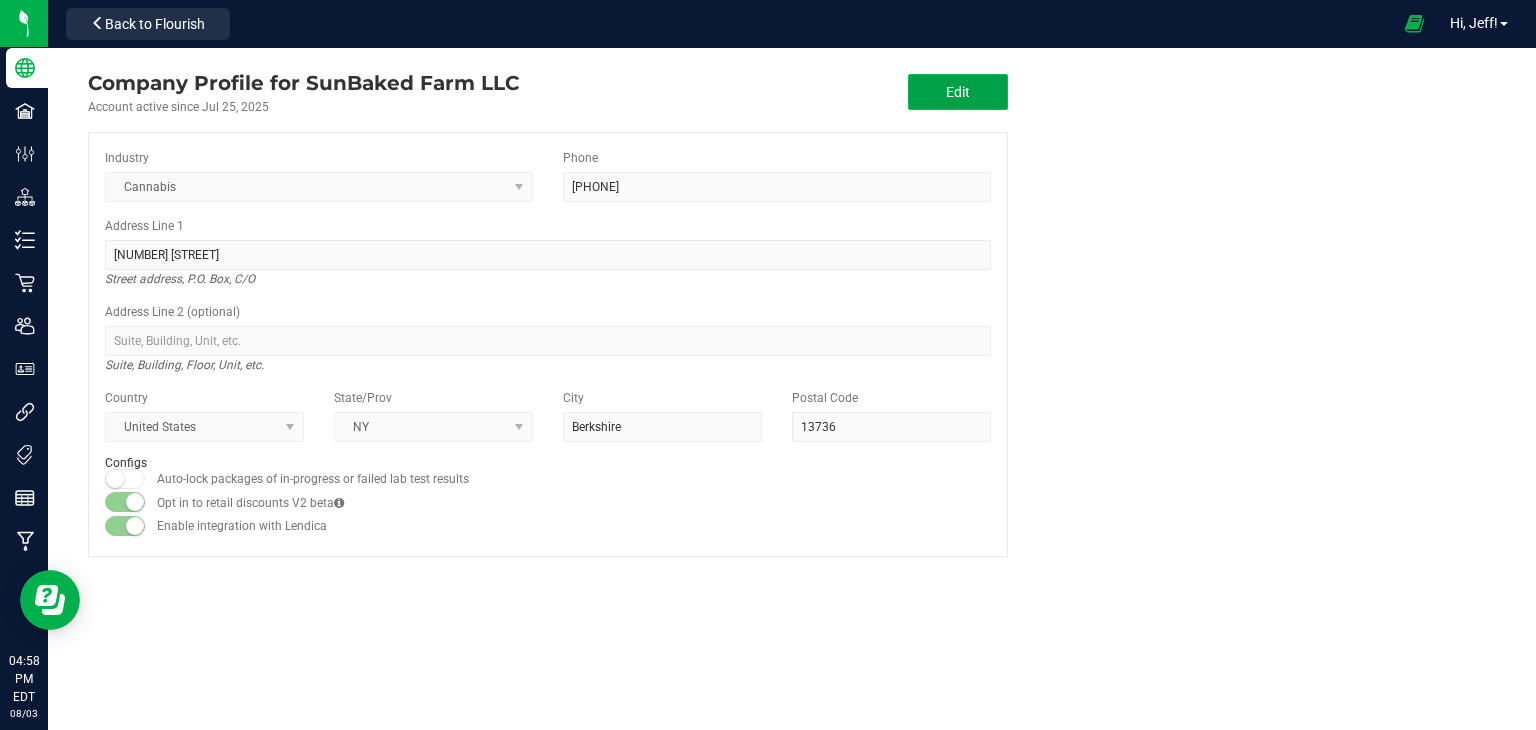 click on "Edit" at bounding box center (958, 92) 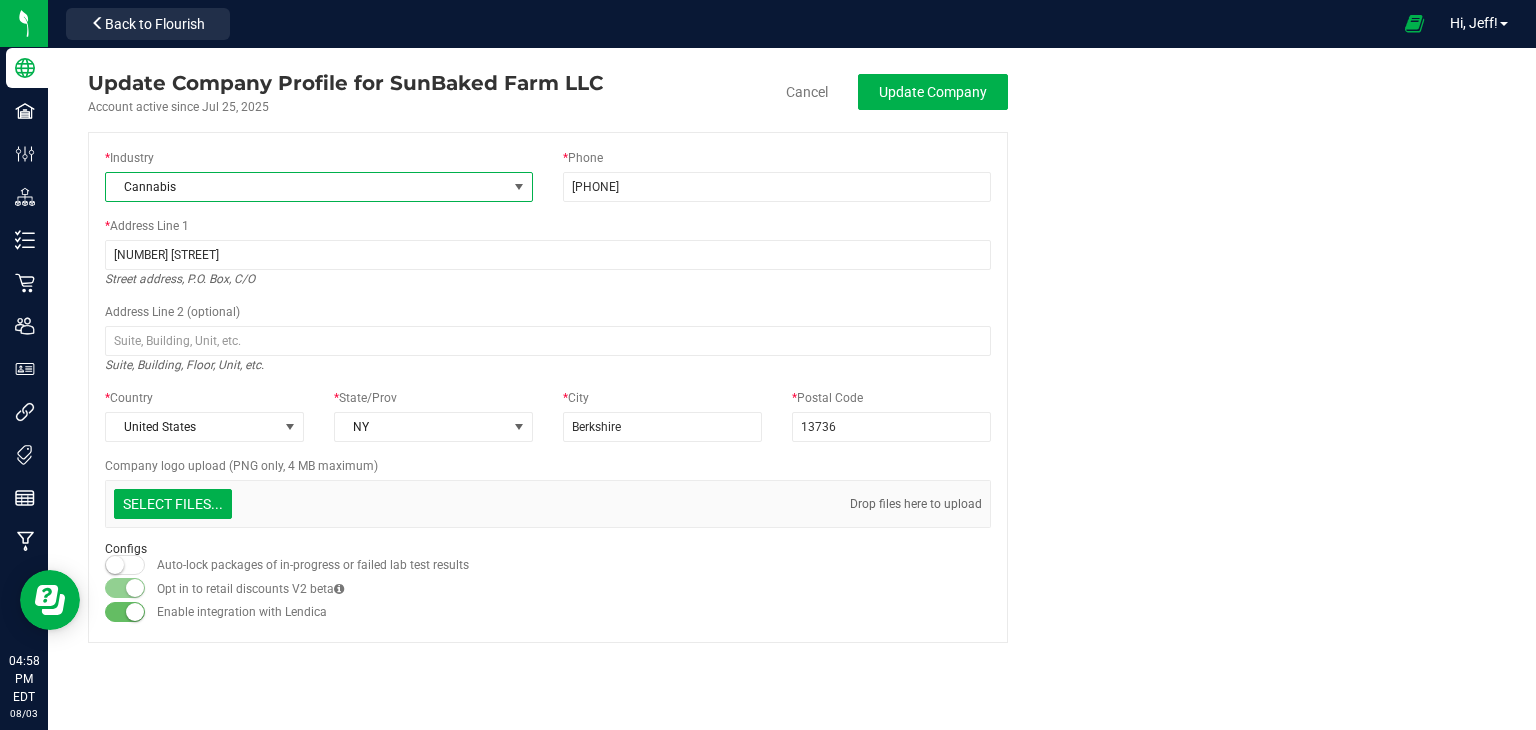 click at bounding box center [519, 187] 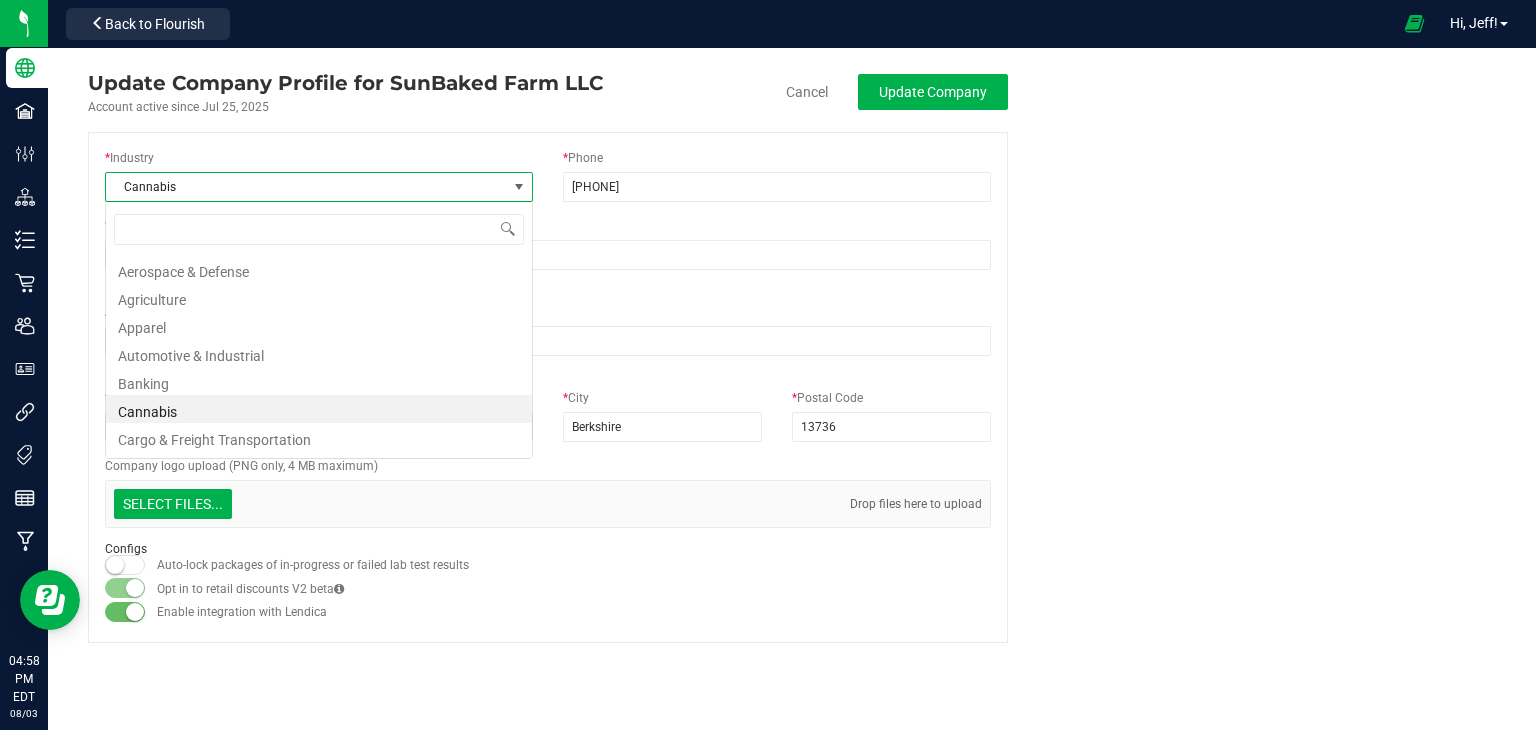 scroll, scrollTop: 99970, scrollLeft: 99572, axis: both 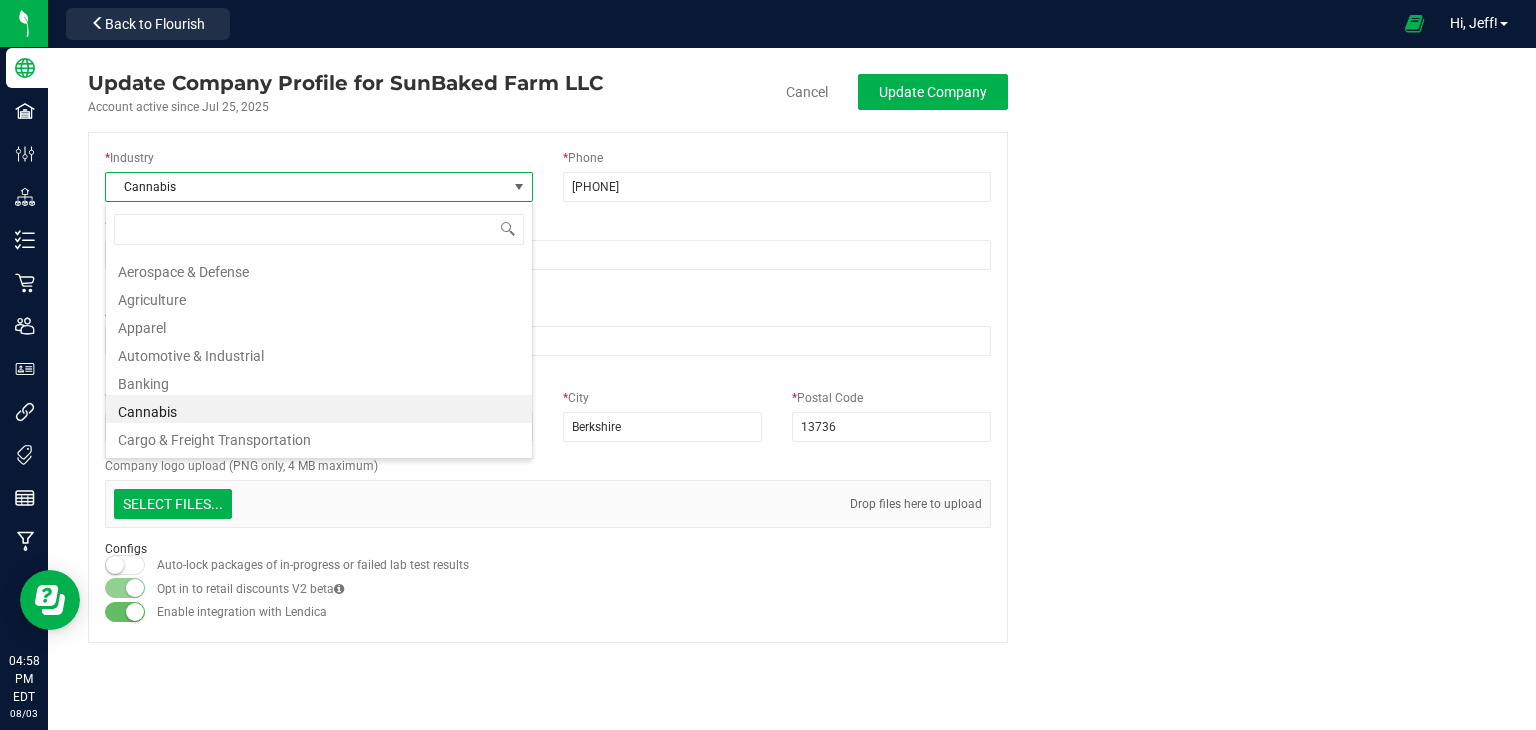 click on "Update Company Profile for SunBaked Farm LLC Account active since Jul 25, 2025 Cancel Update Company * Industry Cannabis * Phone [PHONE] * Address Line 1 [NUMBER] [STREET] Street address, P.O. Box, C/O Address Line 2 (optional) Suite, Building, Floor, Unit, etc. * Country United States * State/Prov NY * City [CITY] * Postal Code [POSTAL_CODE] Company logo upload (PNG only, 4 MB maximum) Select files... Drop files here to upload Configs Auto-lock packages of in-progress or failed lab test results Opt in to retail discounts V2 beta Enable integration with Lendica" at bounding box center [792, 355] 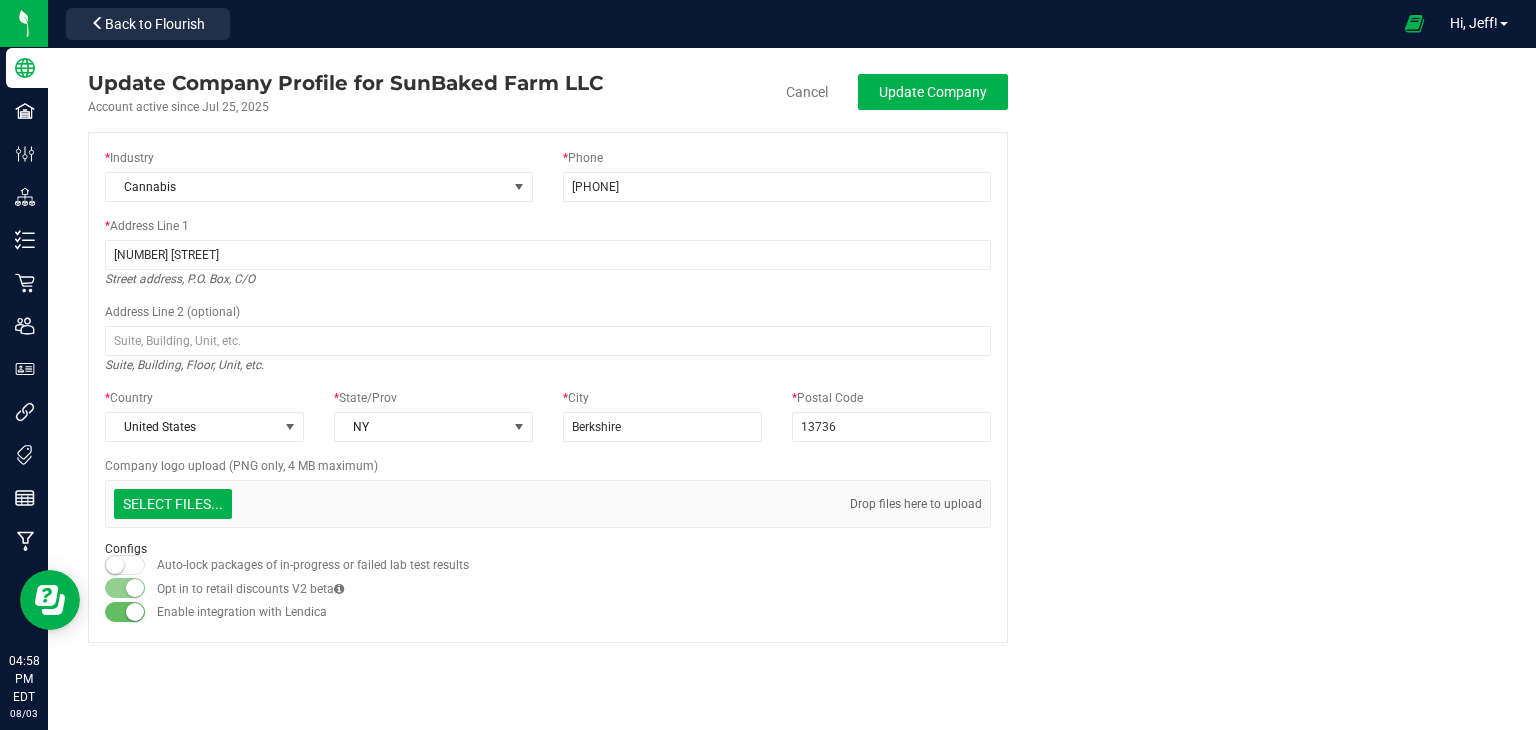 click on "Cancel   Update Company" at bounding box center (897, 92) 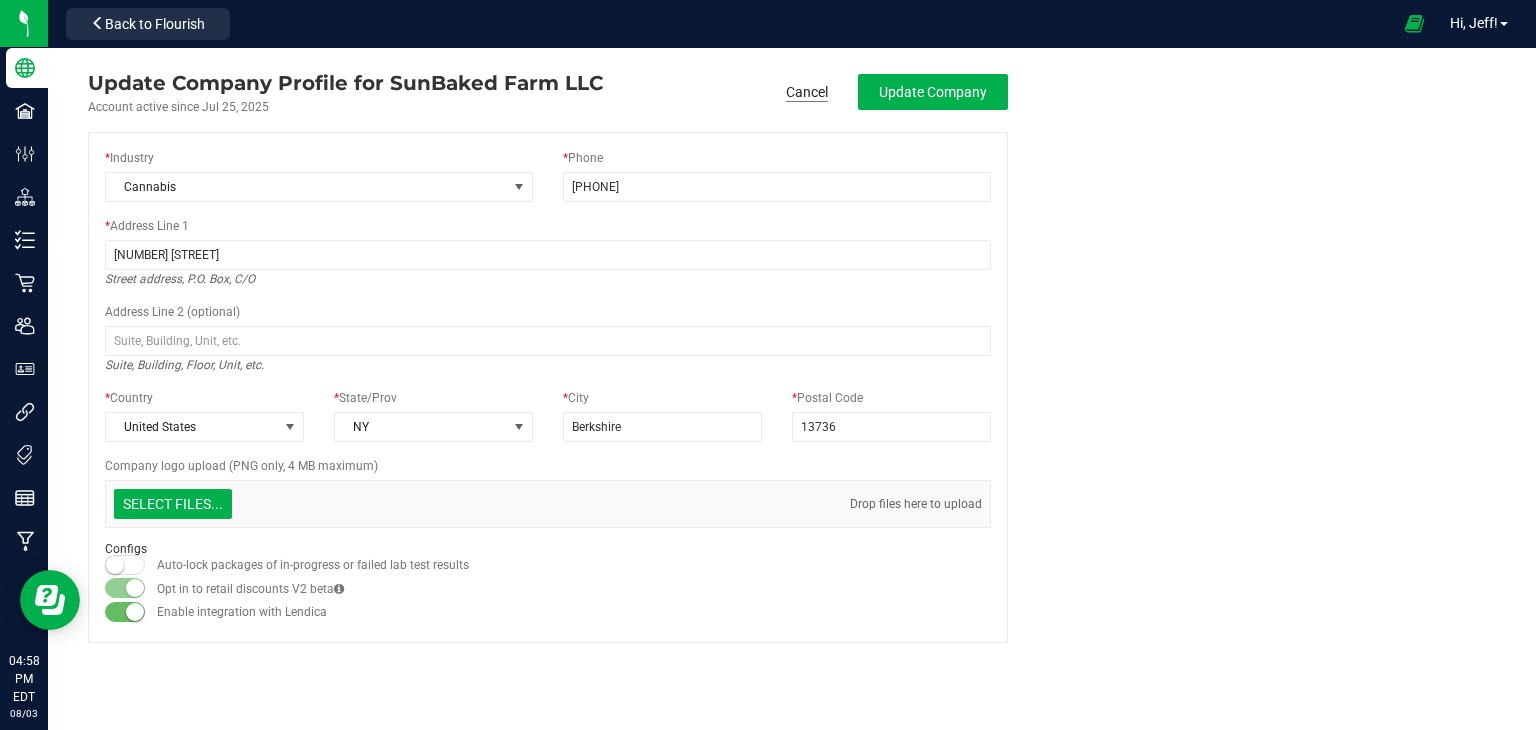 click on "Cancel" at bounding box center [807, 92] 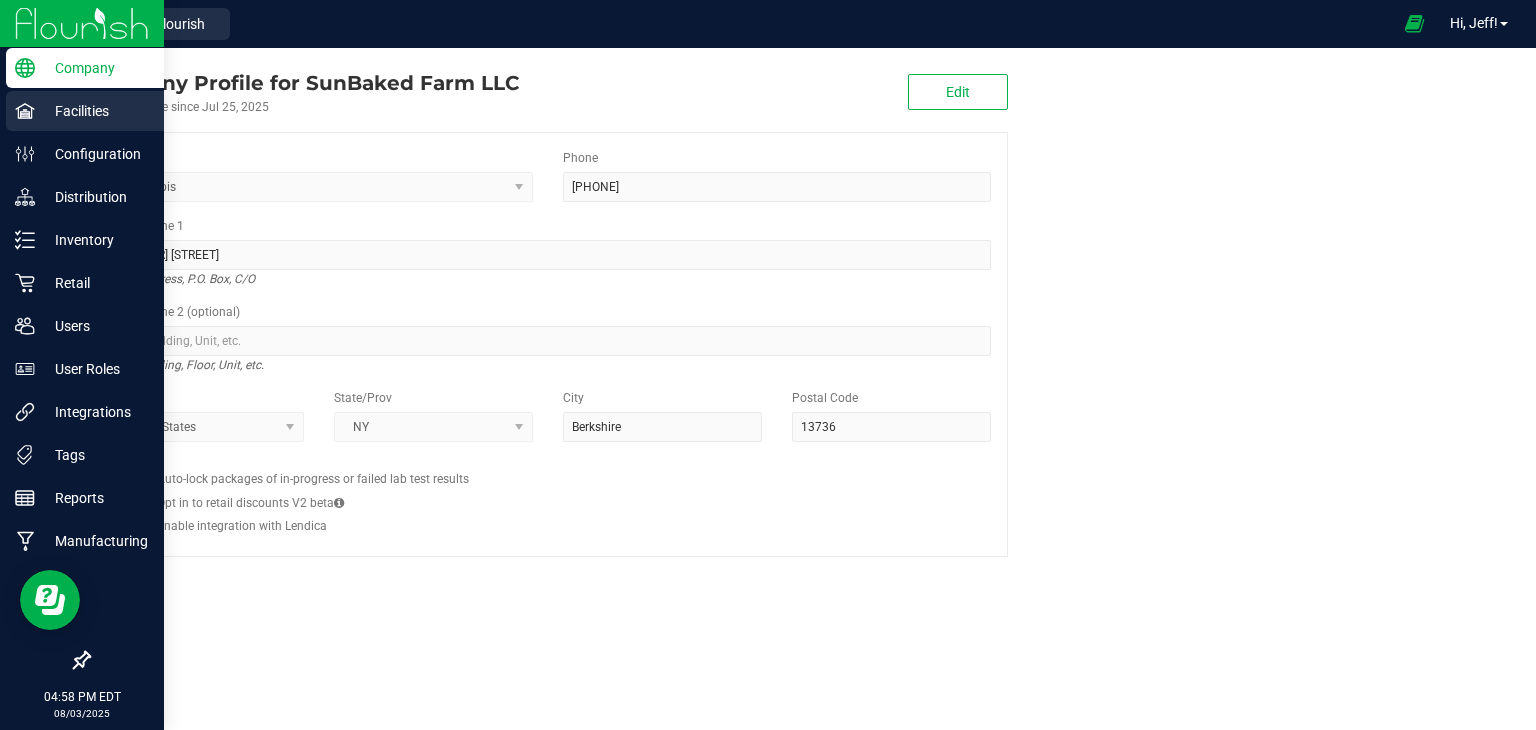 click on "Facilities" at bounding box center [95, 111] 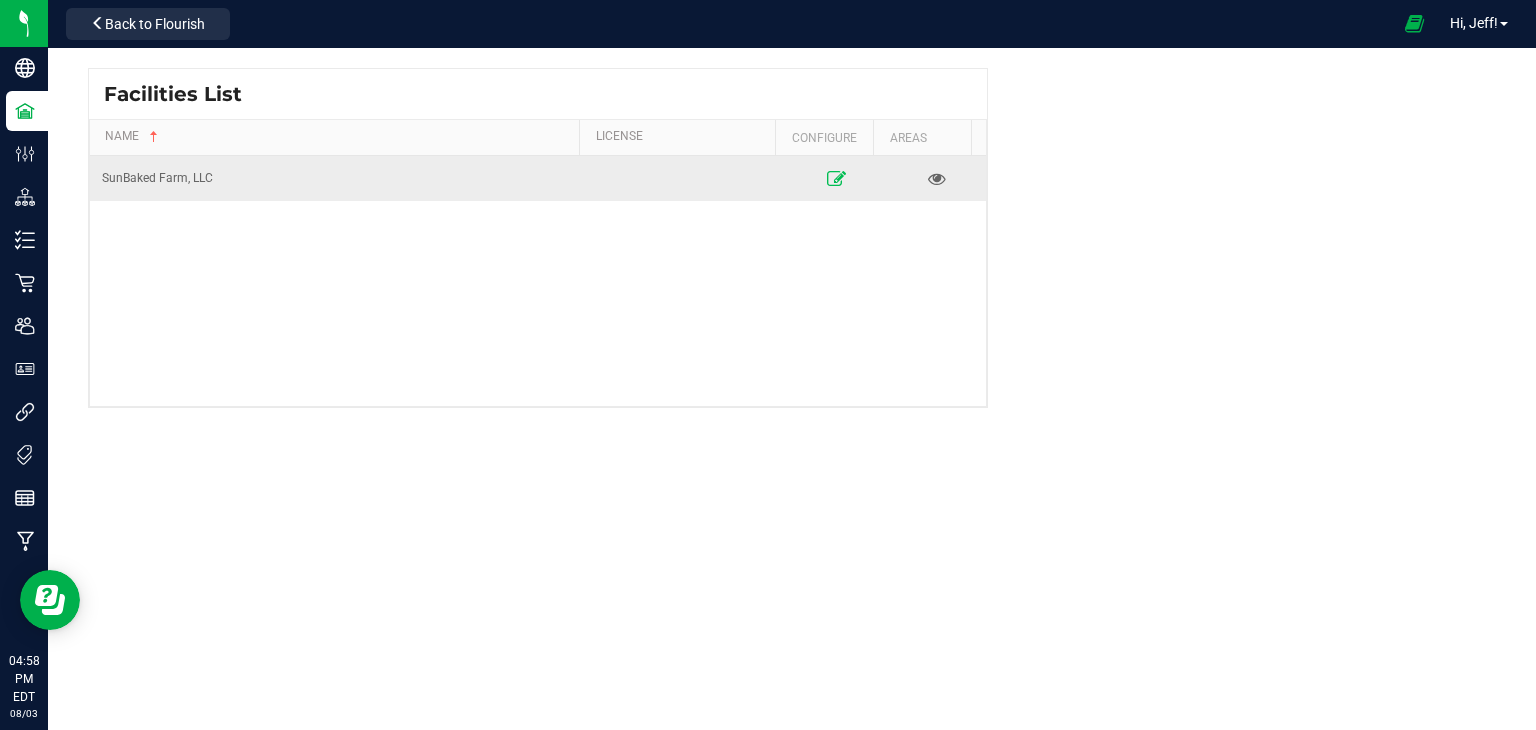 click at bounding box center (836, 178) 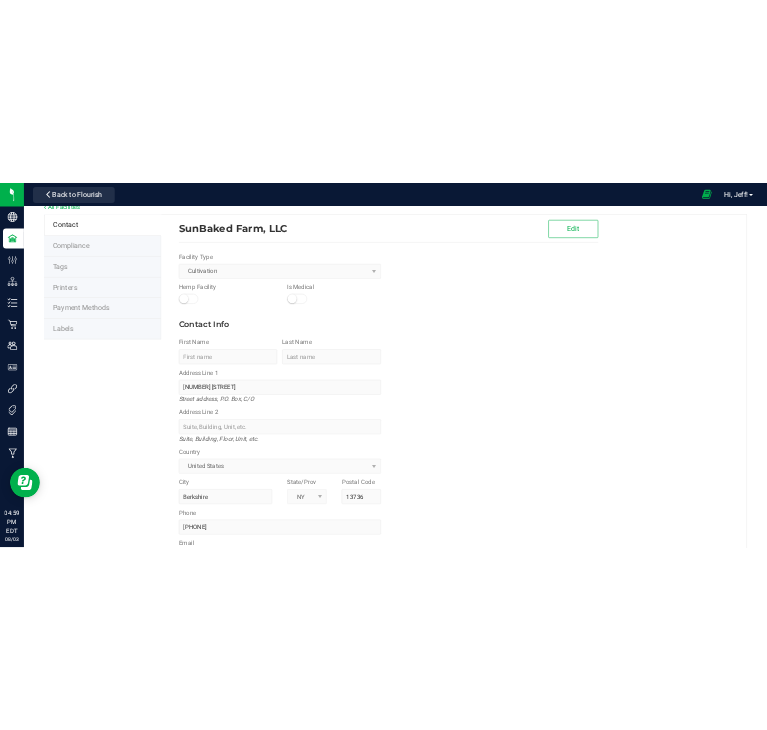 scroll, scrollTop: 0, scrollLeft: 0, axis: both 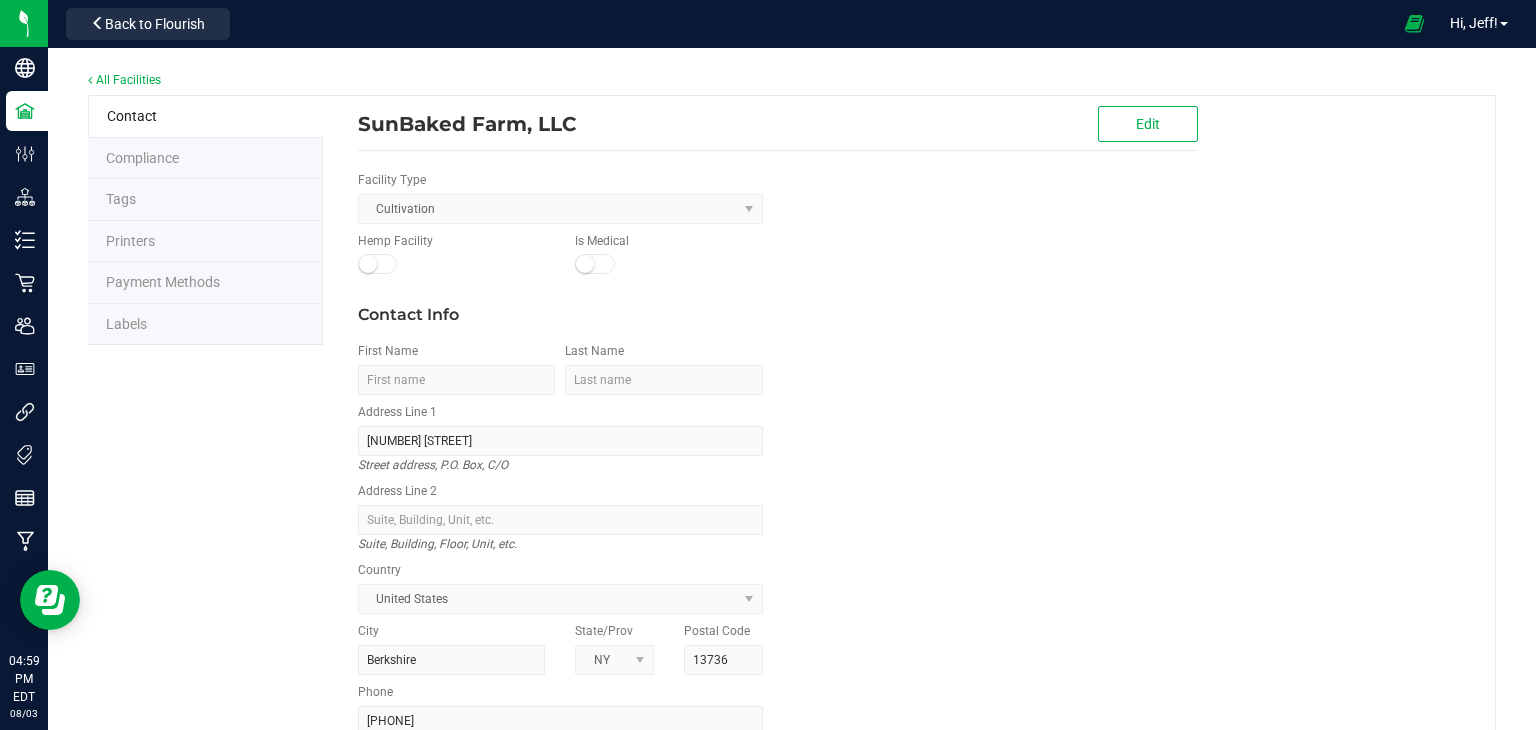 click on "Compliance" at bounding box center [205, 159] 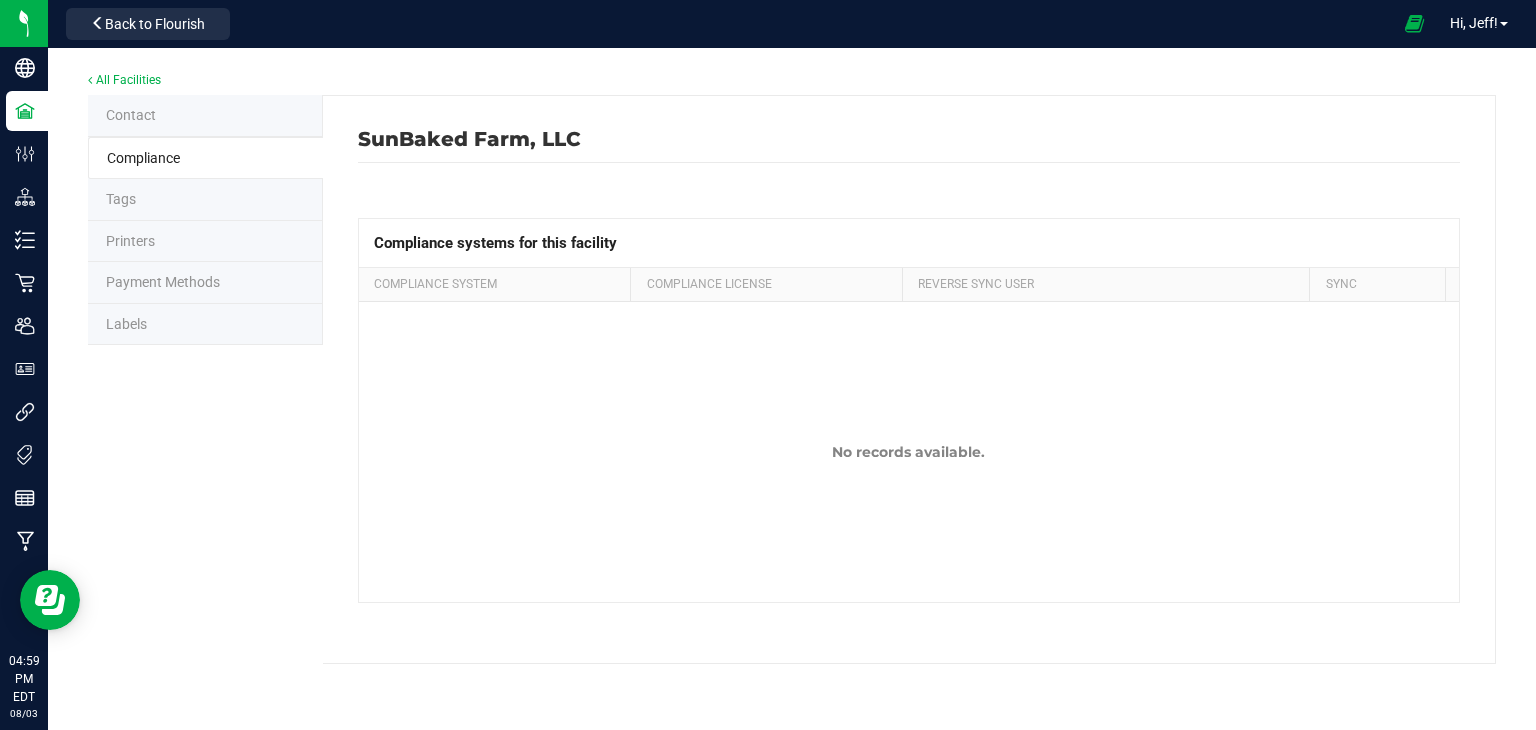 click on "Compliance System" at bounding box center [435, 284] 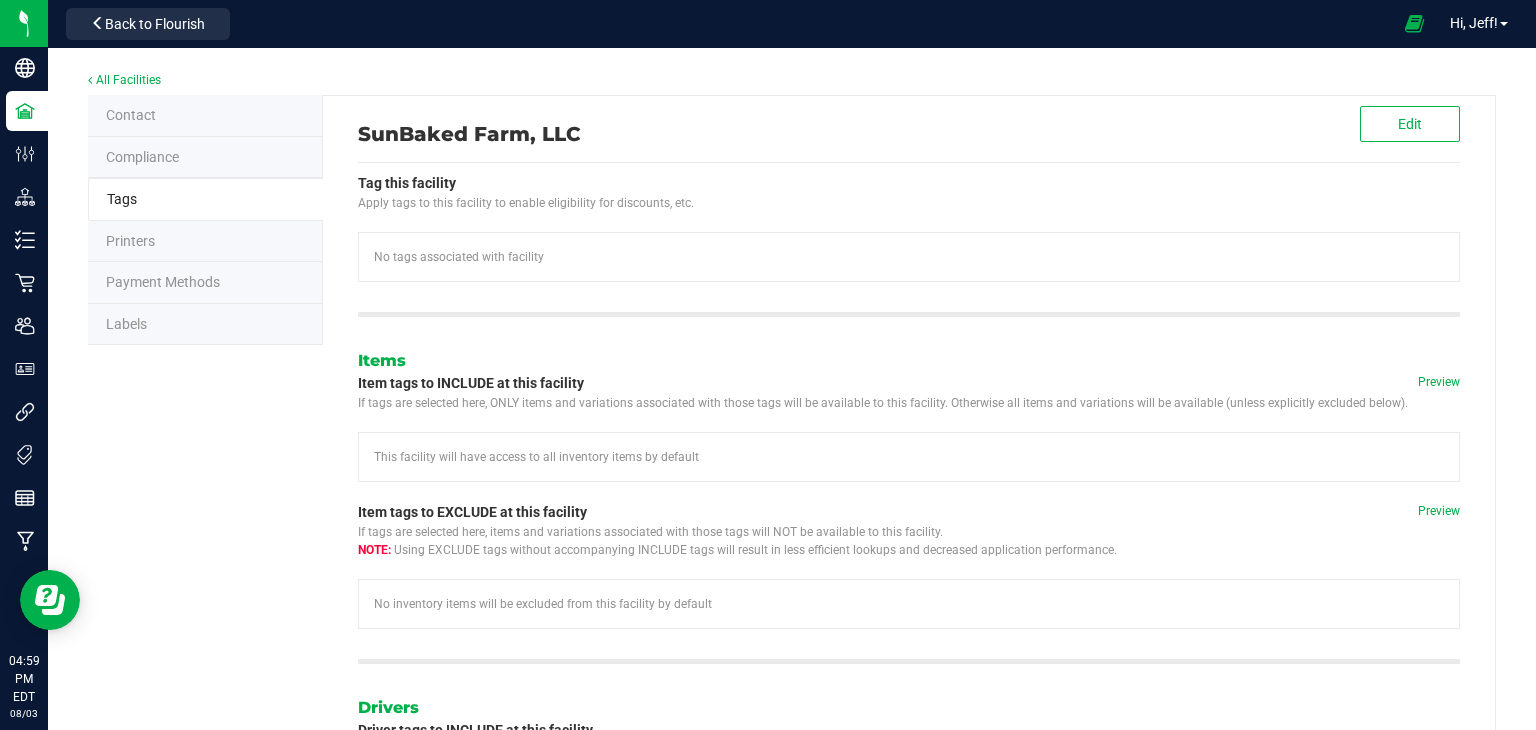 click on "Payment Methods" at bounding box center [163, 282] 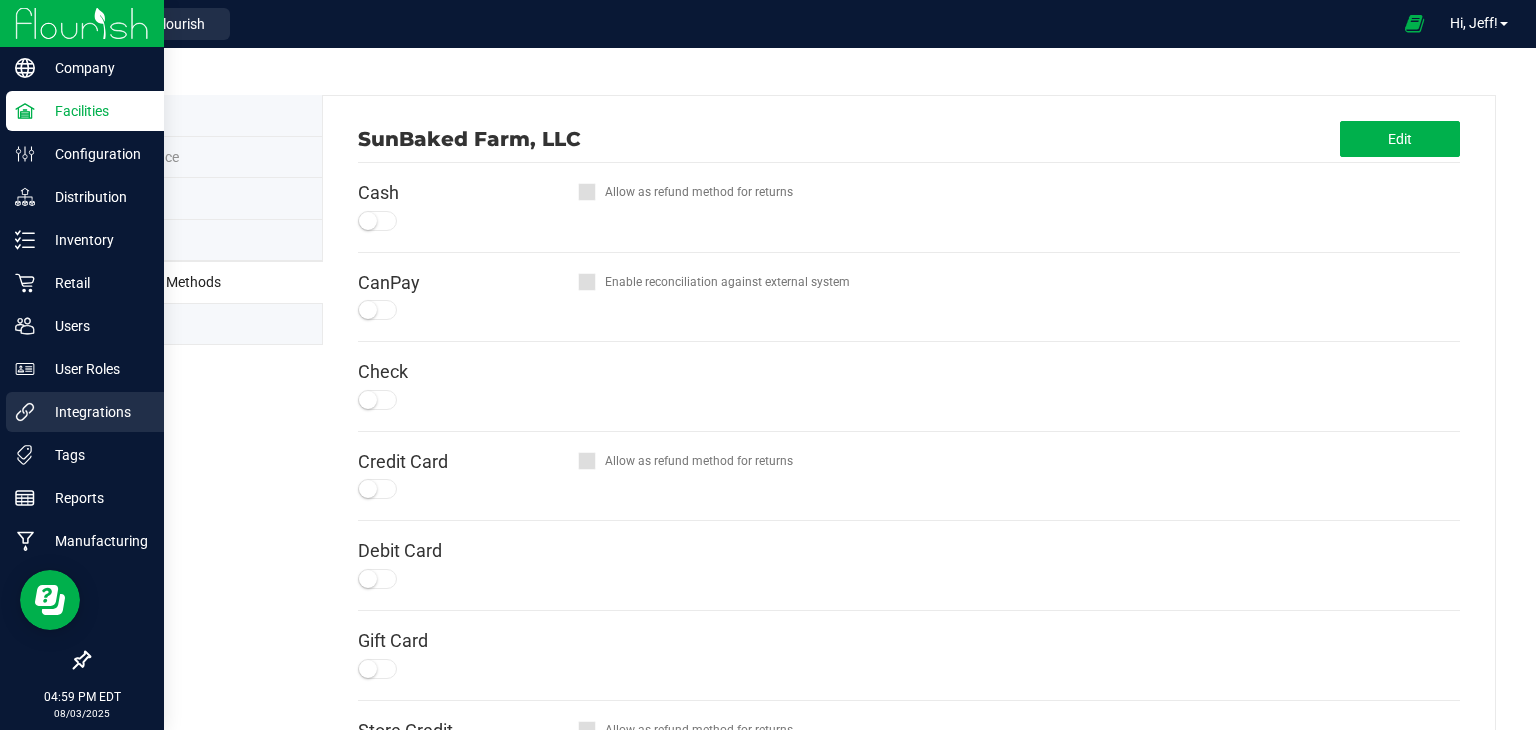 click on "Integrations" at bounding box center (95, 412) 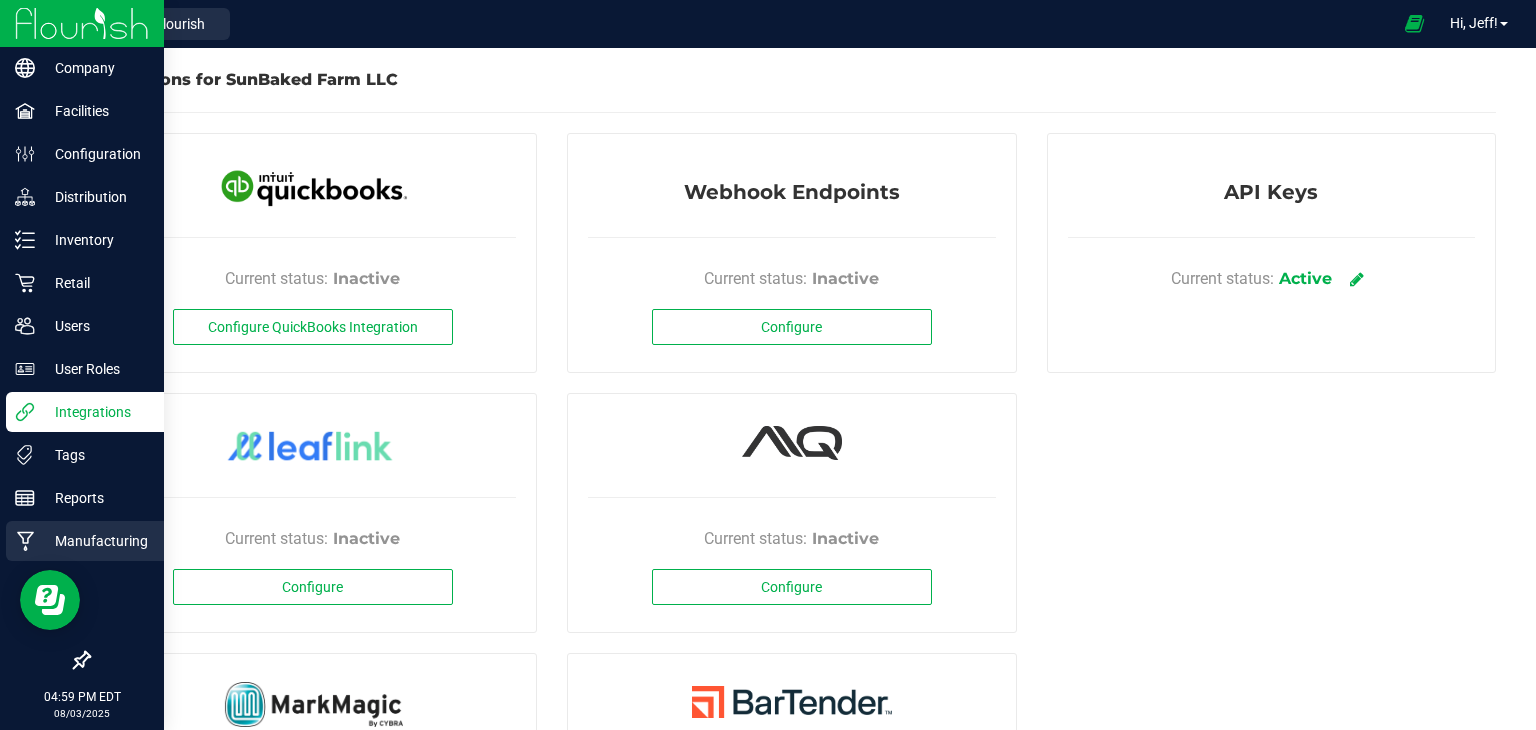 click on "Manufacturing" at bounding box center [85, 541] 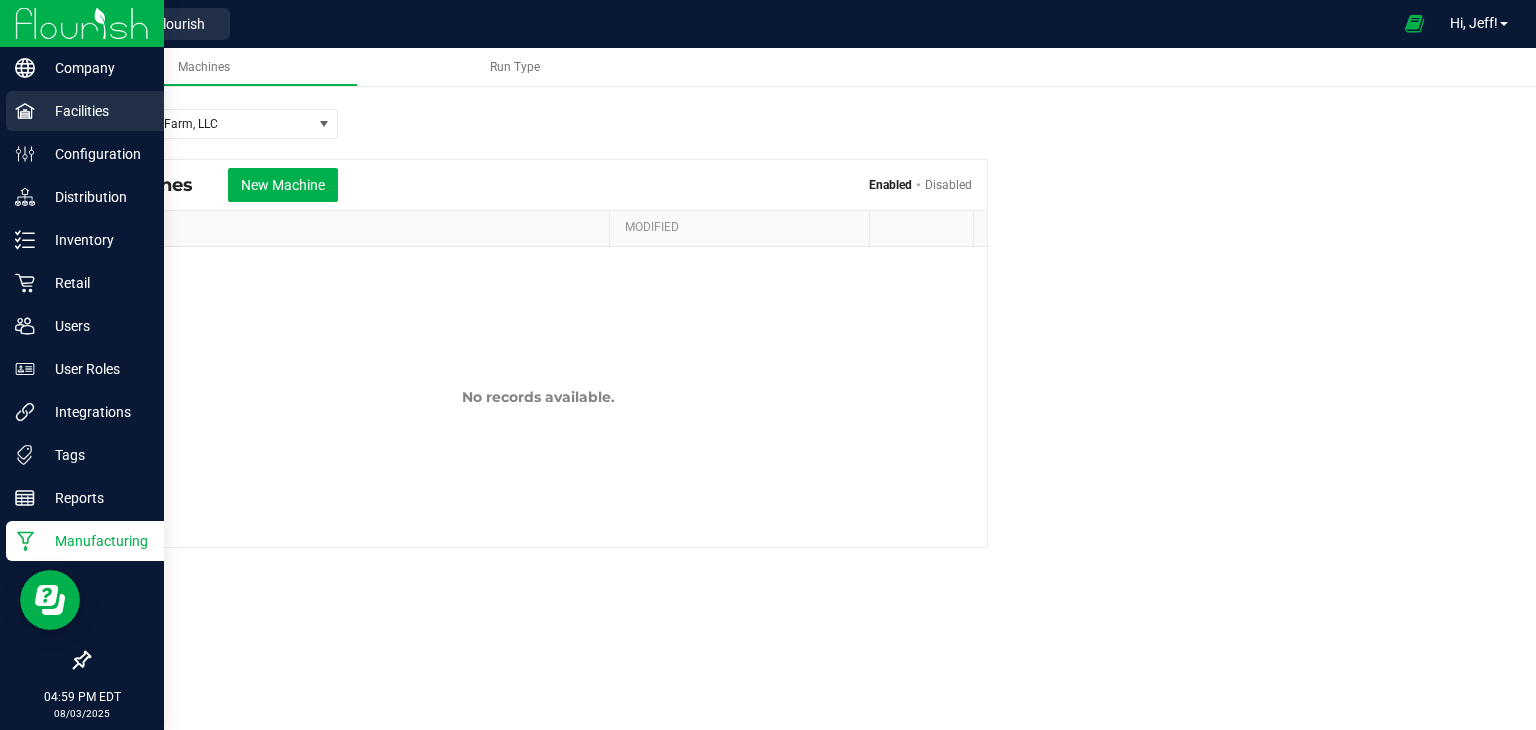 click on "Facilities" at bounding box center [95, 111] 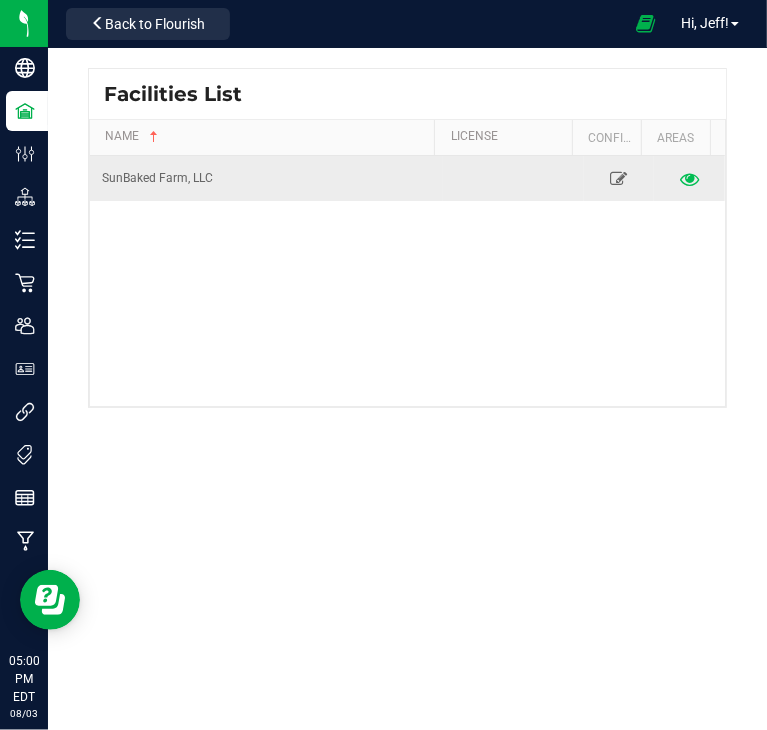 click at bounding box center [689, 178] 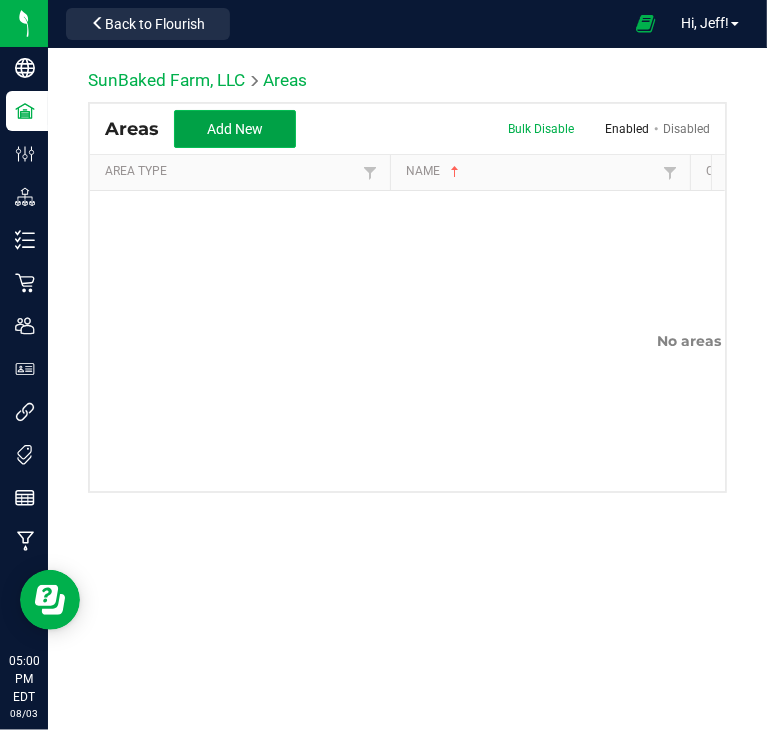 click on "Add New" at bounding box center [235, 129] 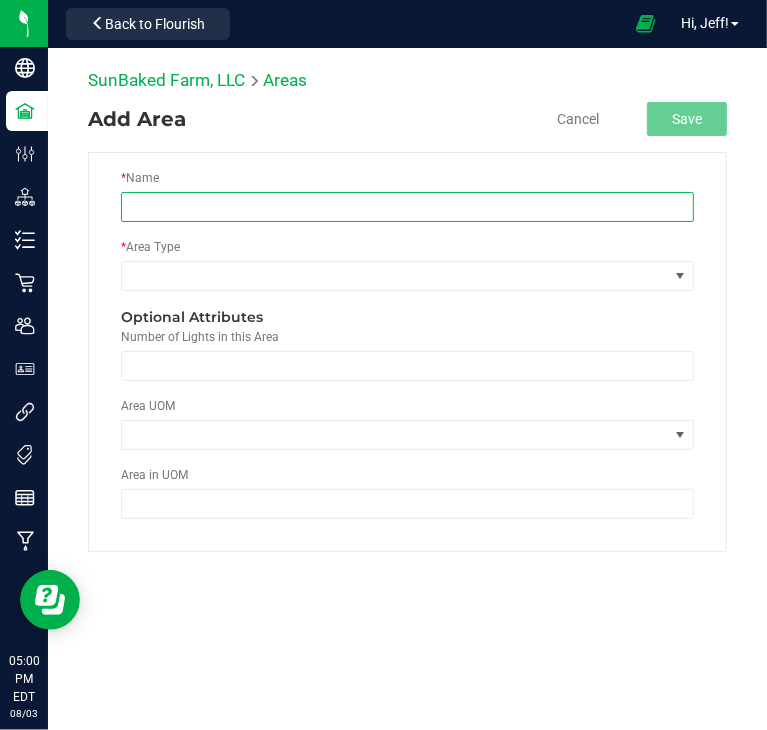 click at bounding box center (407, 207) 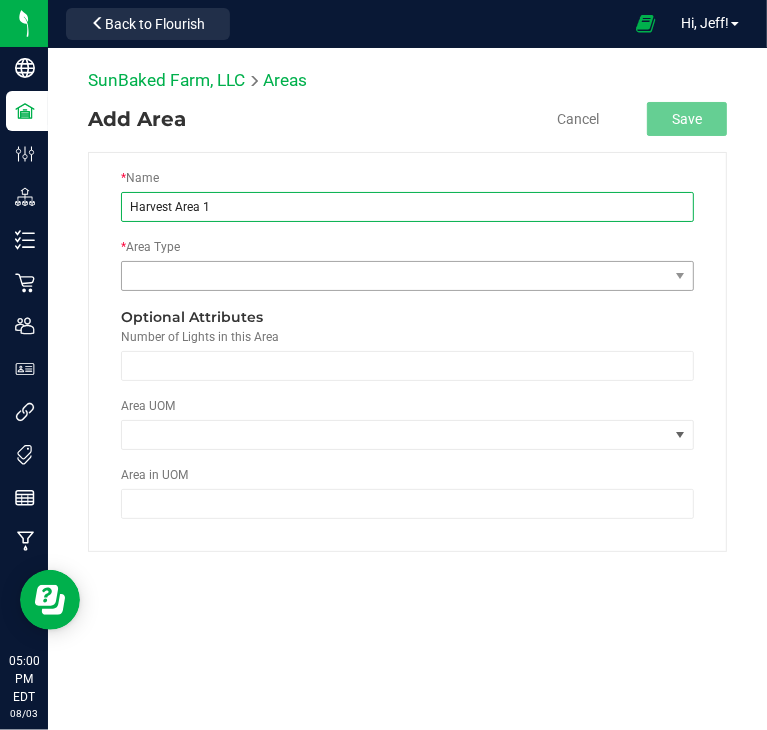 type on "Harvest Area 1" 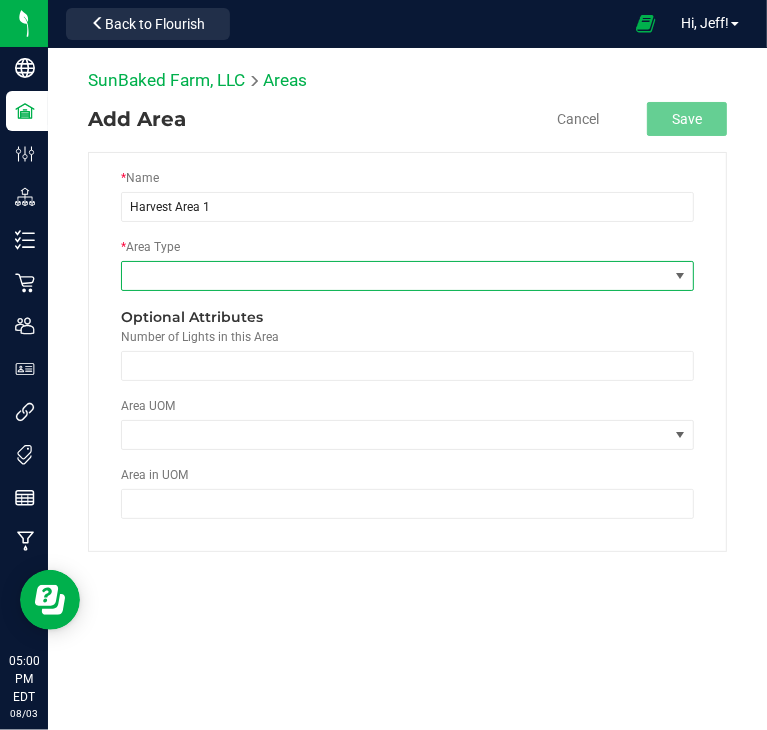 click at bounding box center [395, 276] 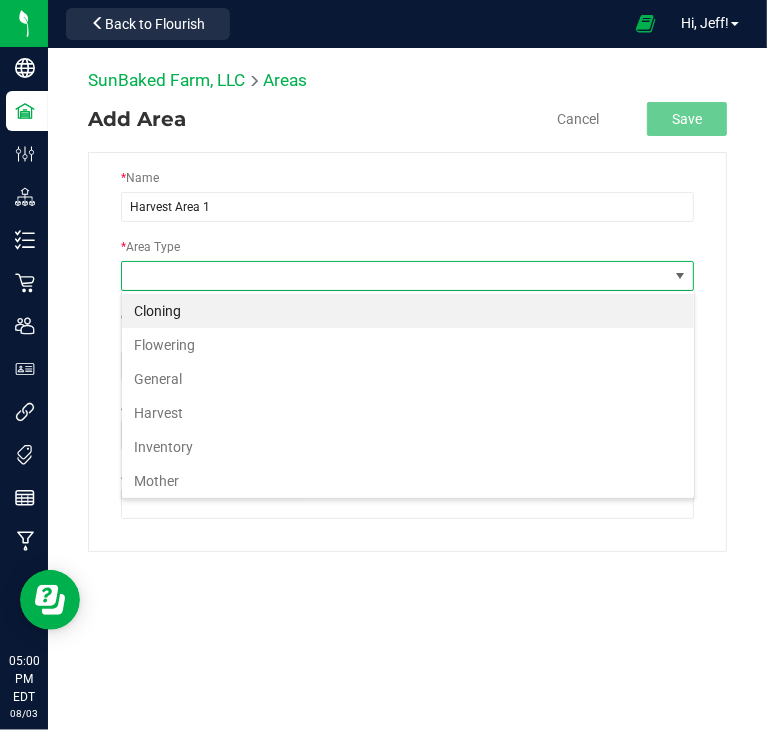 scroll, scrollTop: 99970, scrollLeft: 99426, axis: both 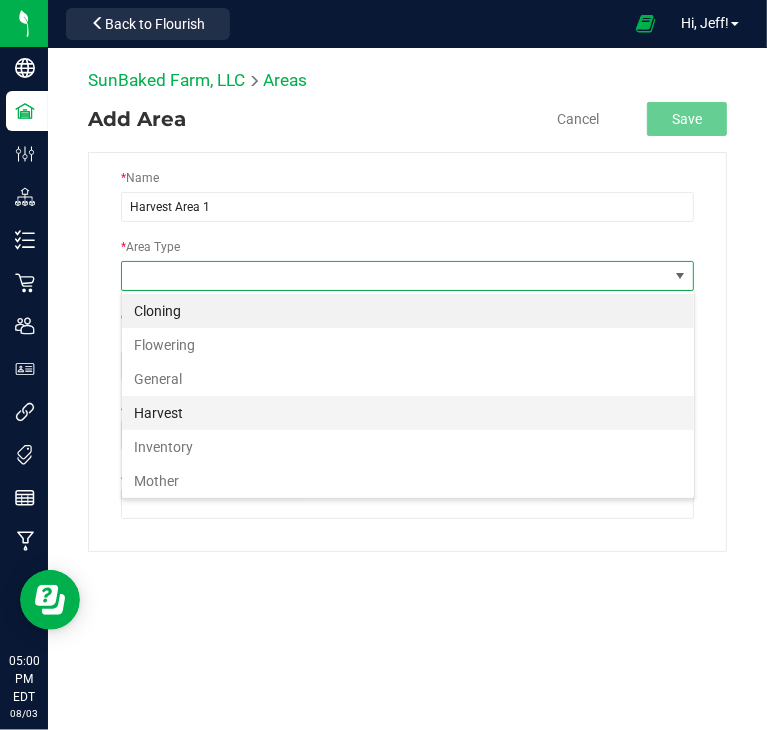 click on "Harvest" at bounding box center (408, 413) 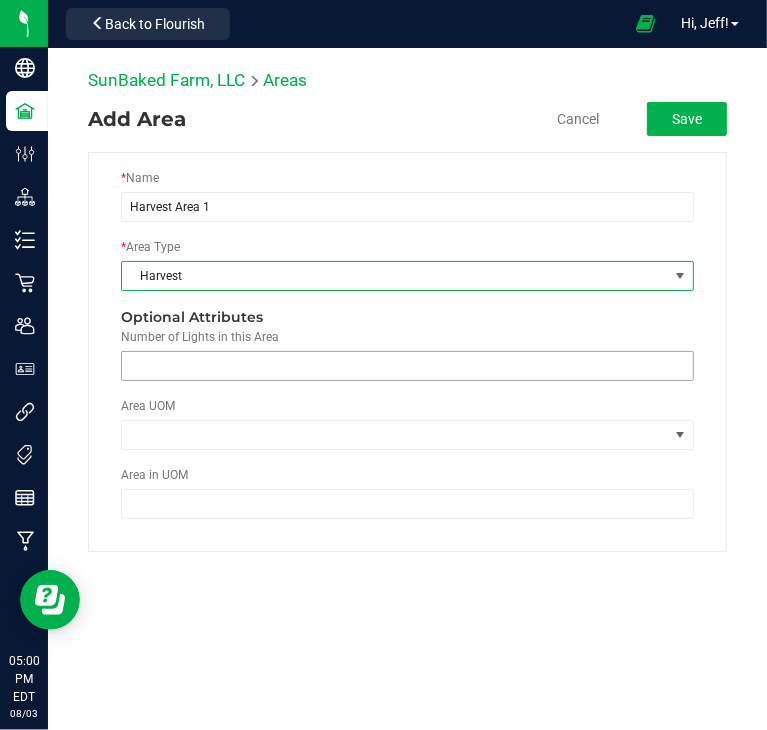 click at bounding box center (407, 366) 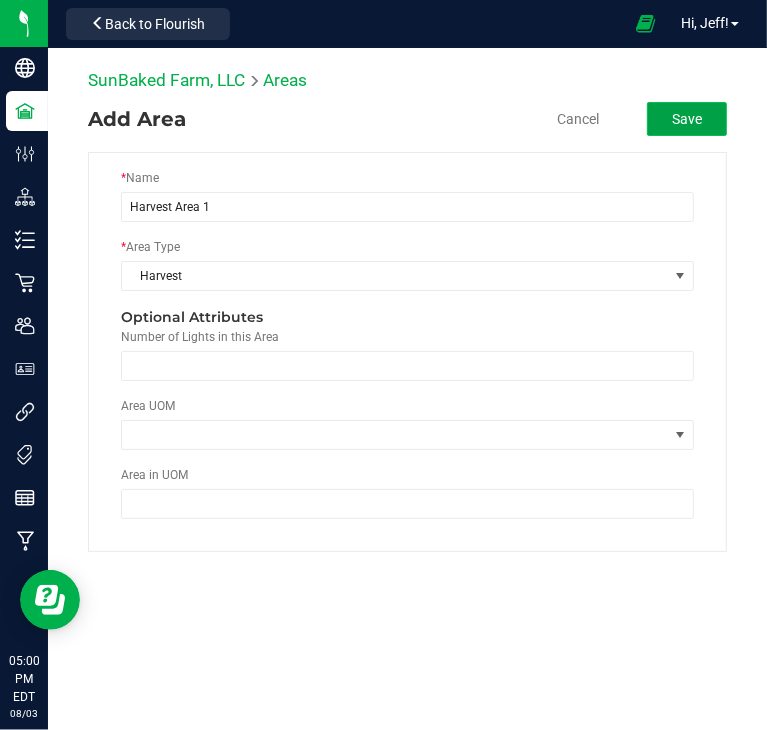 click on "Save" at bounding box center (687, 119) 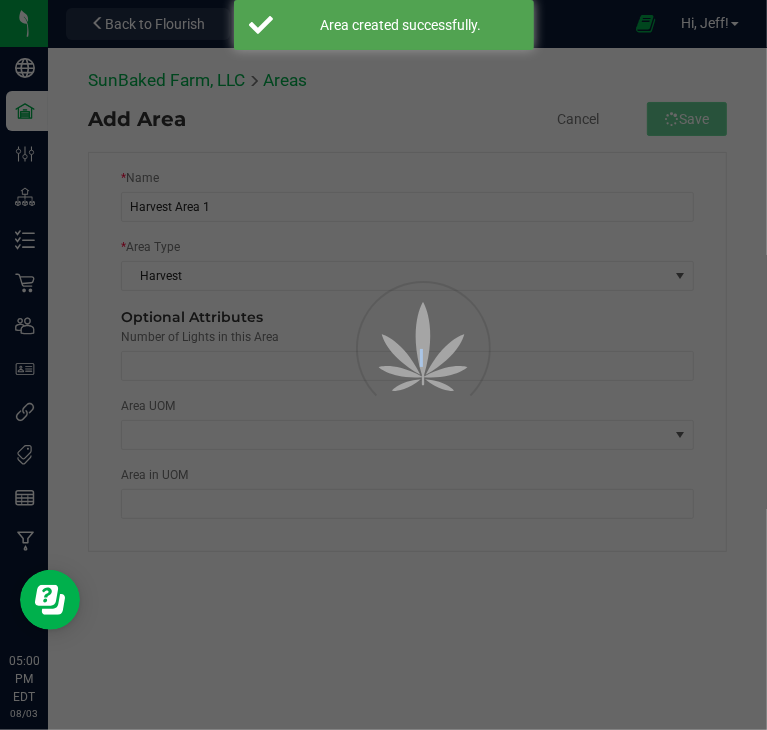 click at bounding box center (383, 365) 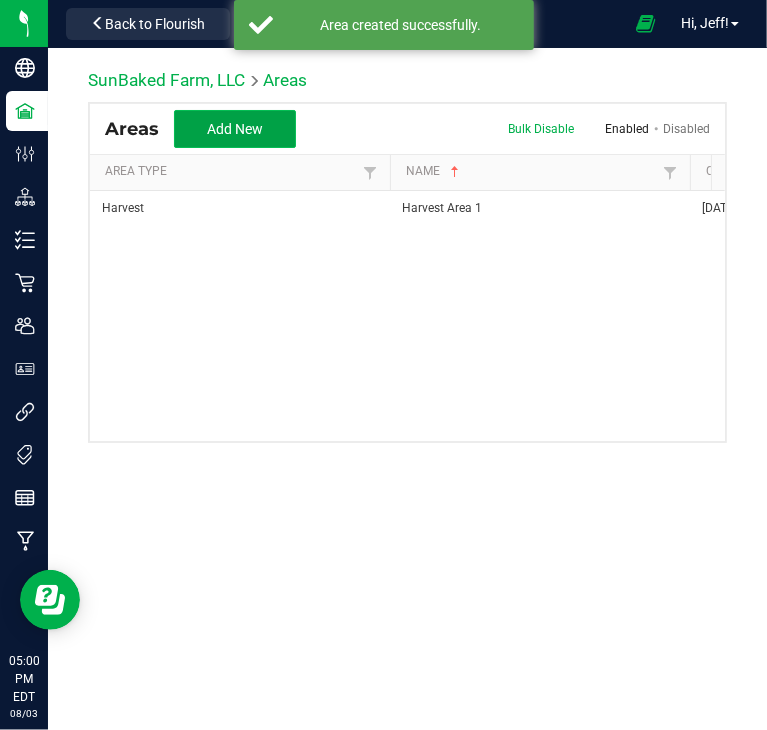click on "Add New" at bounding box center (235, 129) 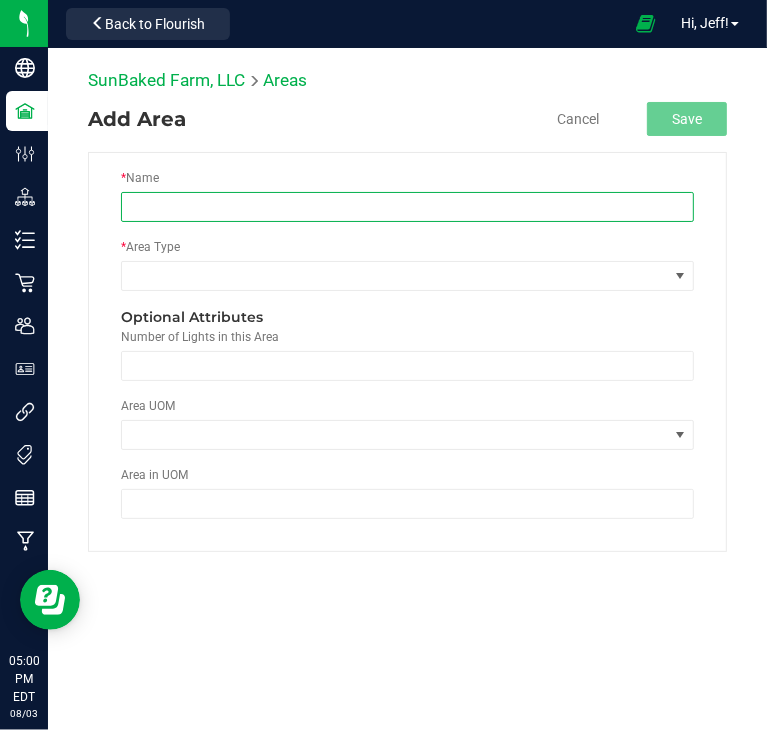 click at bounding box center [407, 207] 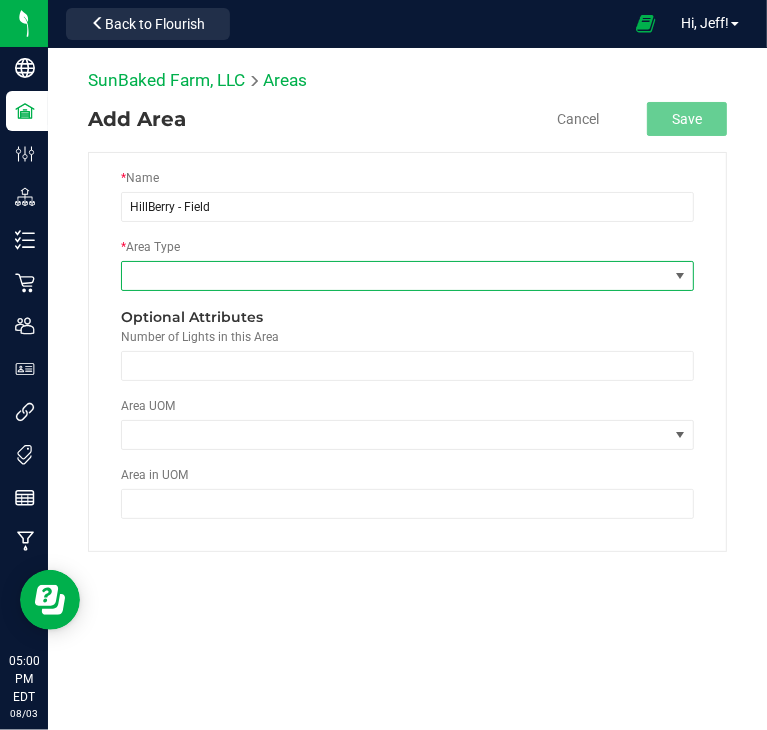 click at bounding box center (395, 276) 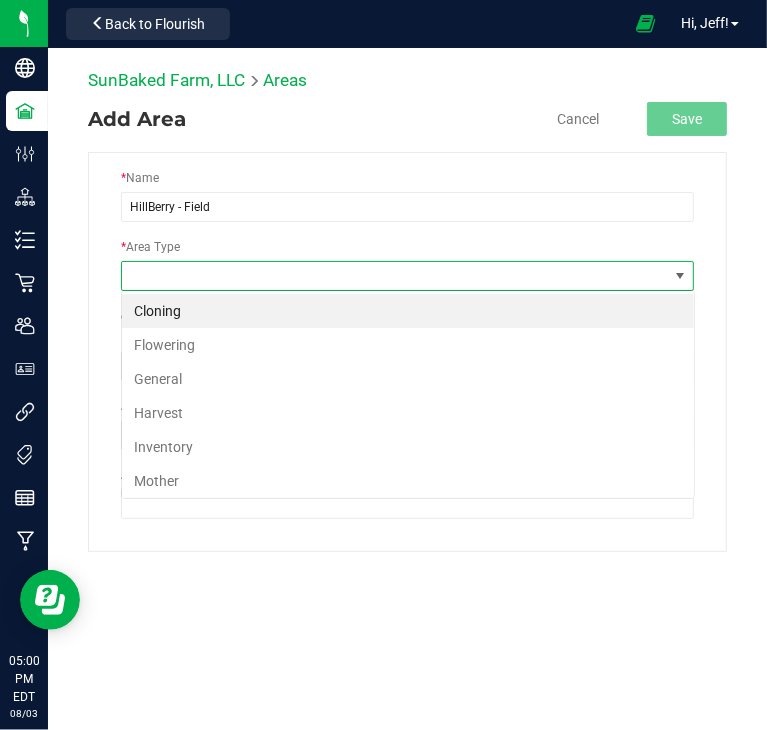 scroll, scrollTop: 99970, scrollLeft: 99426, axis: both 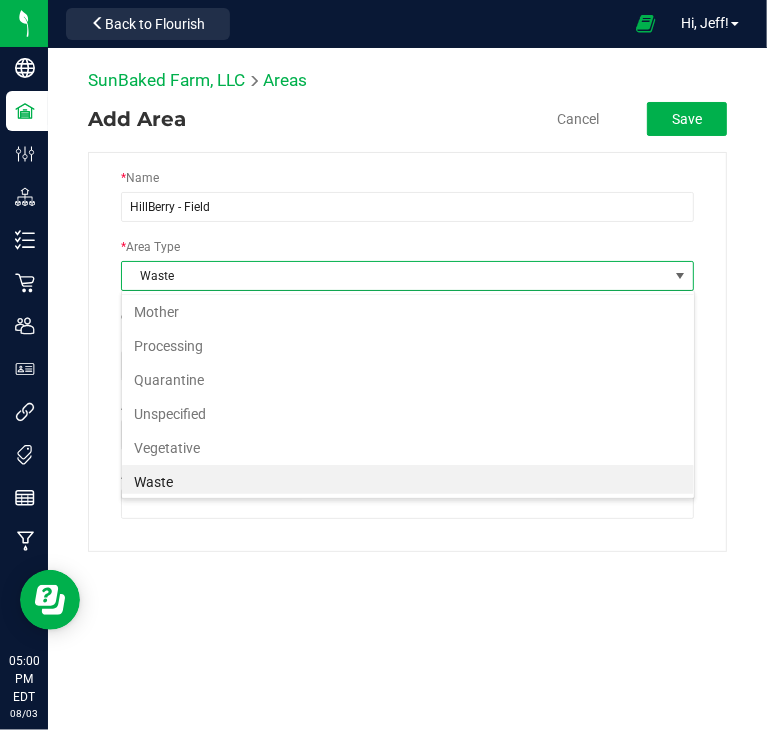click on "Vegetative" at bounding box center [408, 448] 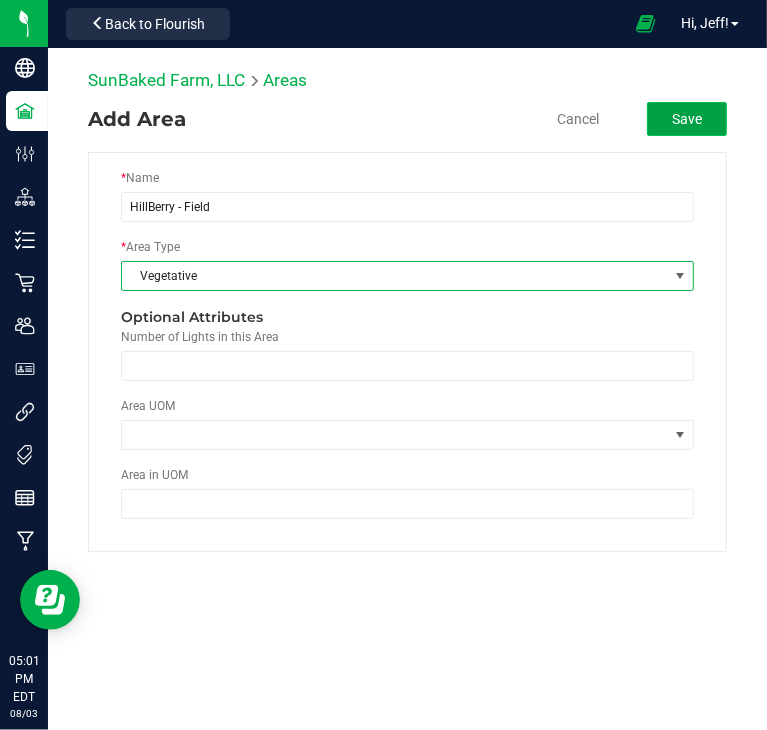 click on "Save" at bounding box center [687, 119] 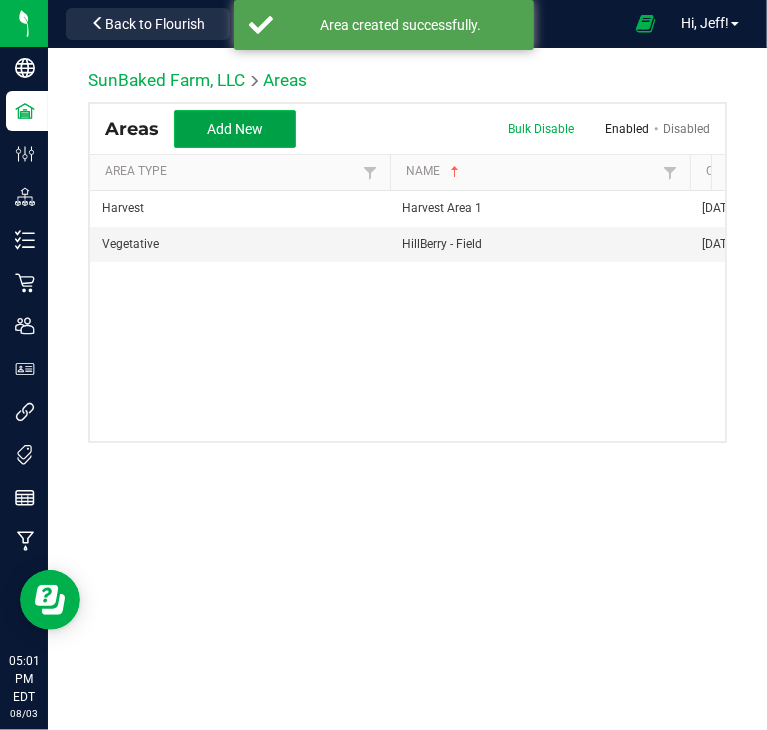 click on "Add New" at bounding box center [235, 129] 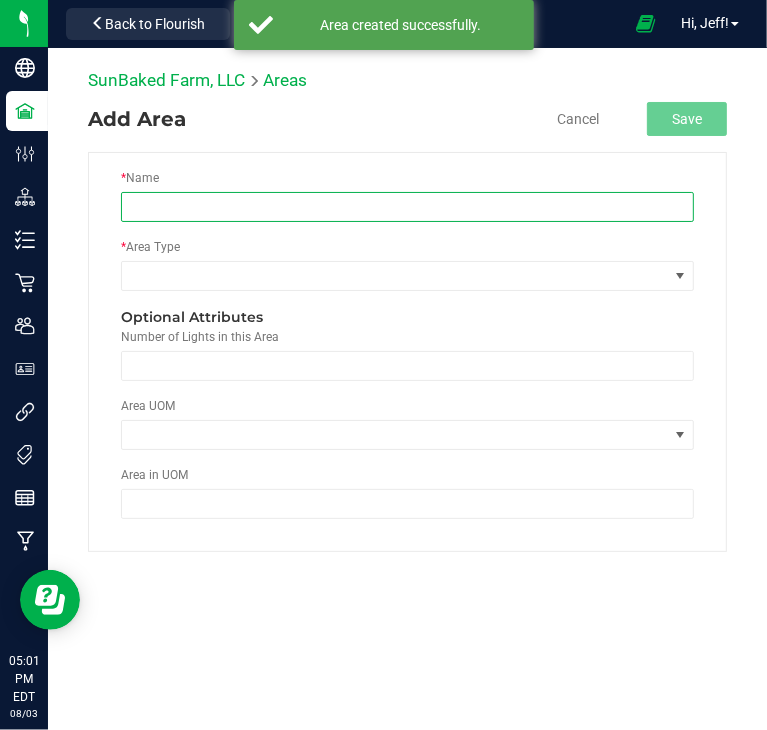 click at bounding box center [407, 207] 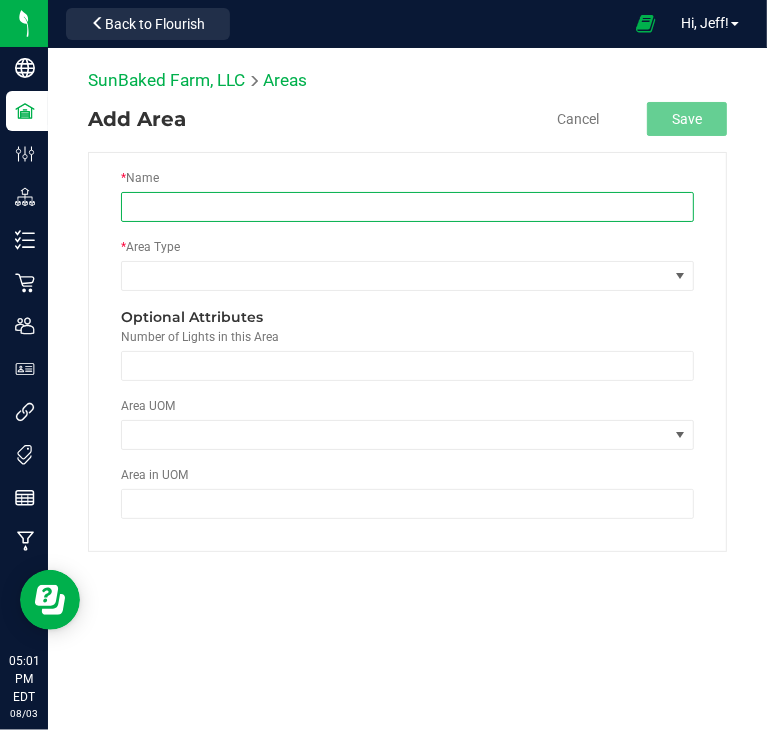 type on "HillBerry - Field" 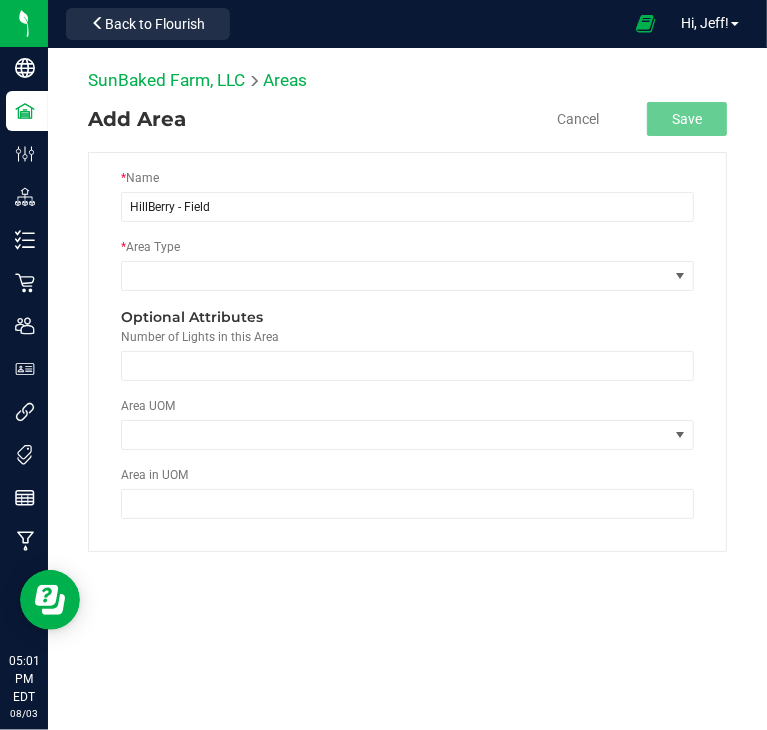 click on "*
Area Type" at bounding box center [407, 272] 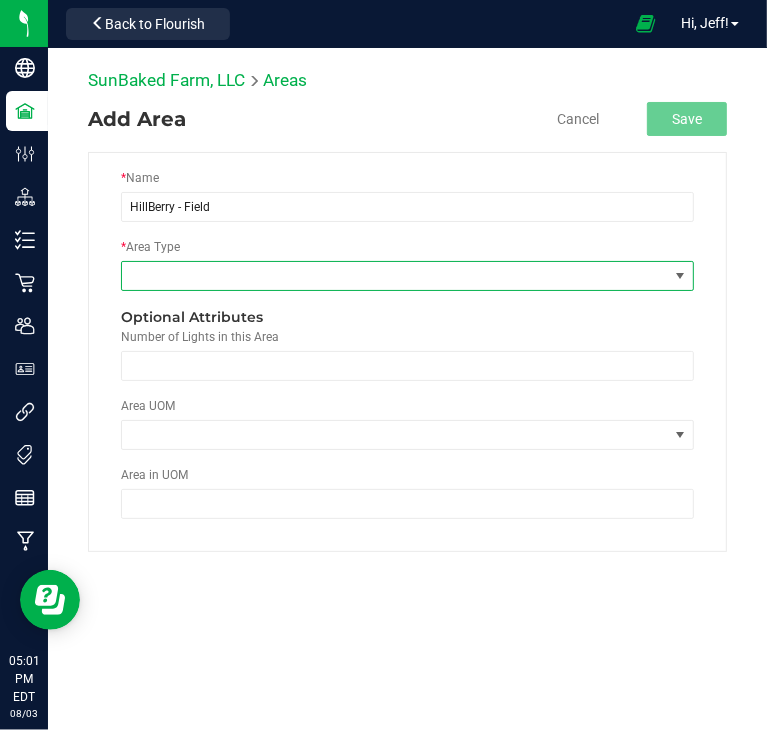 click at bounding box center (395, 276) 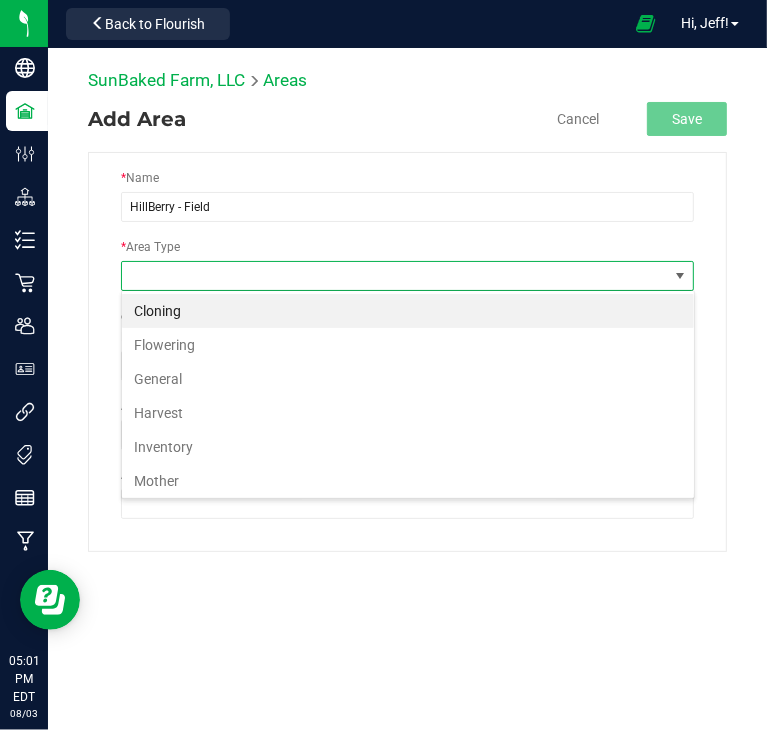 scroll, scrollTop: 99970, scrollLeft: 99426, axis: both 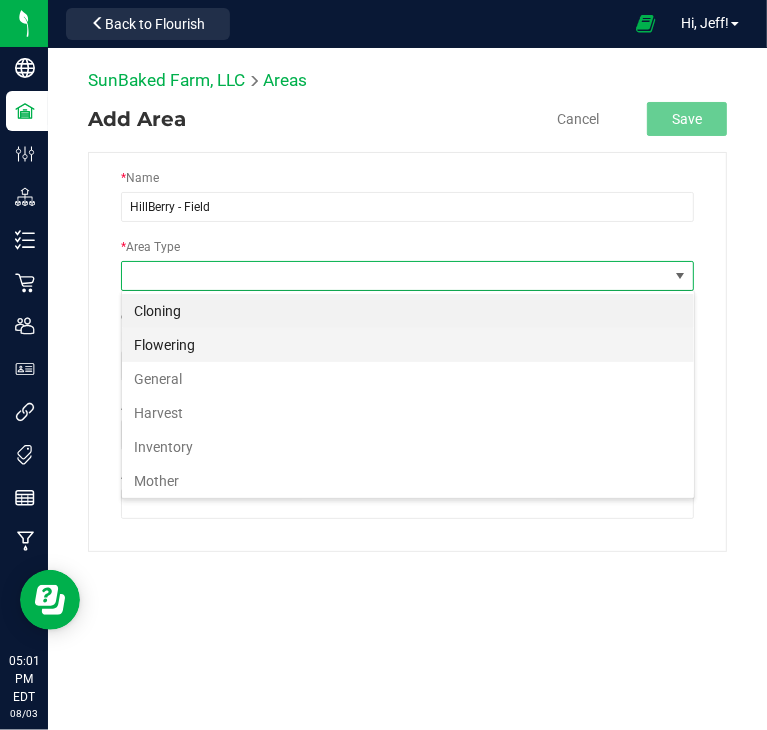 click on "Flowering" at bounding box center [408, 345] 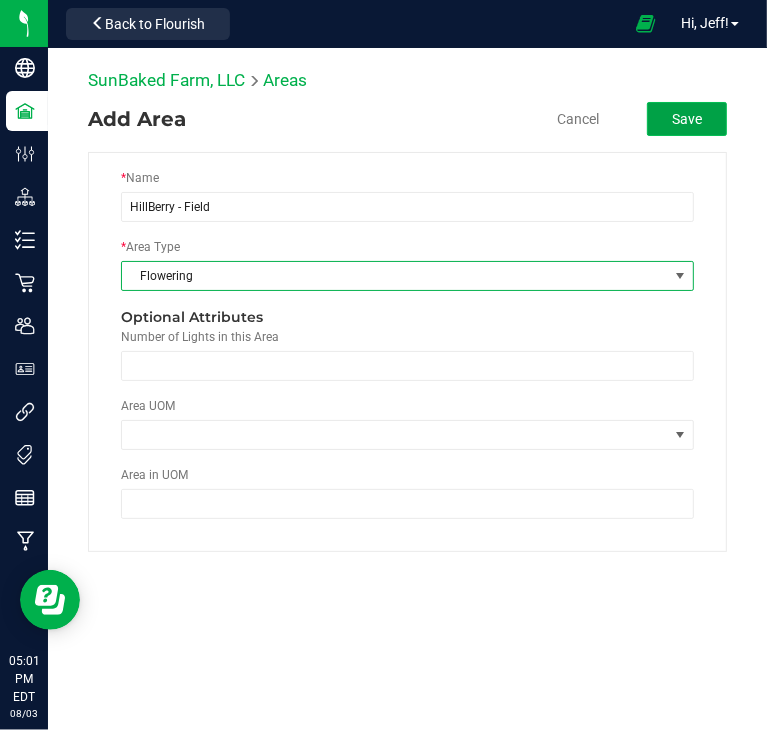 click on "Save" at bounding box center [687, 119] 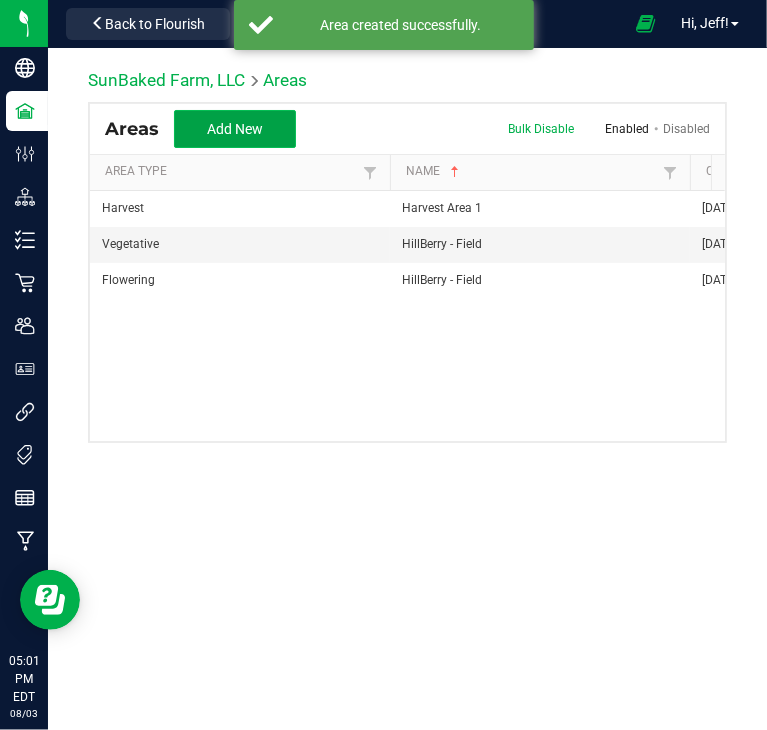 click on "Add New" at bounding box center (235, 129) 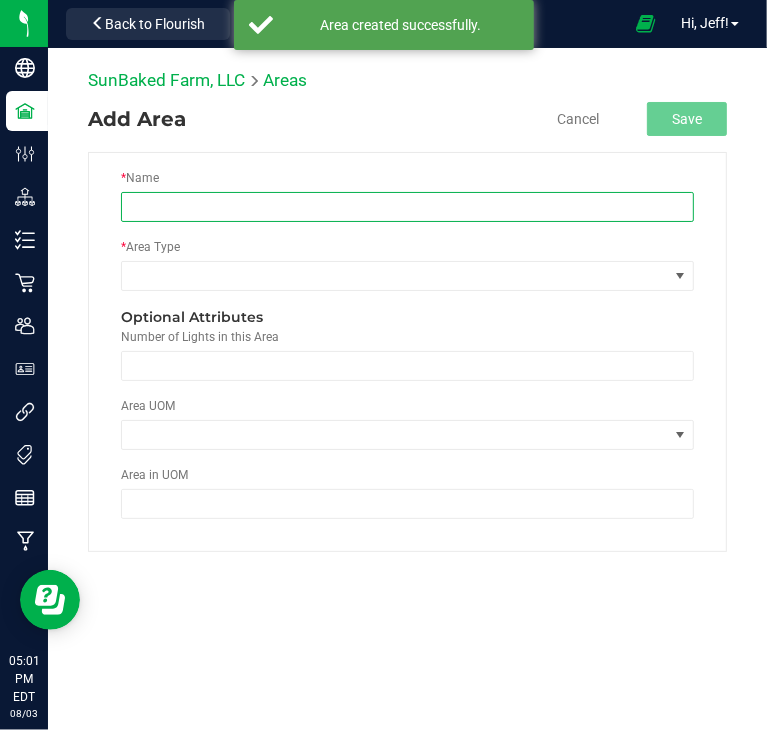 click at bounding box center (407, 207) 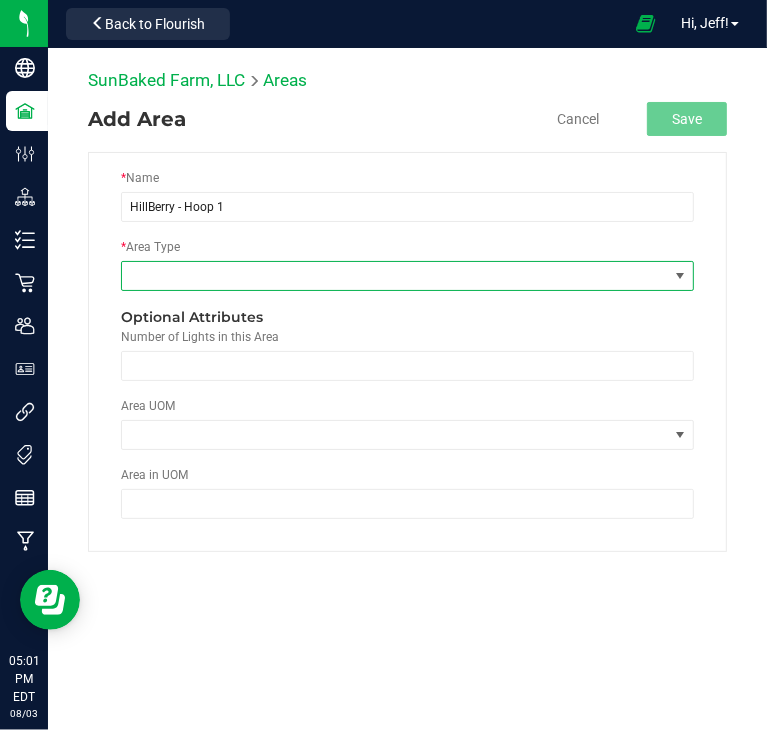 click at bounding box center [395, 276] 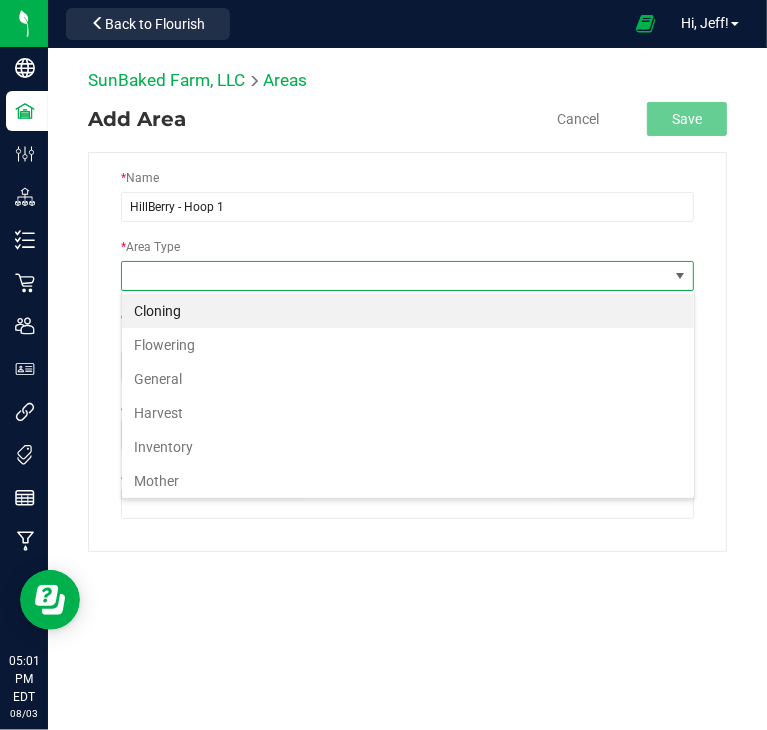 scroll, scrollTop: 99970, scrollLeft: 99426, axis: both 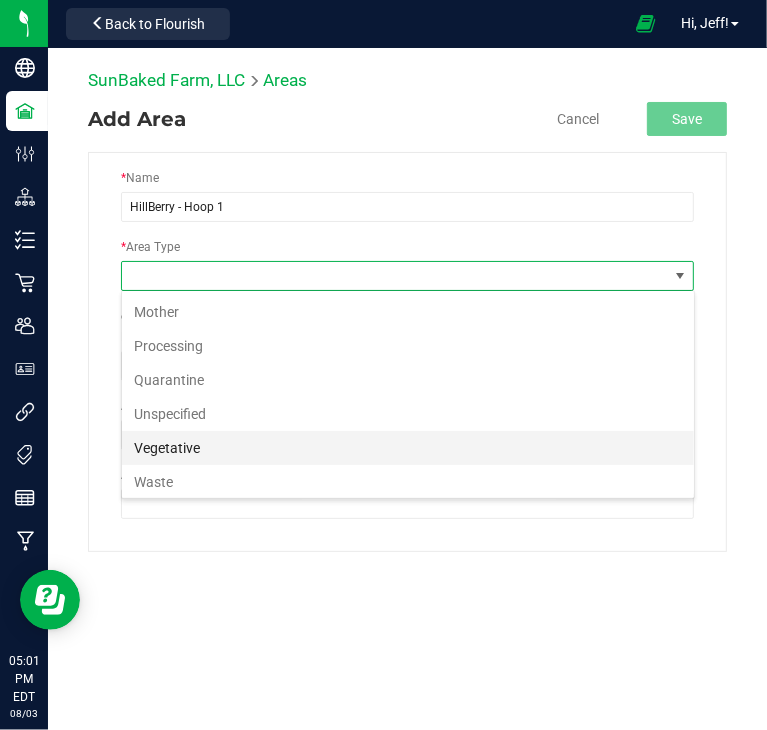 click on "Vegetative" at bounding box center (408, 448) 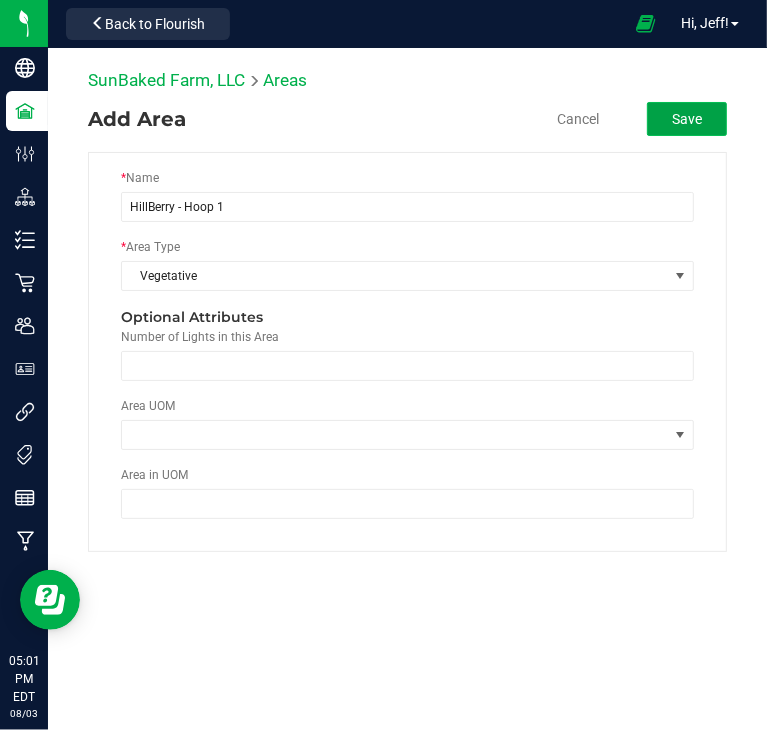 click on "Save" at bounding box center (687, 119) 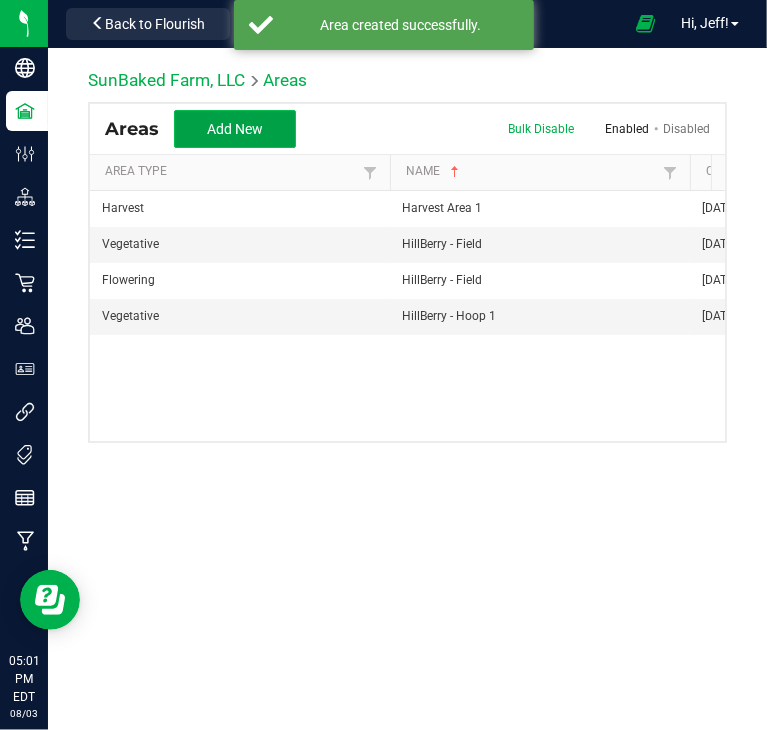 click on "Add New" at bounding box center (235, 129) 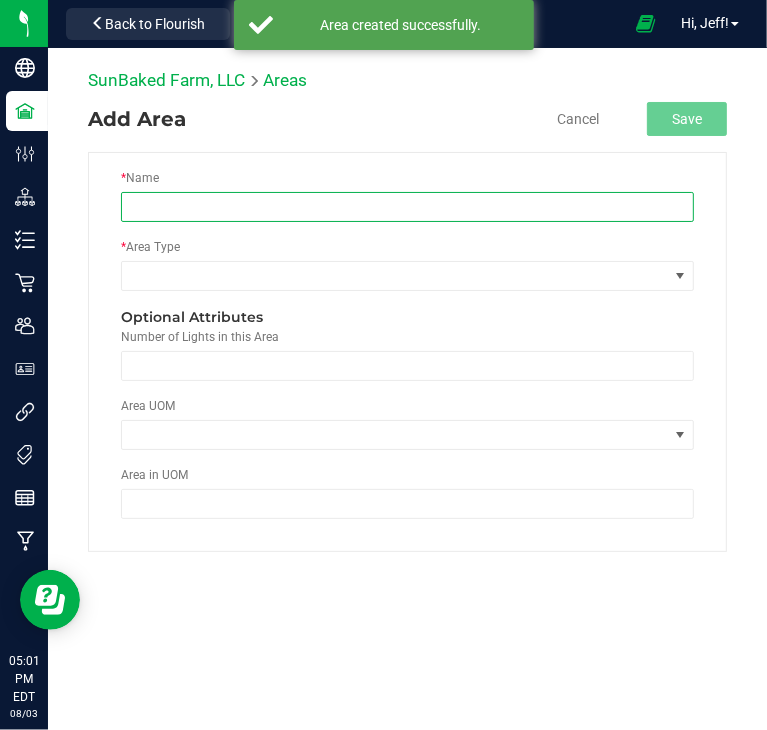 click at bounding box center [407, 207] 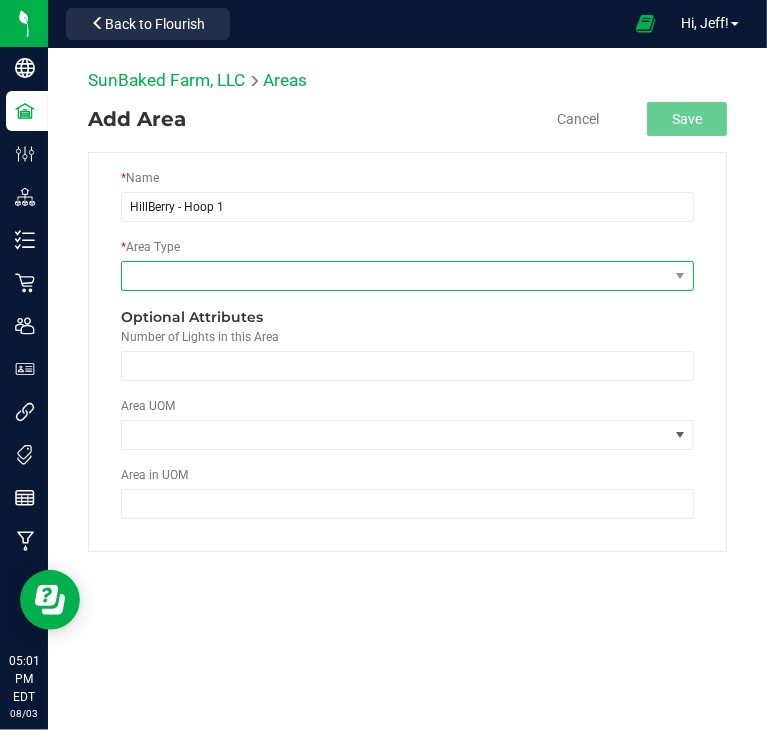 click at bounding box center (395, 276) 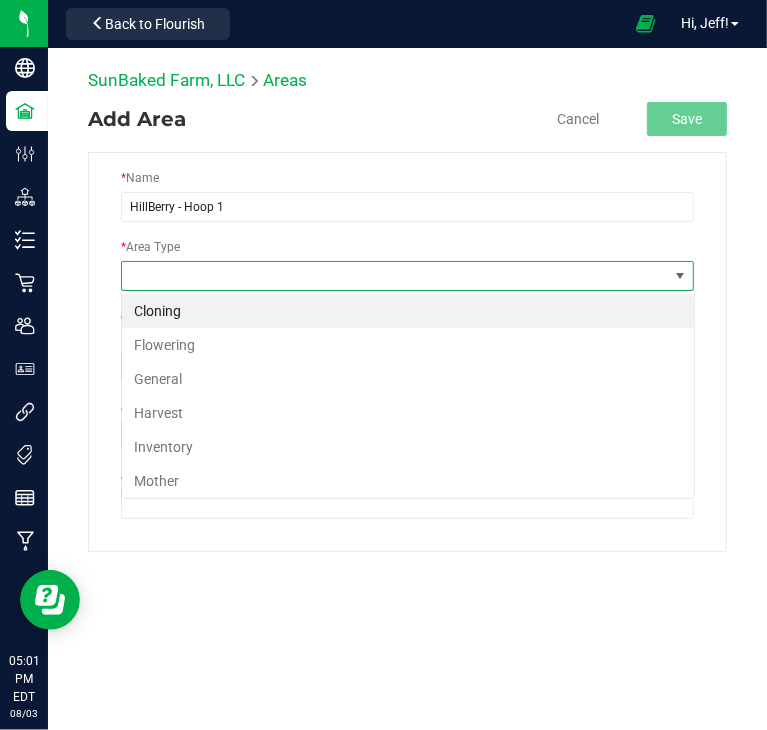 scroll, scrollTop: 99970, scrollLeft: 99426, axis: both 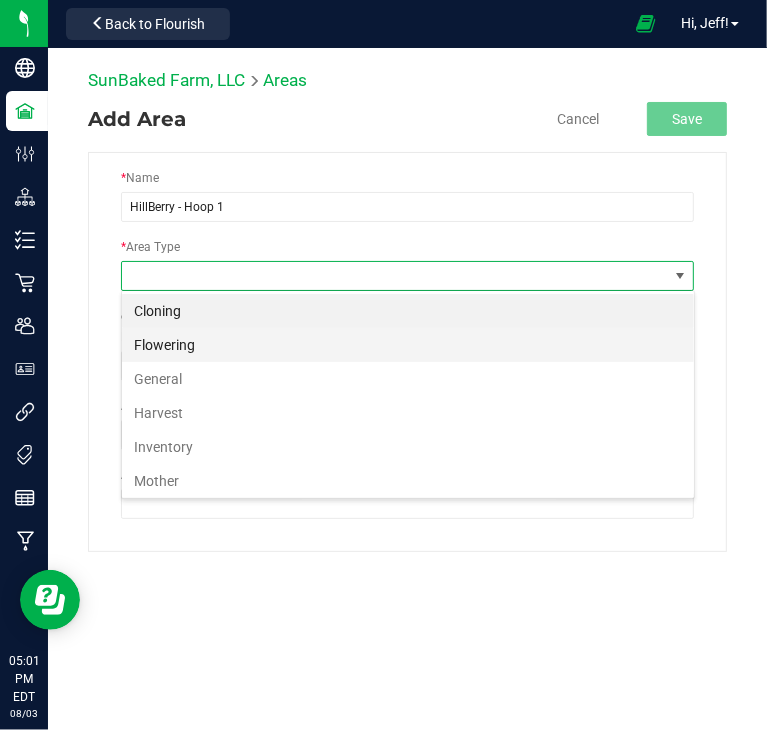 click on "Flowering" at bounding box center (408, 345) 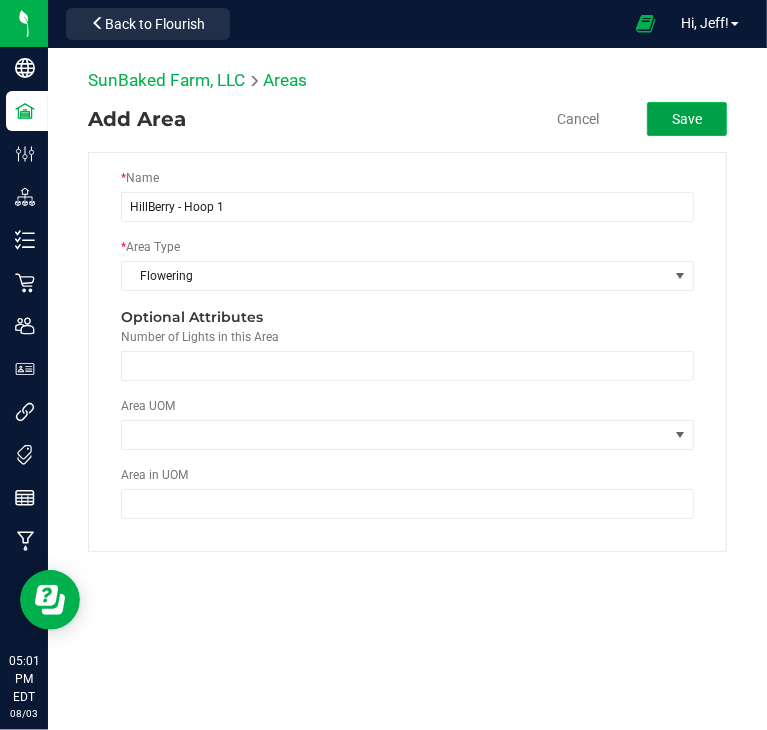 click on "Save" at bounding box center [687, 119] 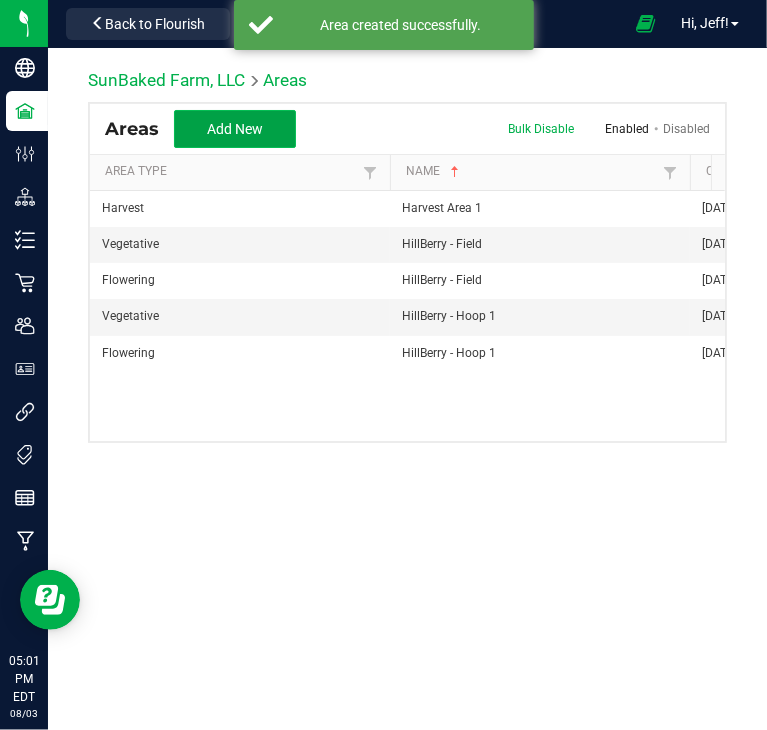 click on "Add New" at bounding box center (235, 129) 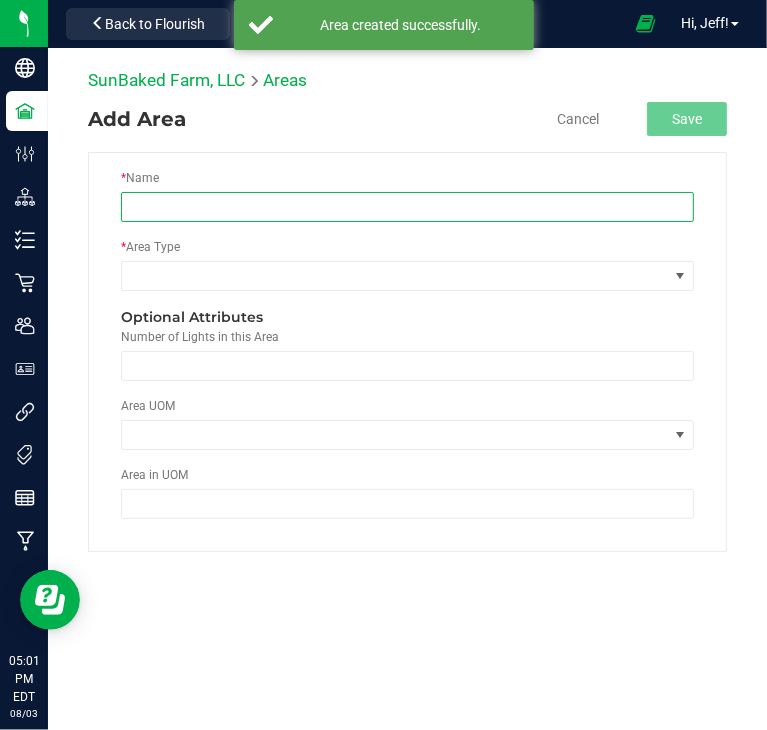 click at bounding box center [407, 207] 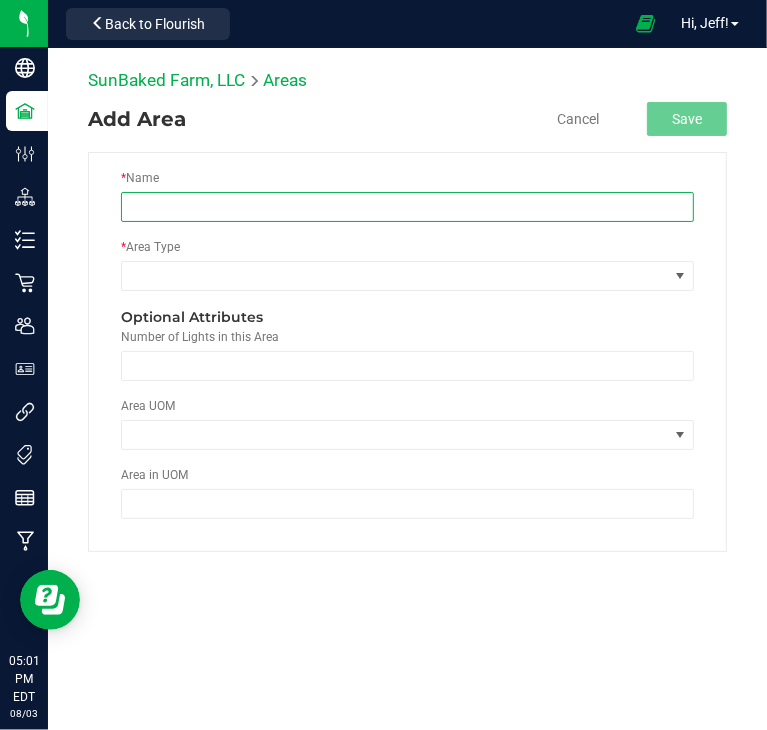 type on "HillBerry - Hoop 2" 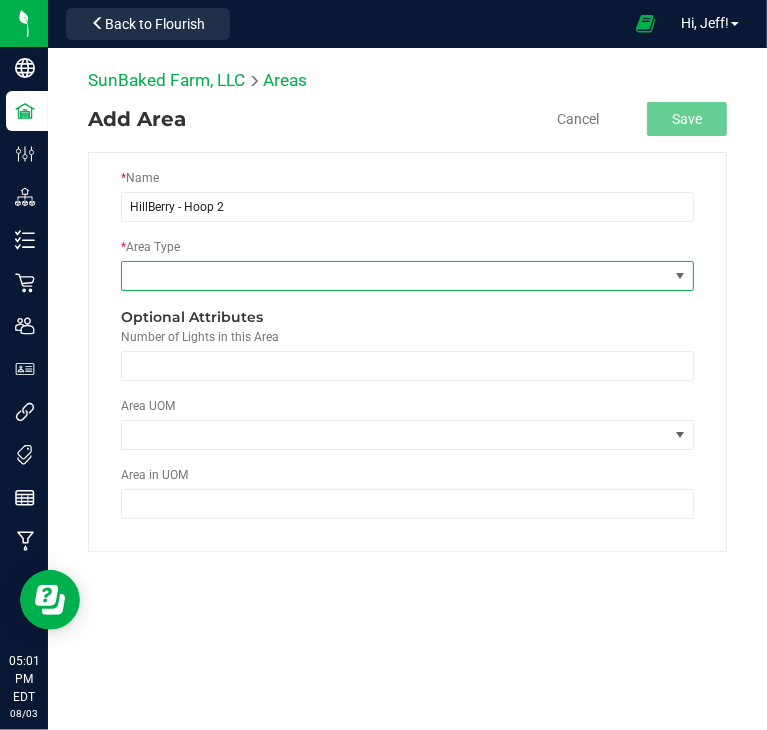 click at bounding box center [395, 276] 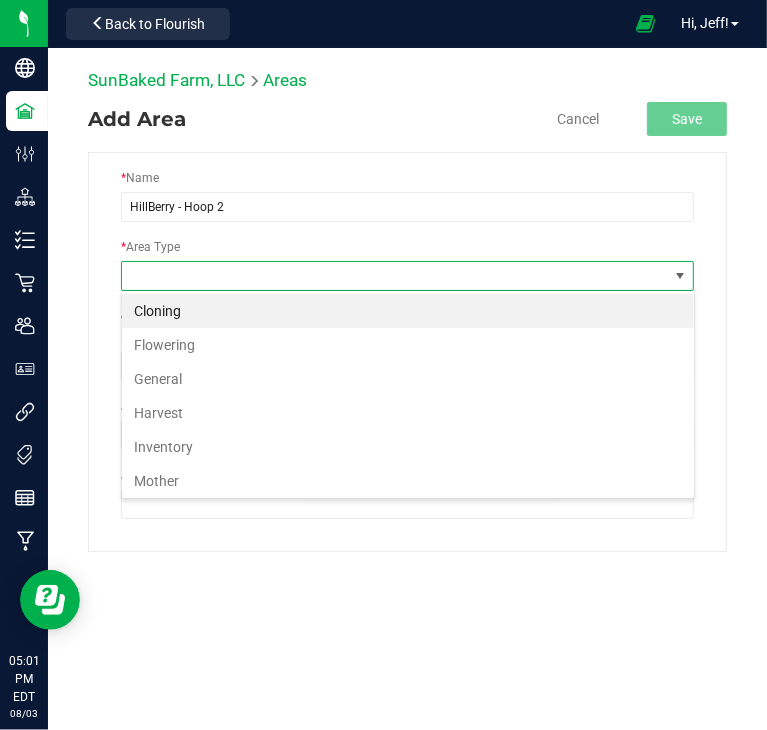 scroll, scrollTop: 99970, scrollLeft: 99426, axis: both 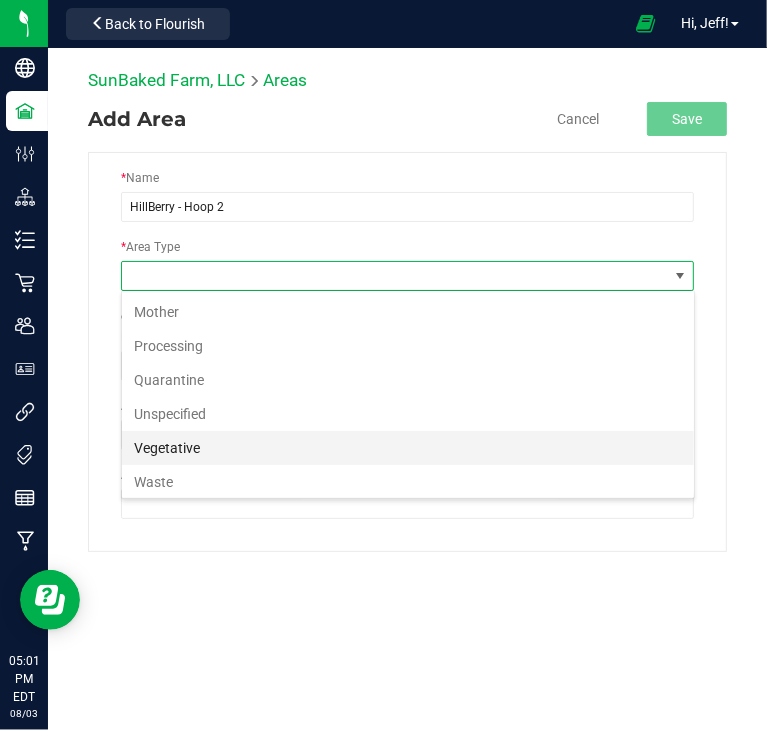 click on "Vegetative" at bounding box center (408, 448) 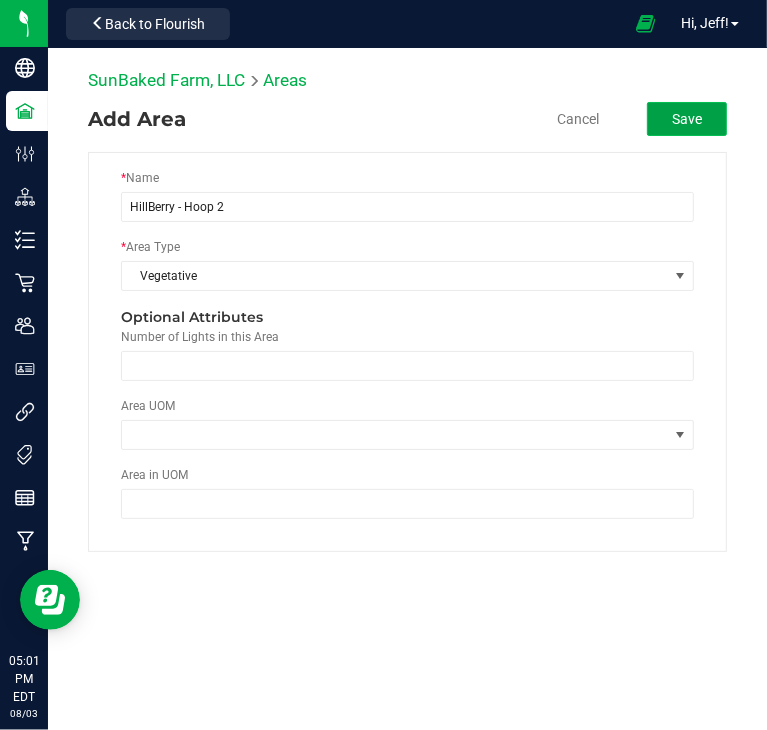 click on "Save" at bounding box center [687, 119] 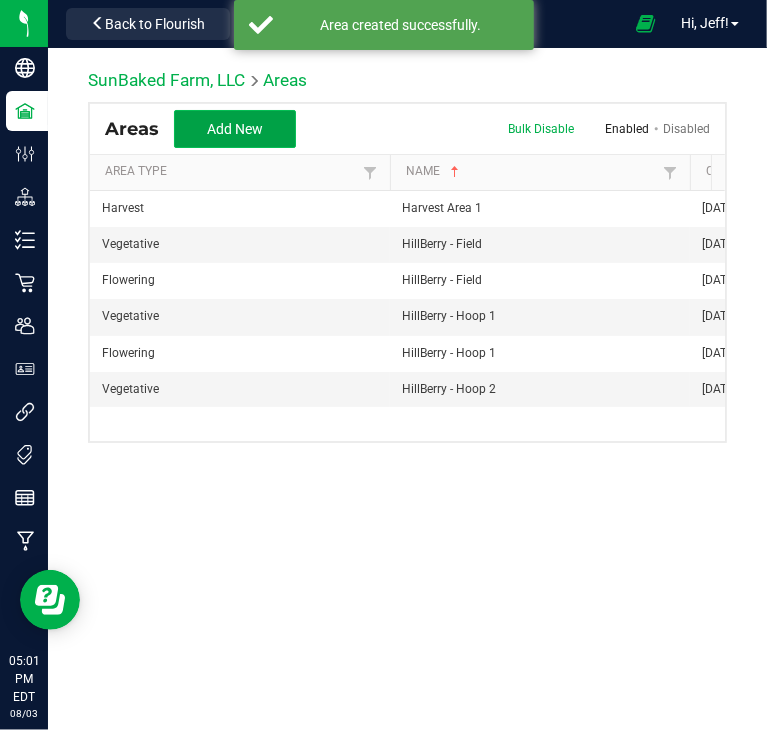 click on "Add New" at bounding box center [235, 129] 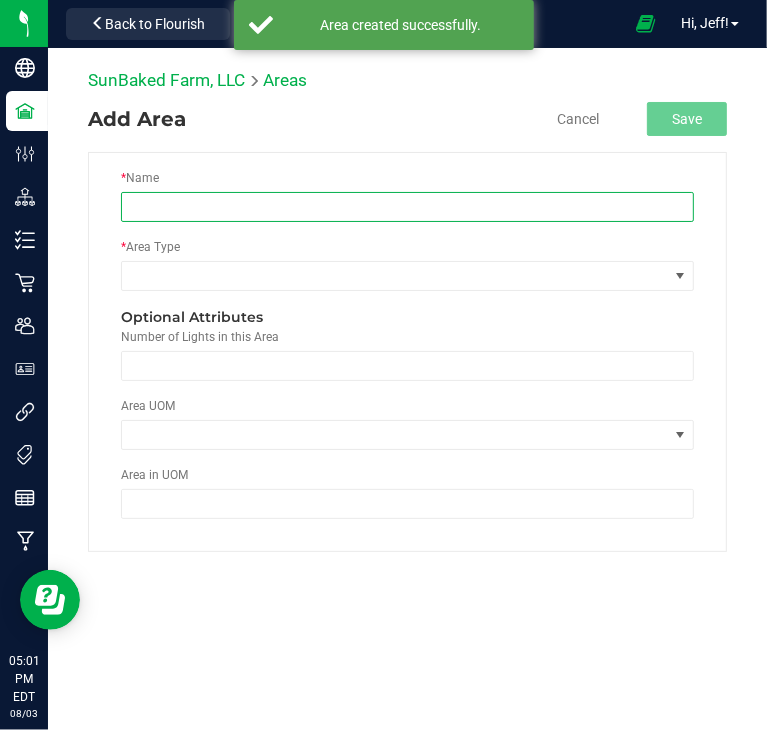 click at bounding box center (407, 207) 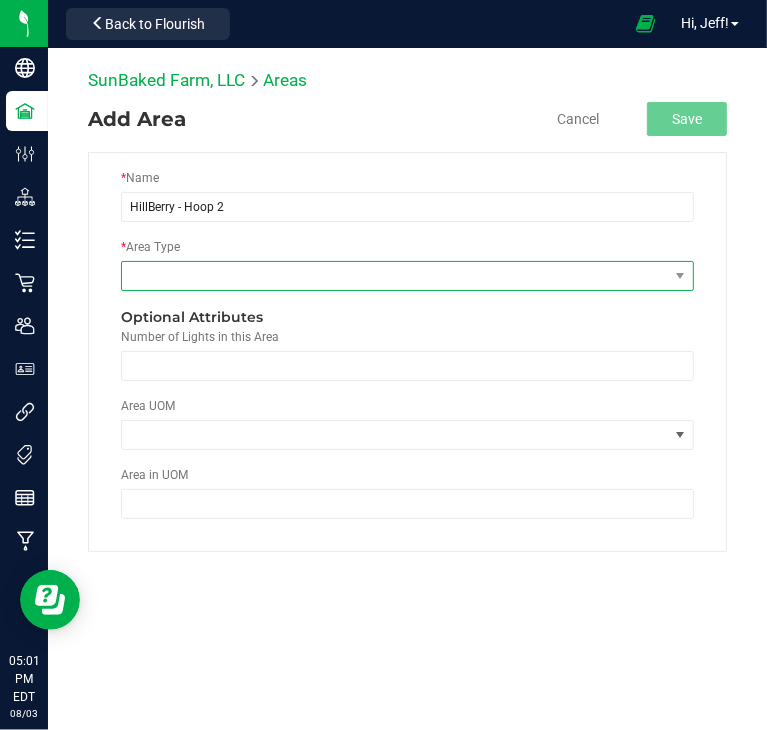 click at bounding box center [395, 276] 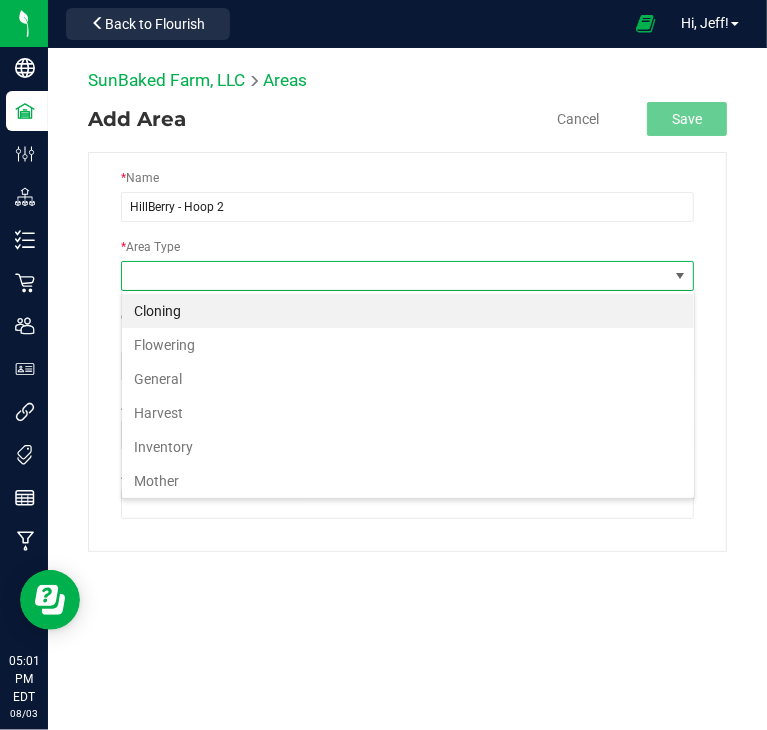 scroll, scrollTop: 99970, scrollLeft: 99426, axis: both 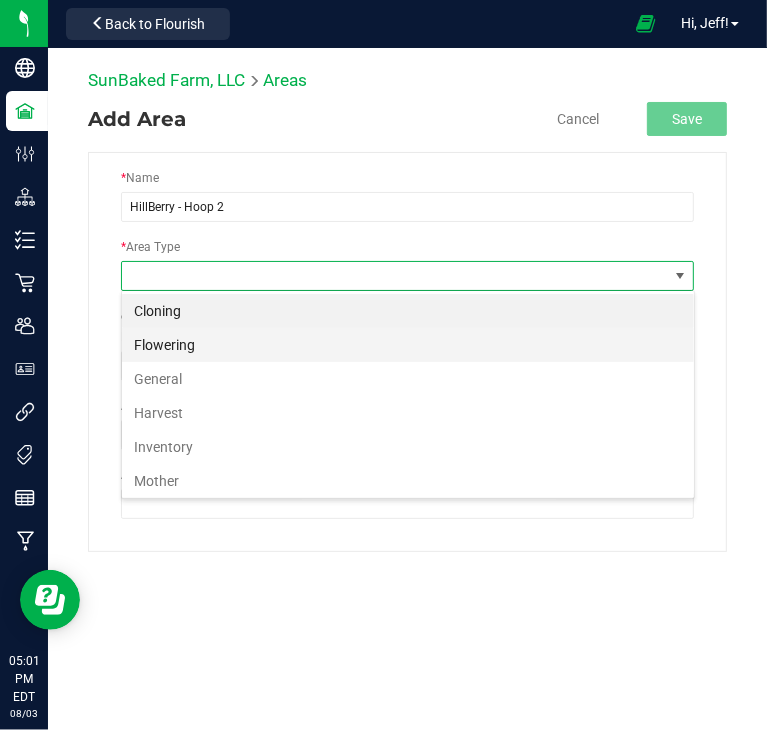 click on "Flowering" at bounding box center [408, 345] 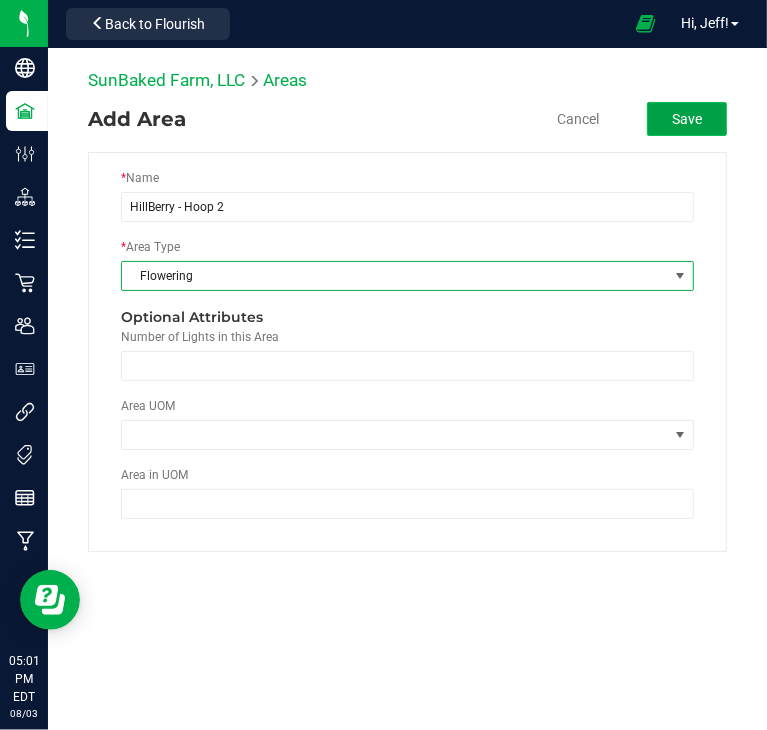 click on "Save" at bounding box center (687, 119) 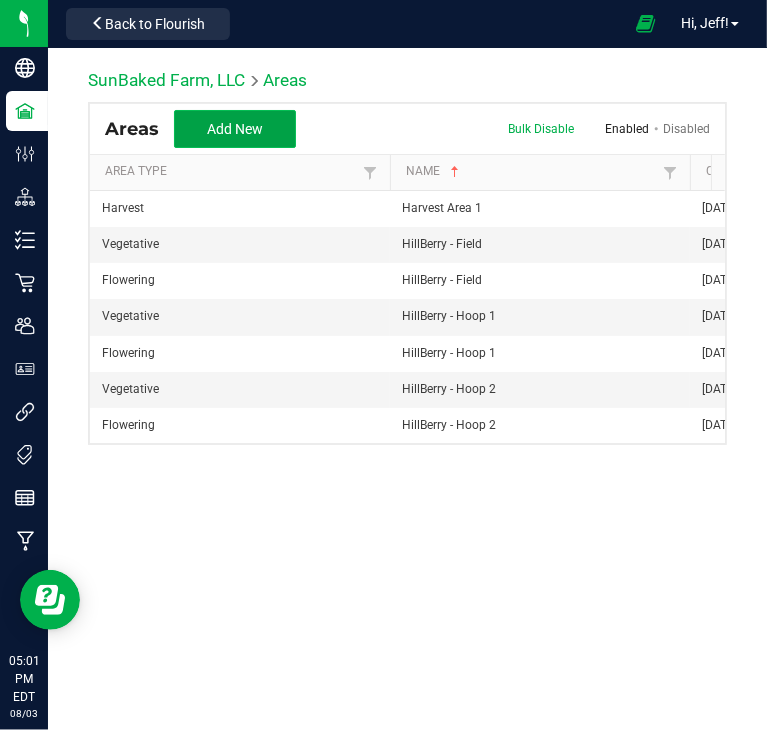 click on "Add New" at bounding box center (235, 129) 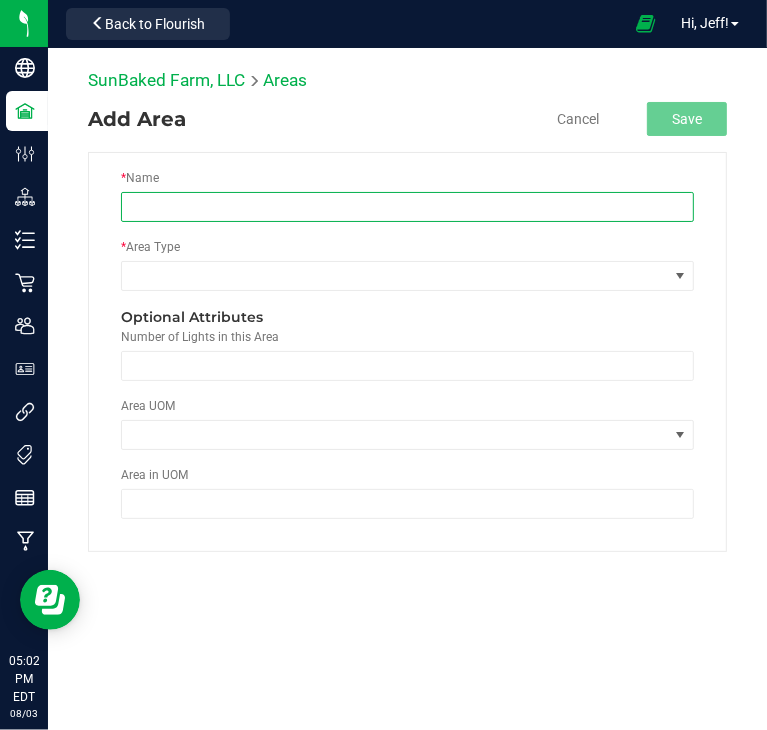 click at bounding box center [407, 207] 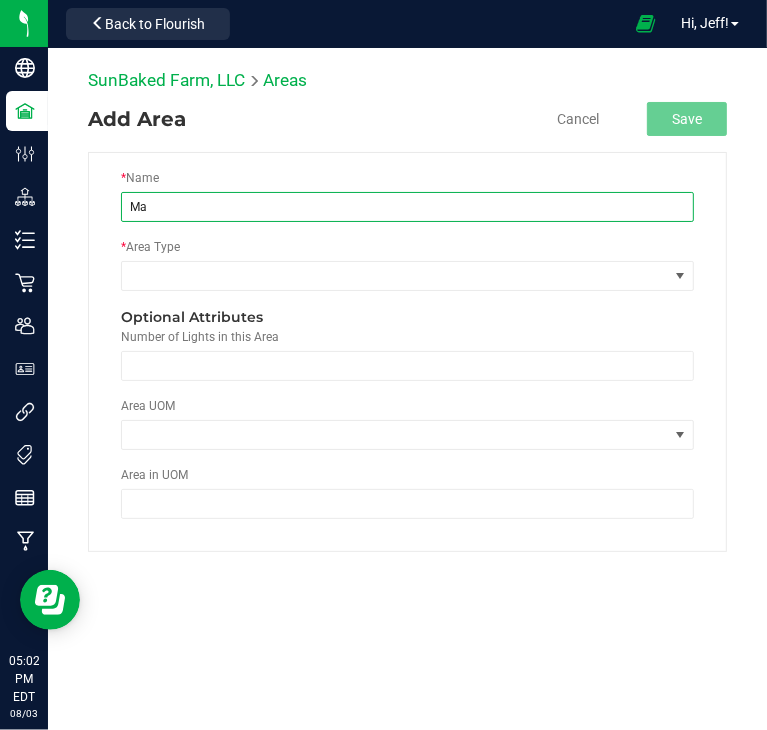 type on "M" 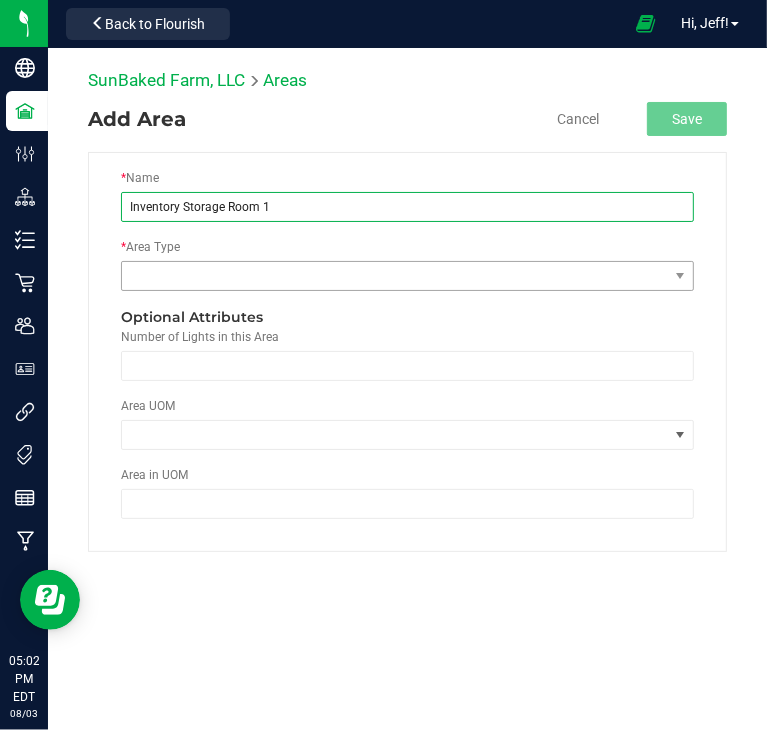 type on "Inventory Storage Room 1" 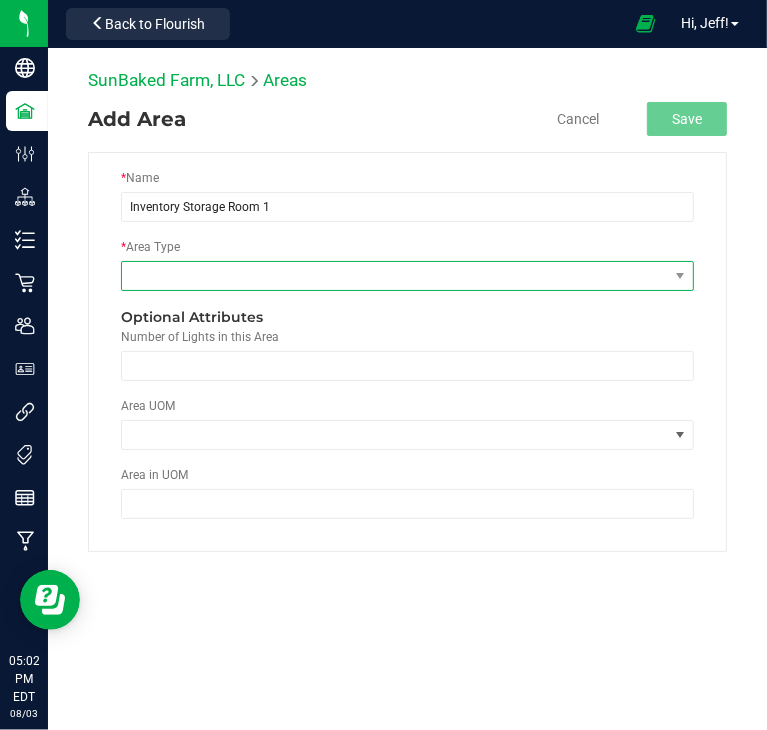 click at bounding box center (395, 276) 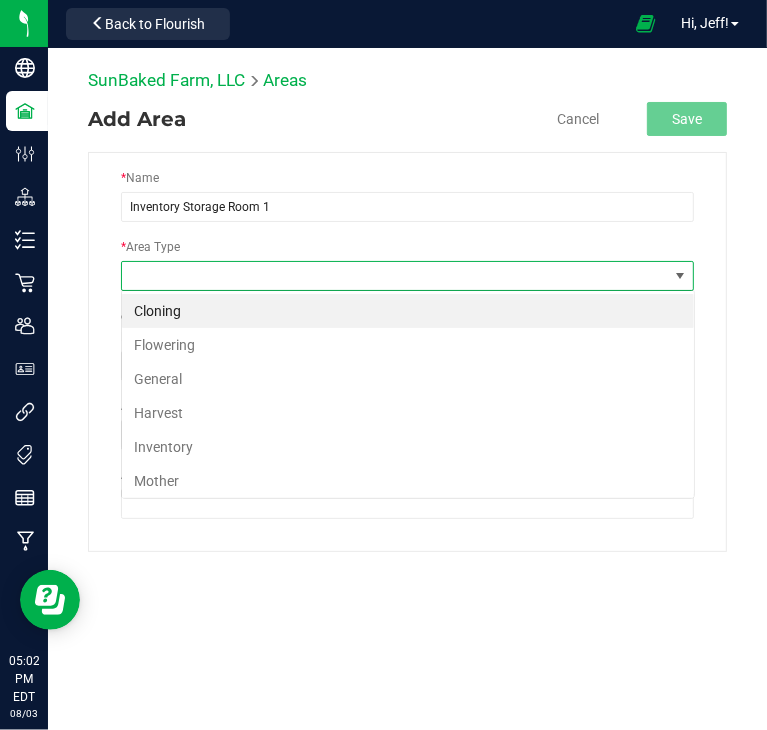 scroll, scrollTop: 99970, scrollLeft: 99426, axis: both 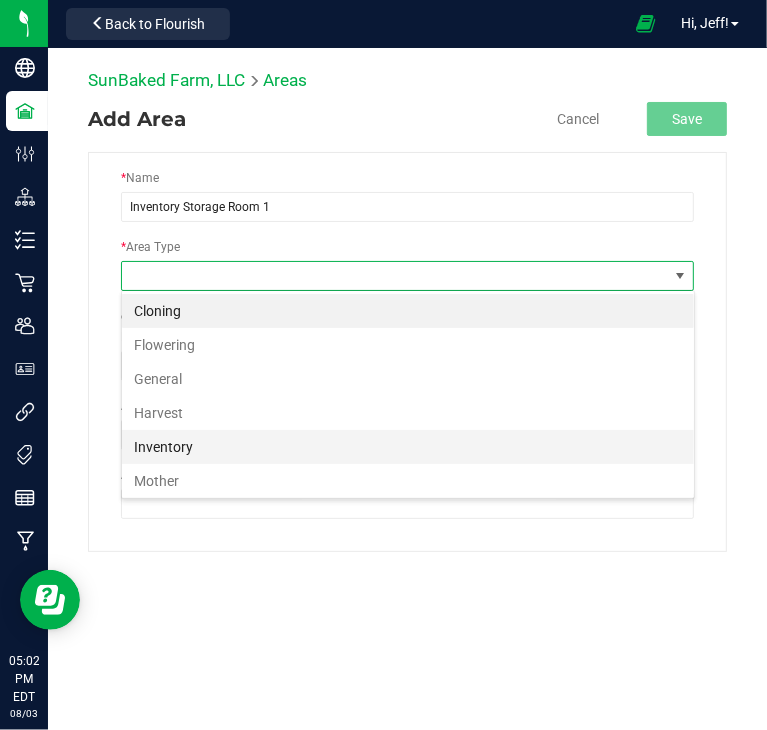click on "Inventory" at bounding box center [408, 447] 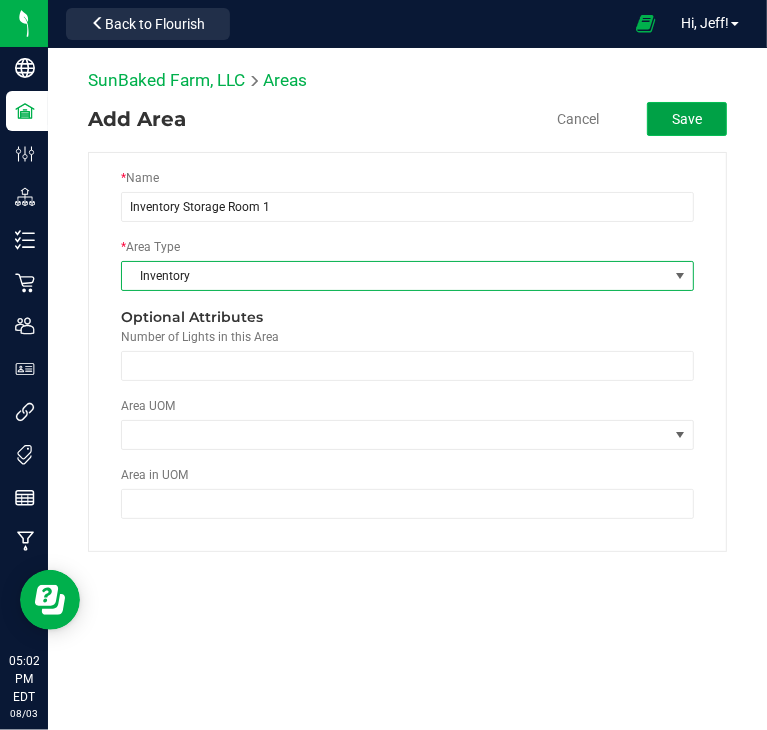 click on "Save" at bounding box center (687, 119) 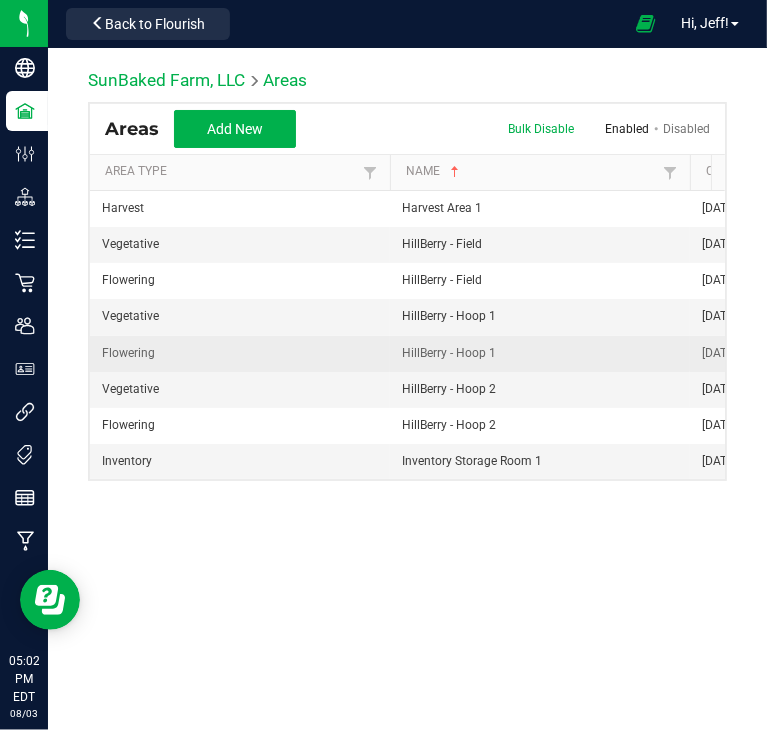 click on "HillBerry - Hoop 1" at bounding box center [540, 354] 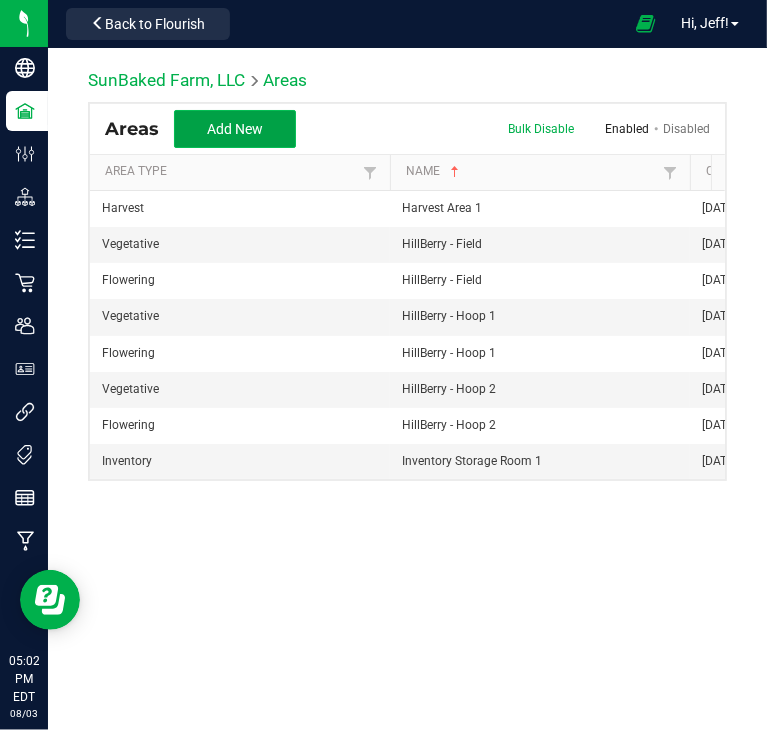 click on "Add New" at bounding box center [235, 129] 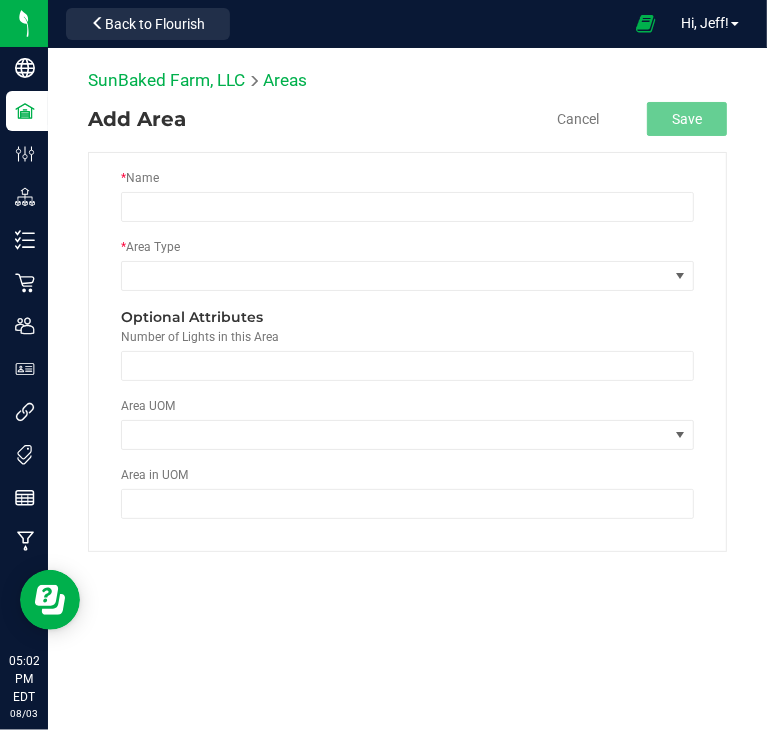 click on "*
Name" at bounding box center [407, 203] 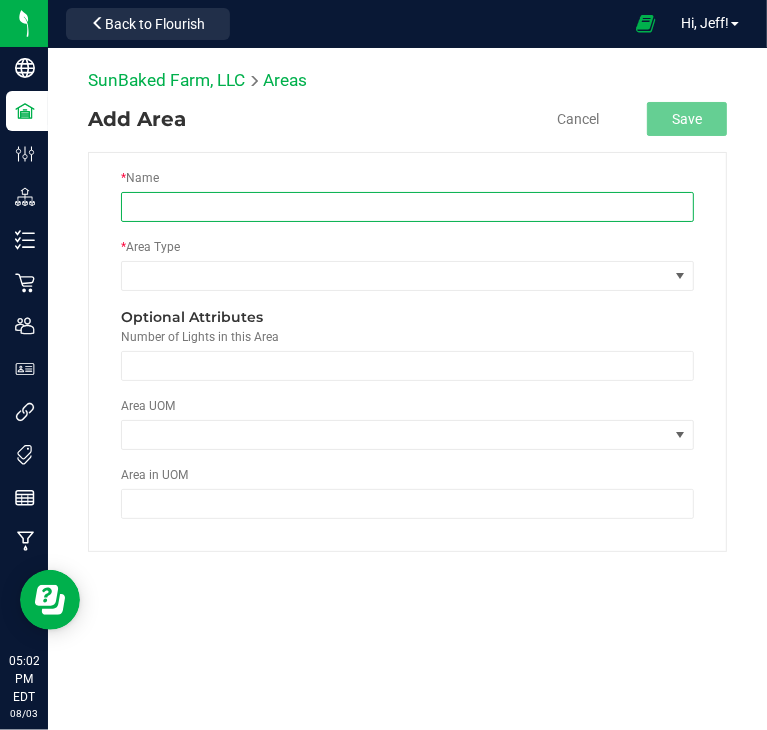 click at bounding box center (407, 207) 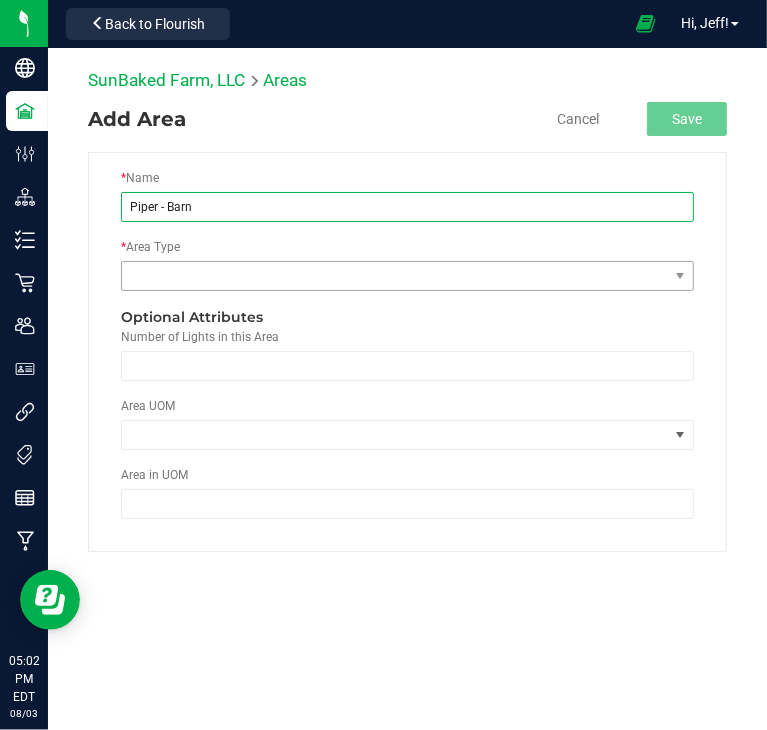 type on "Piper - Barn" 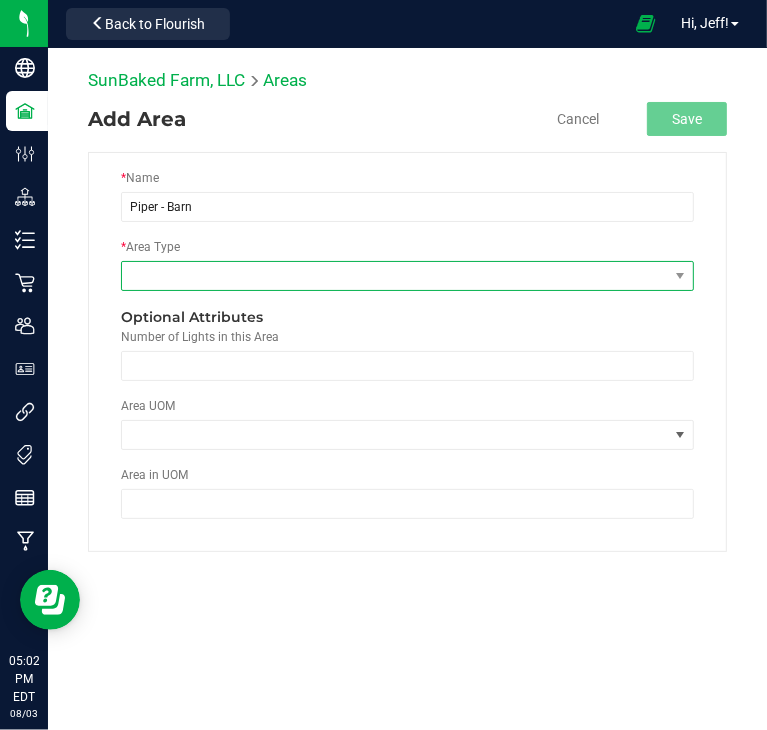 click at bounding box center (395, 276) 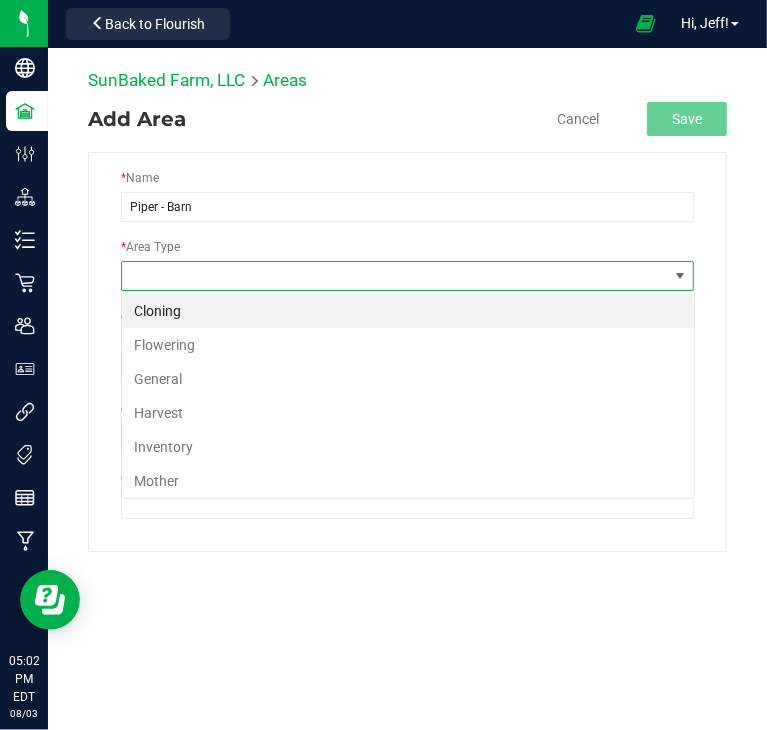scroll, scrollTop: 99970, scrollLeft: 99426, axis: both 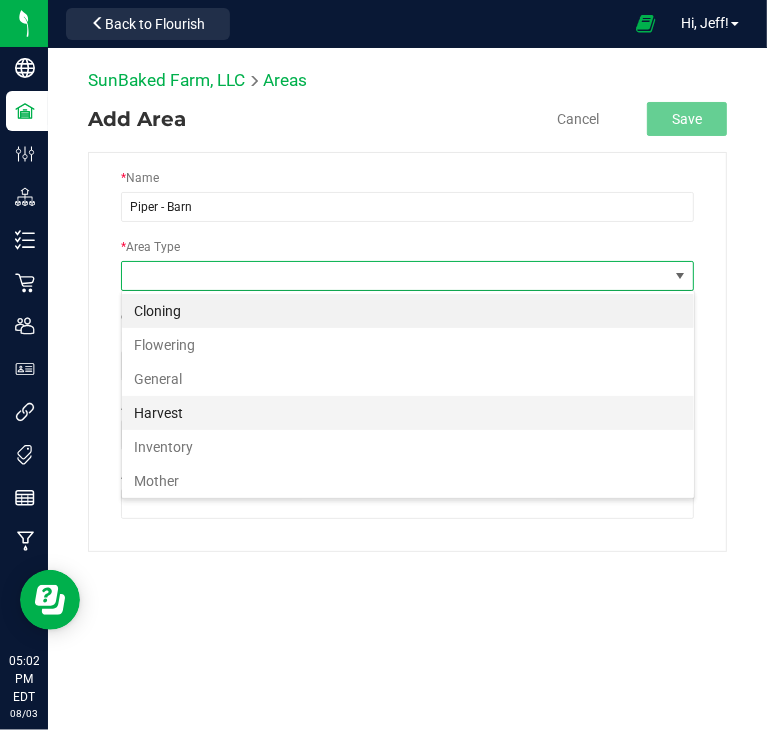click on "Harvest" at bounding box center [408, 413] 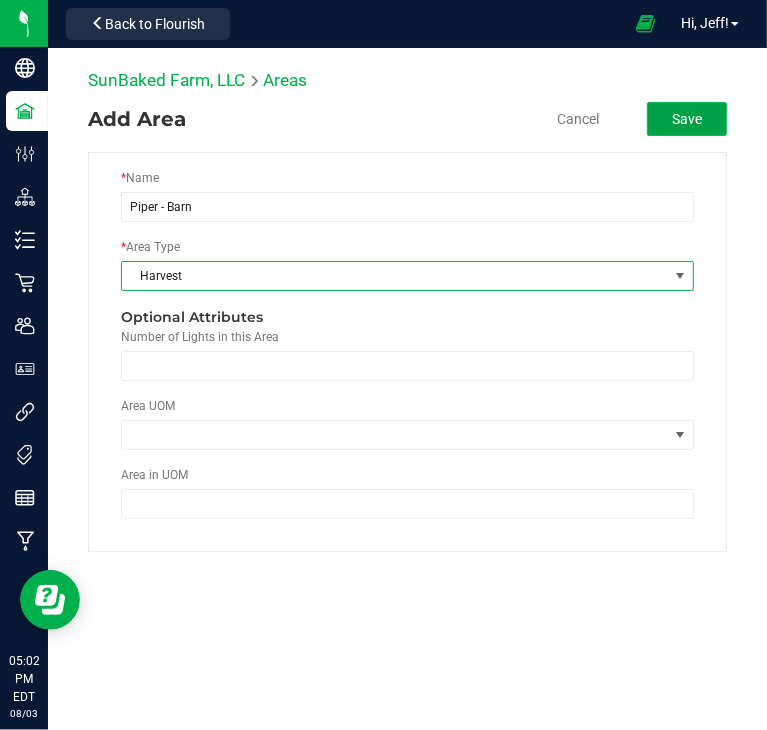 click on "Save" at bounding box center (687, 119) 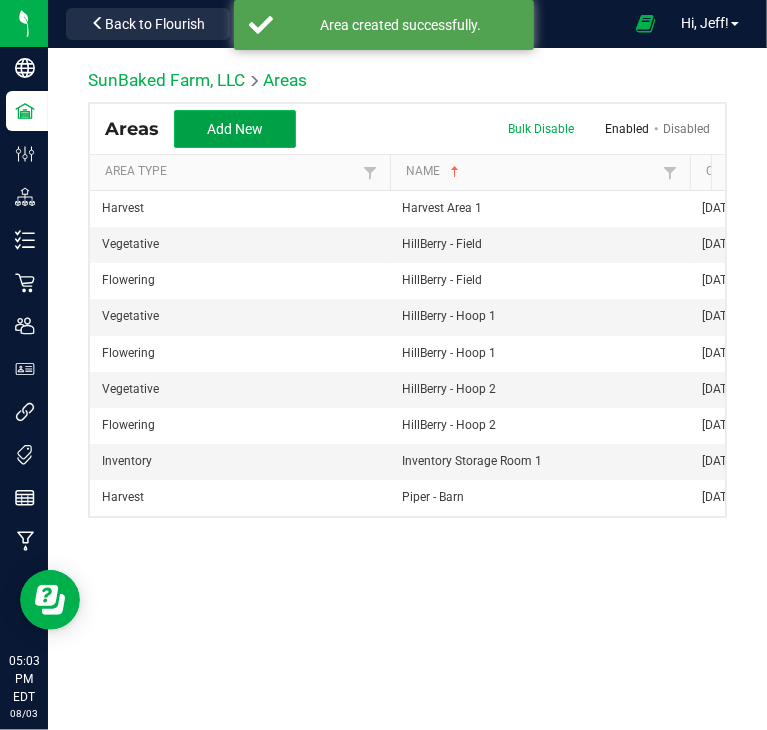 click on "Add New" at bounding box center [235, 129] 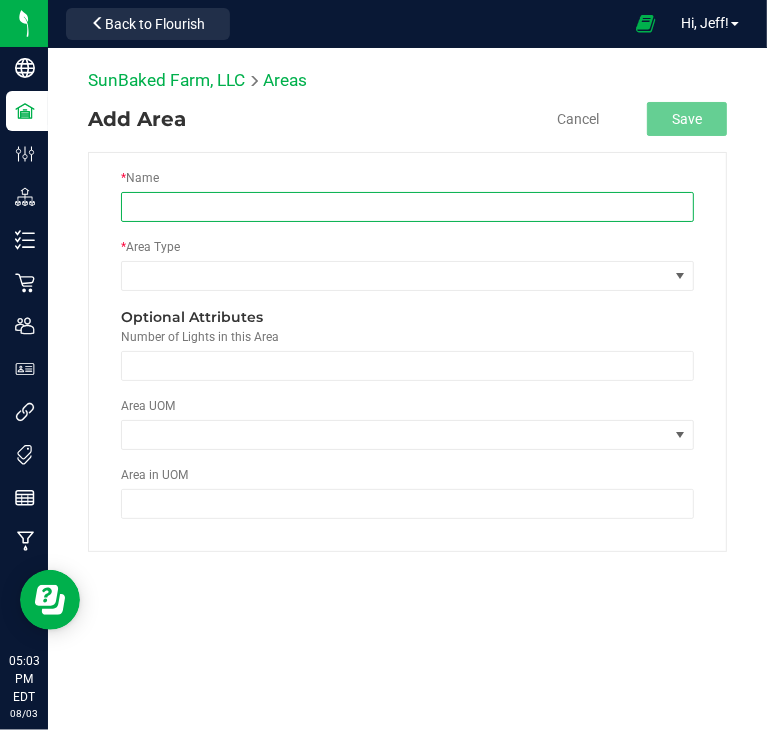 click at bounding box center [407, 207] 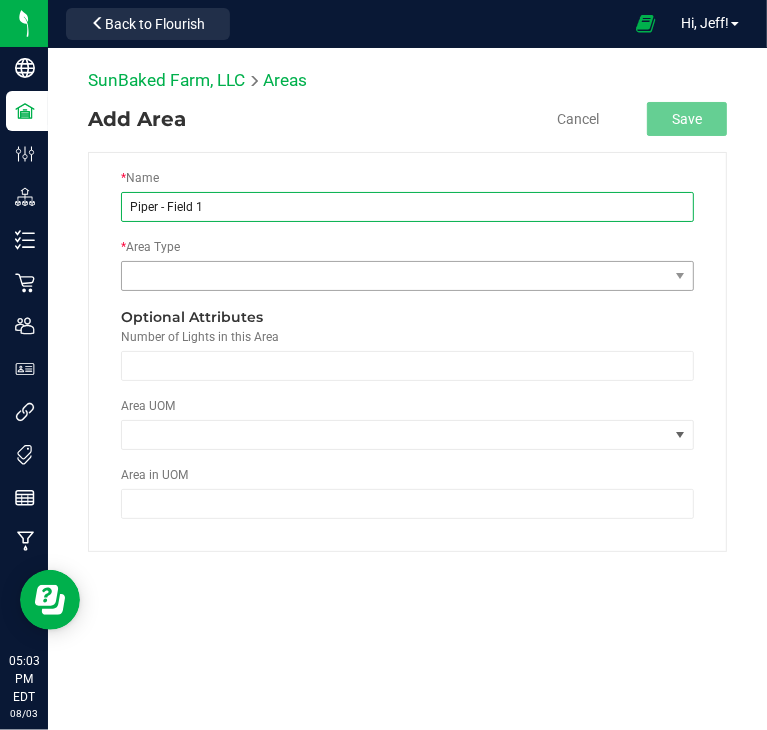 type on "Piper - Field 1" 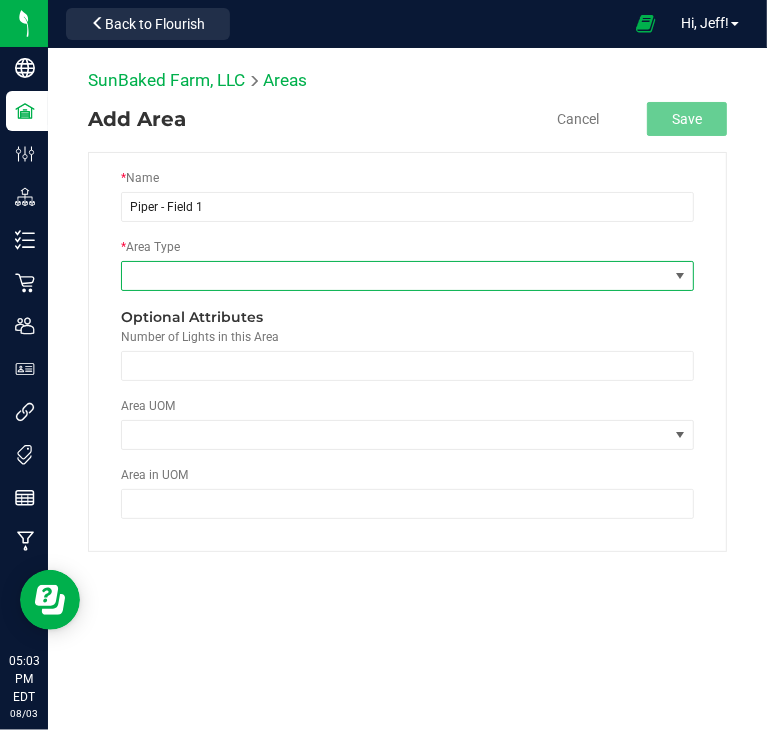 click at bounding box center (395, 276) 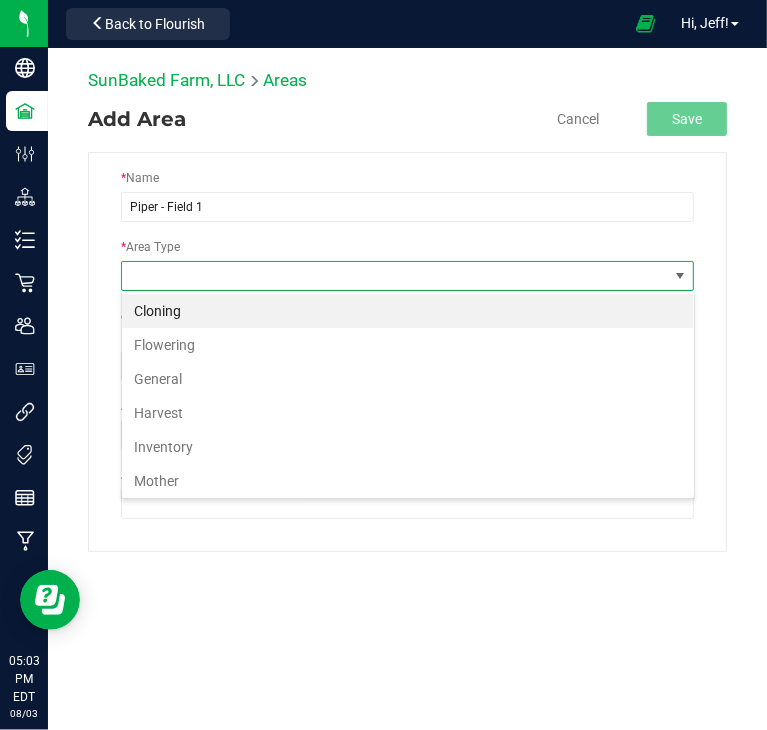 scroll, scrollTop: 99970, scrollLeft: 99426, axis: both 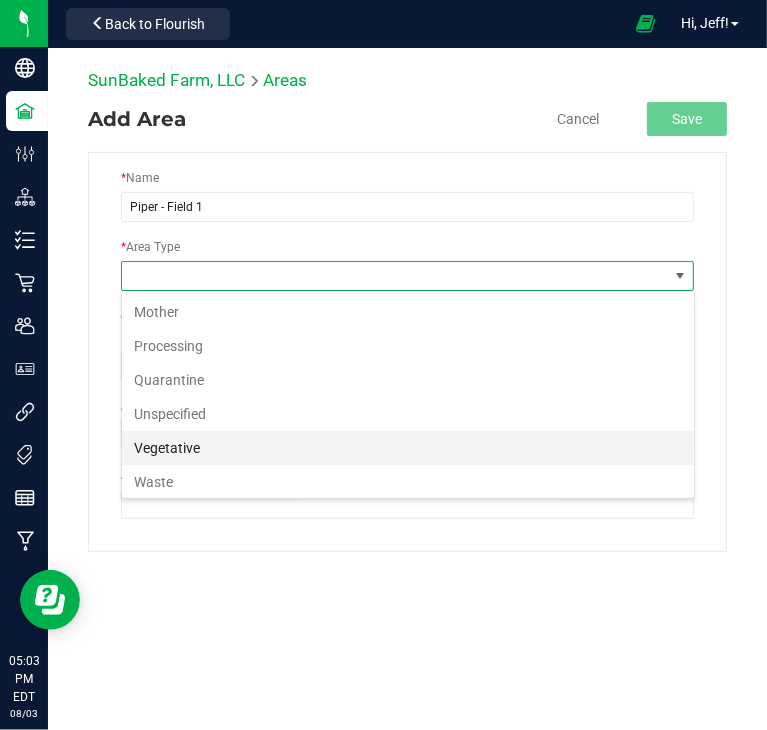 click on "Vegetative" at bounding box center (408, 448) 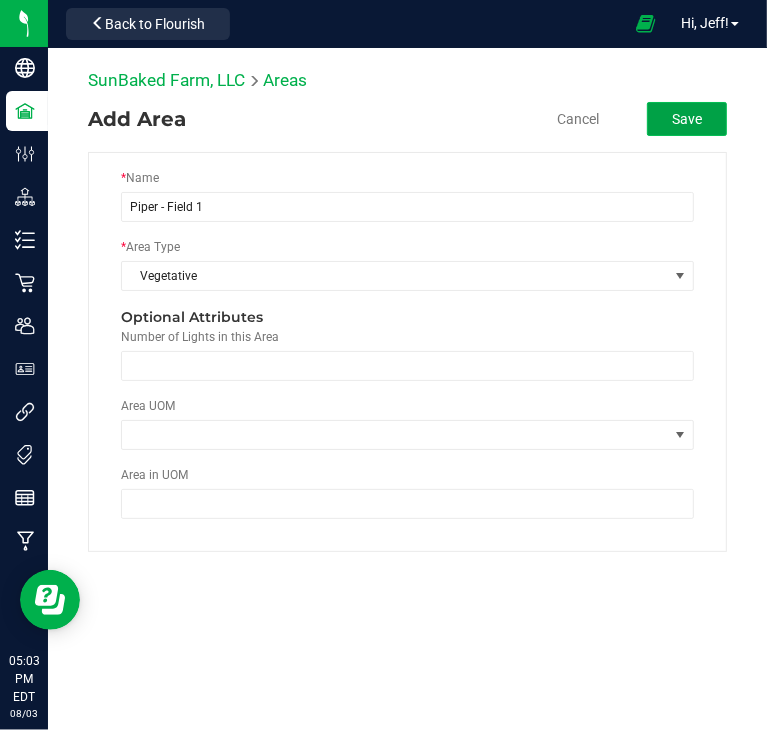click on "Save" at bounding box center (687, 119) 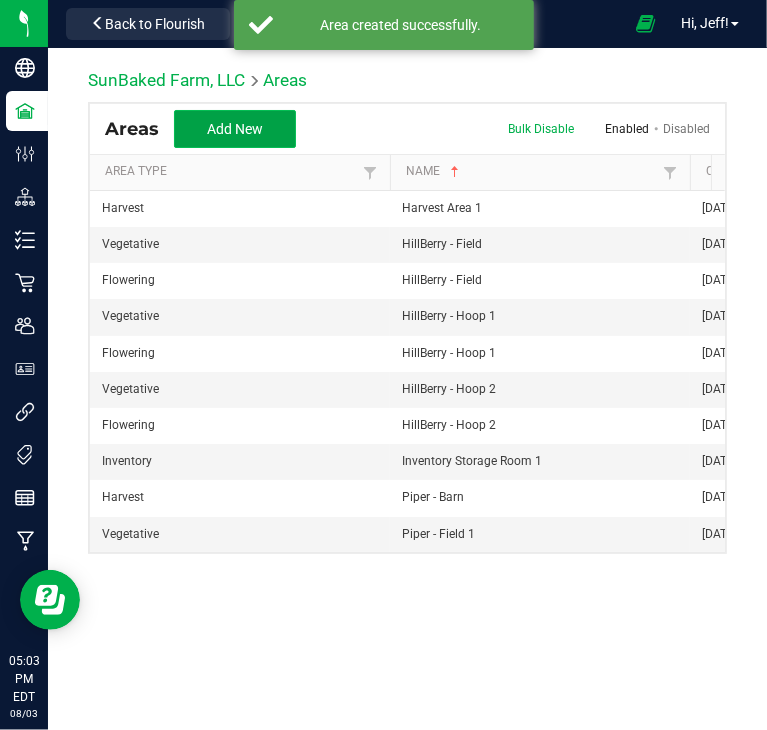 click on "Add New" at bounding box center (235, 129) 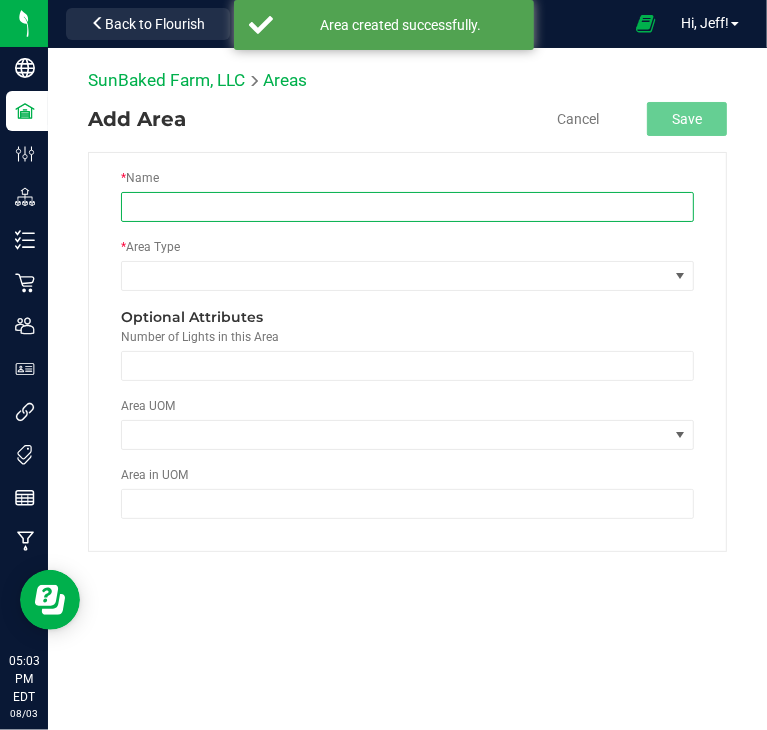 click at bounding box center (407, 207) 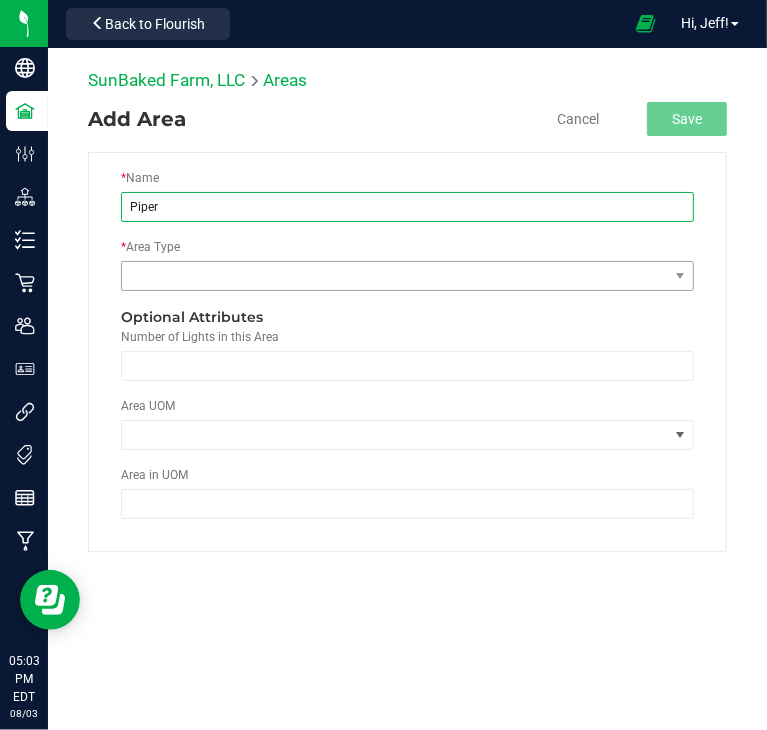 type on "Piper - Field 1" 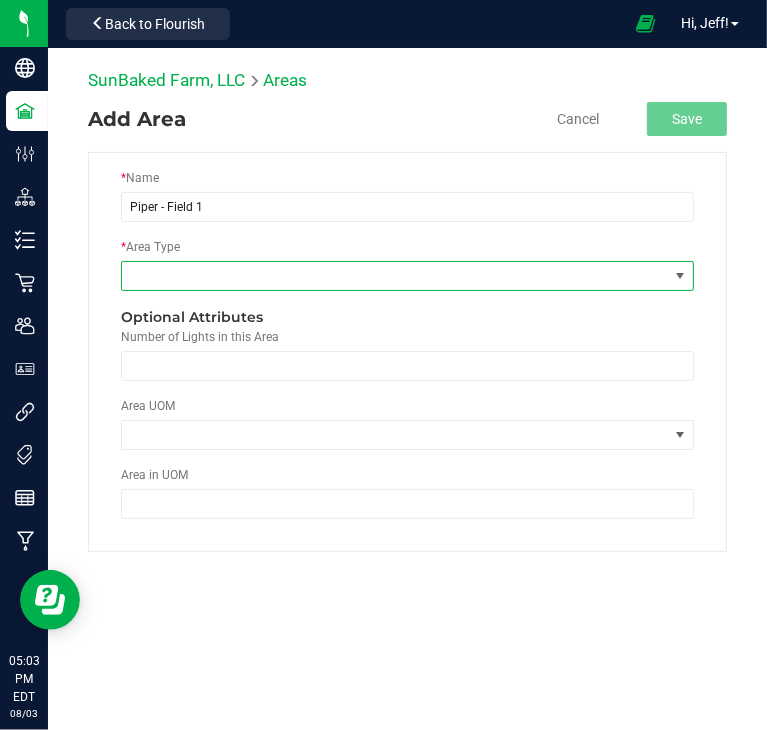 click at bounding box center (395, 276) 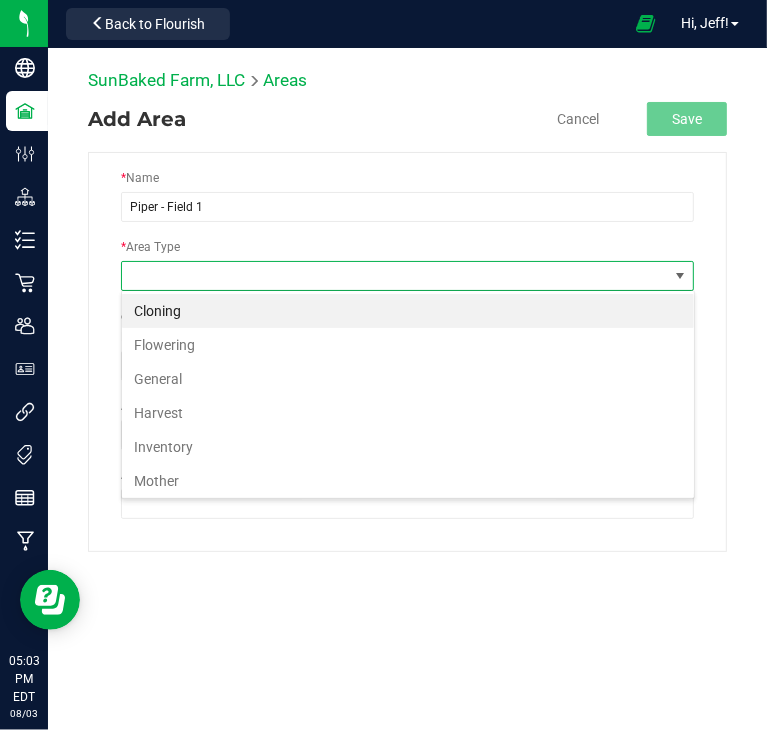 scroll, scrollTop: 99970, scrollLeft: 99426, axis: both 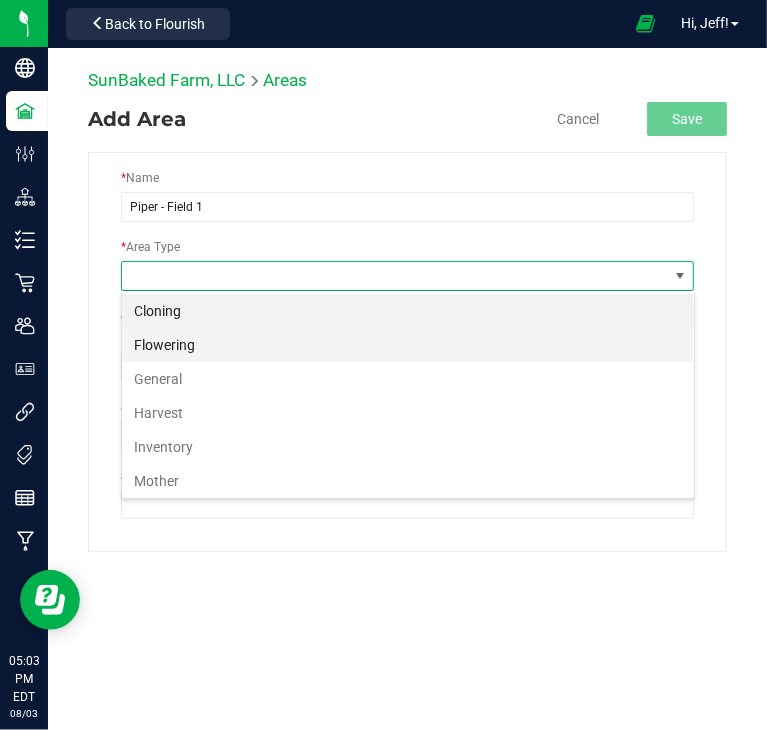 click on "Flowering" at bounding box center [408, 345] 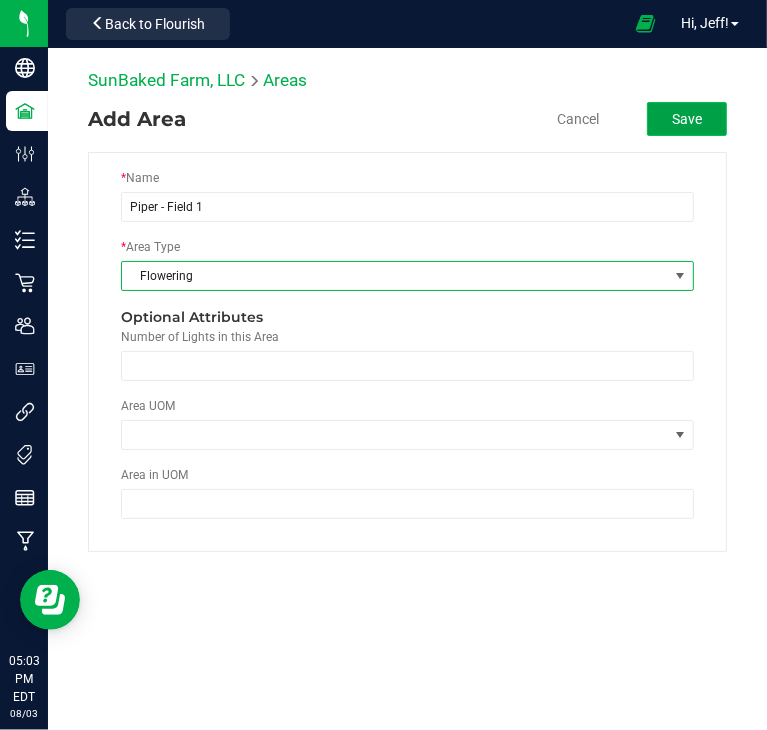click on "Save" at bounding box center [687, 119] 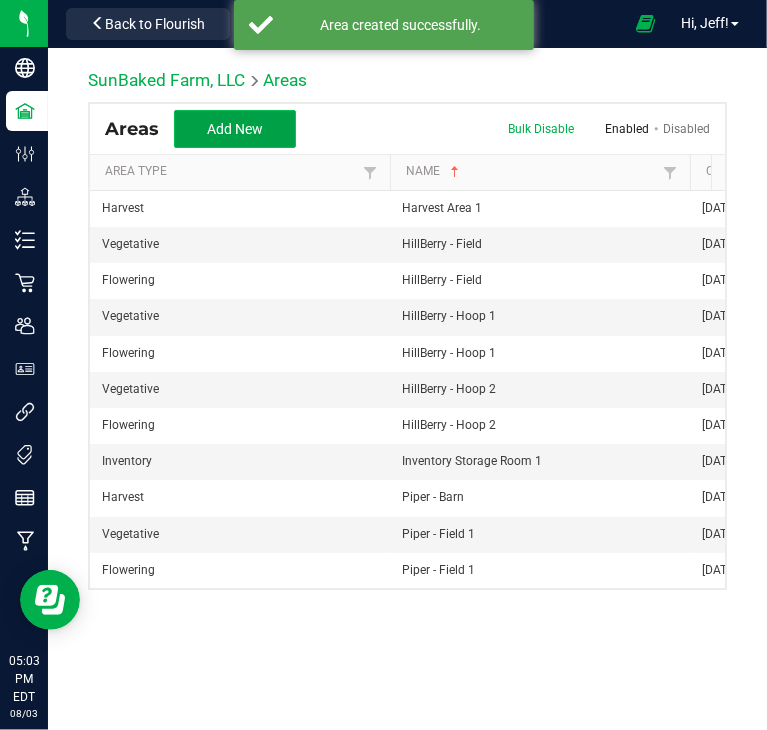 click on "Add New" at bounding box center (235, 129) 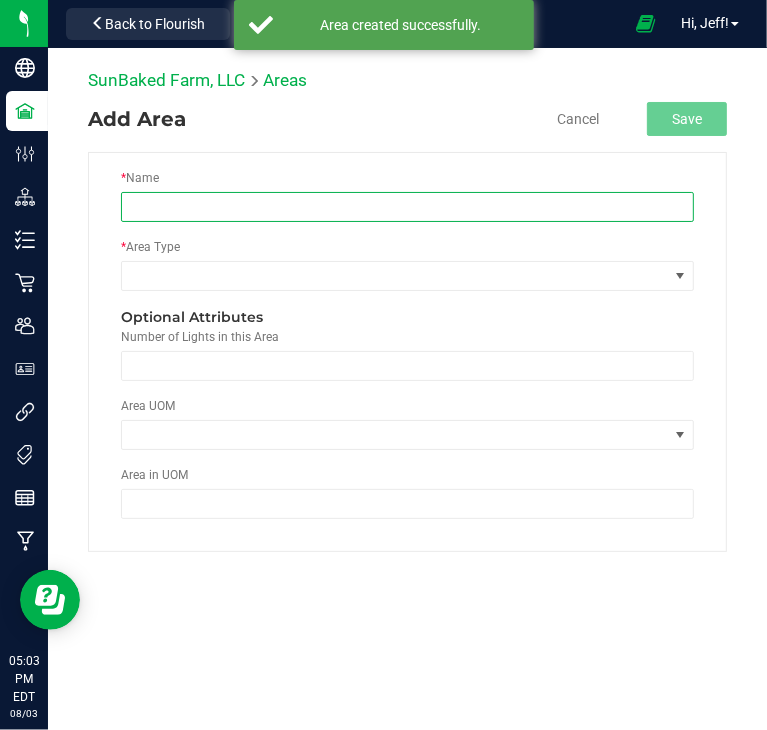 click at bounding box center [407, 207] 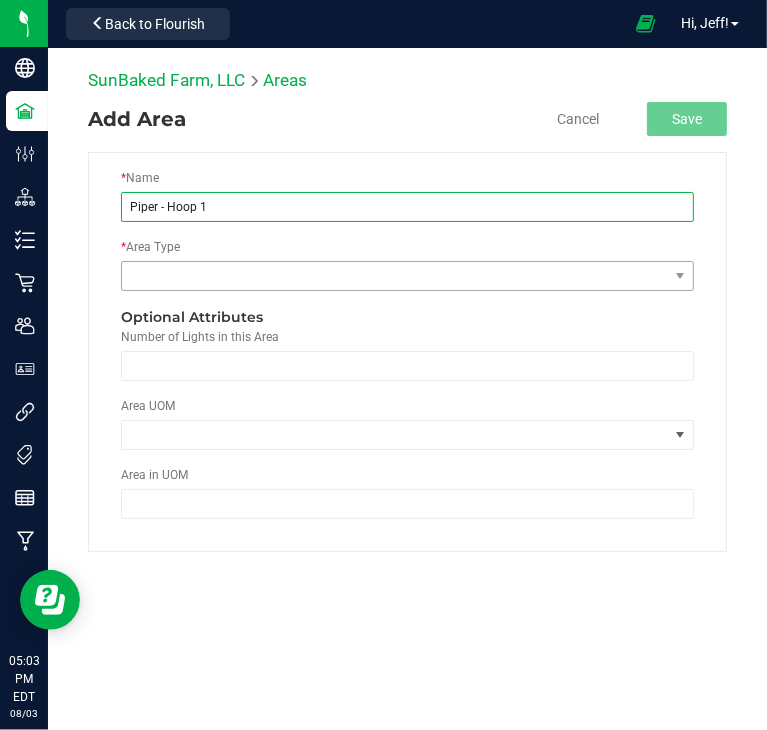 type on "Piper - Hoop 1" 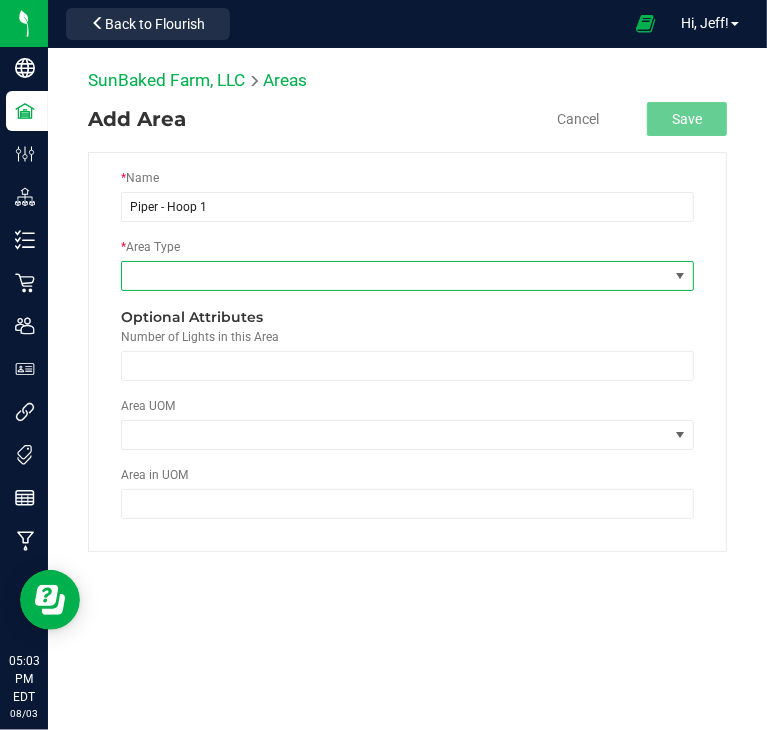 click at bounding box center (395, 276) 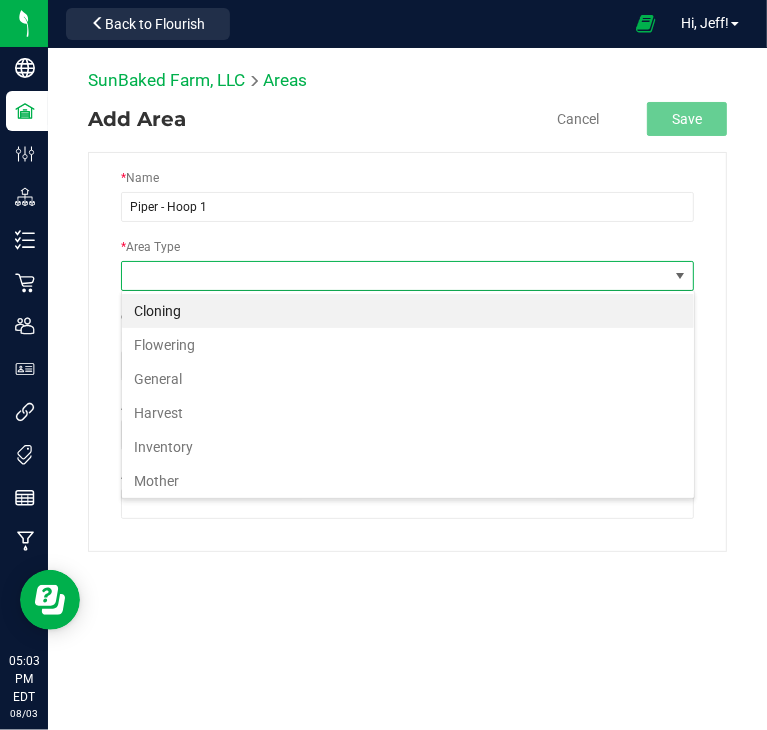 scroll, scrollTop: 99970, scrollLeft: 99426, axis: both 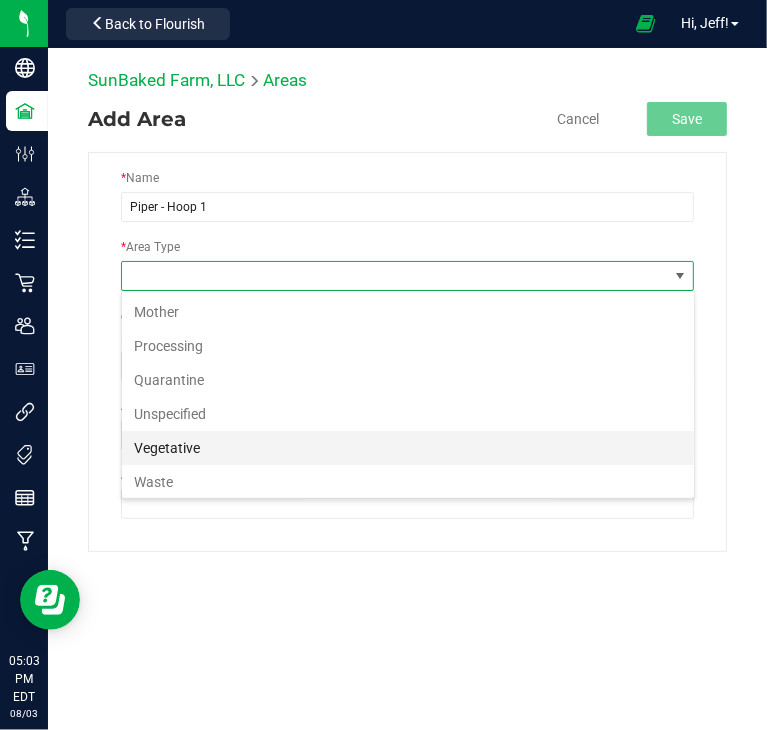 click on "Vegetative" at bounding box center [408, 448] 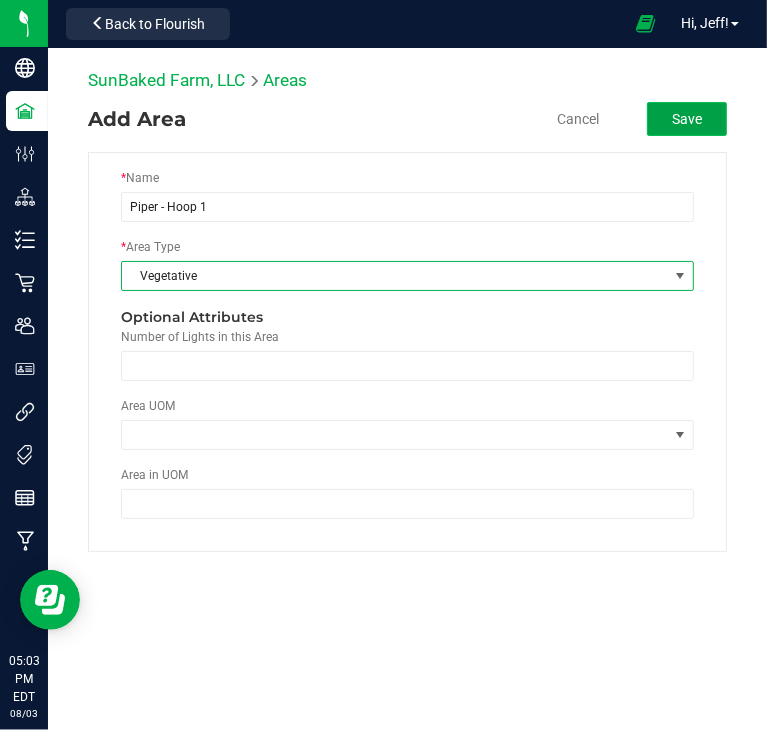click on "Save" at bounding box center [687, 119] 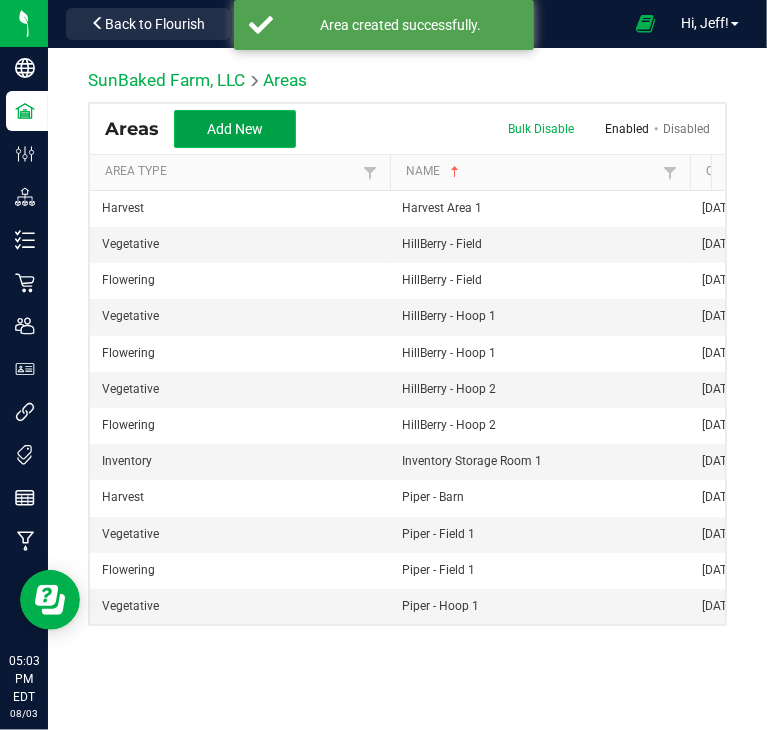 click on "Add New" at bounding box center (235, 129) 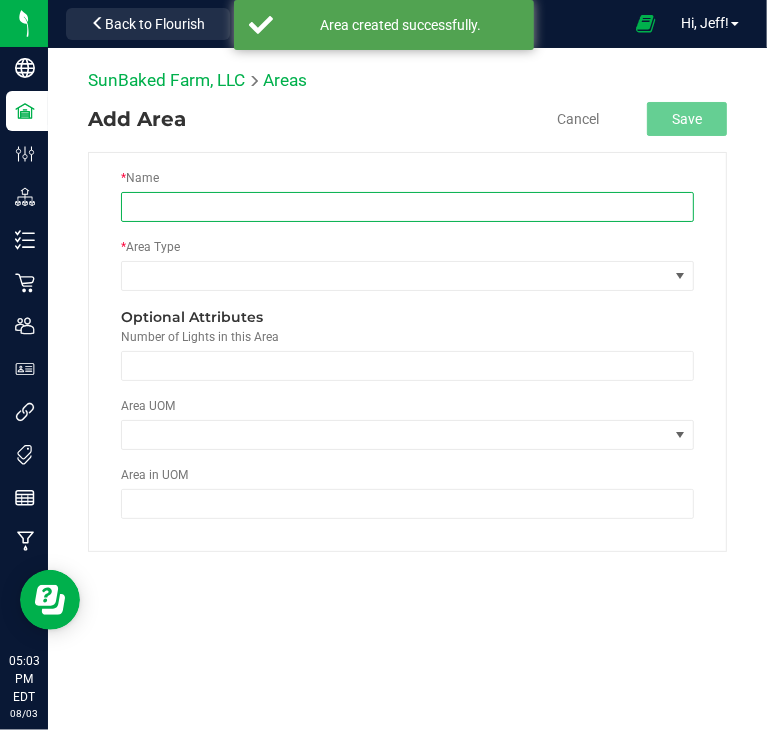 click at bounding box center (407, 207) 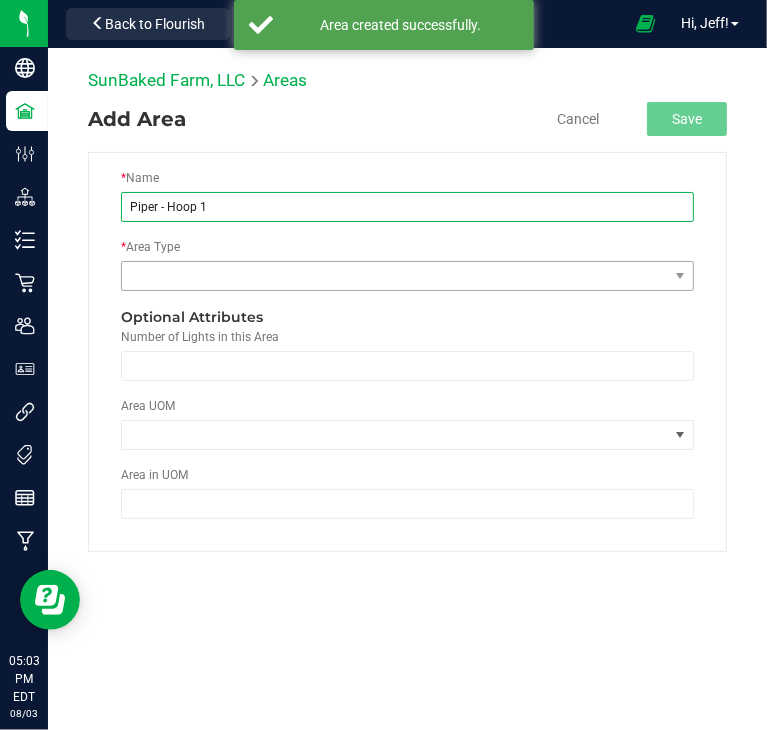 type on "Piper - Hoop 1" 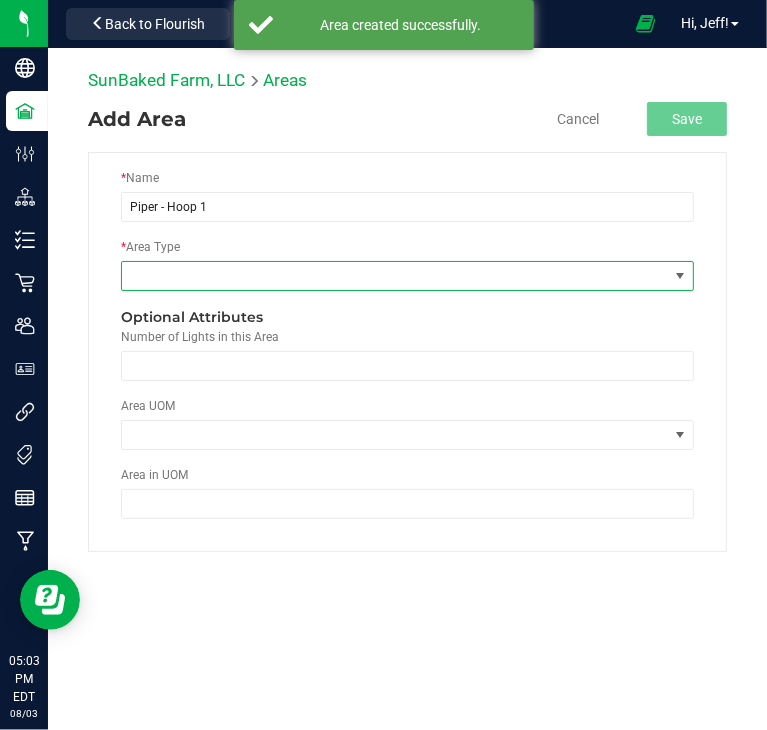 click at bounding box center (395, 276) 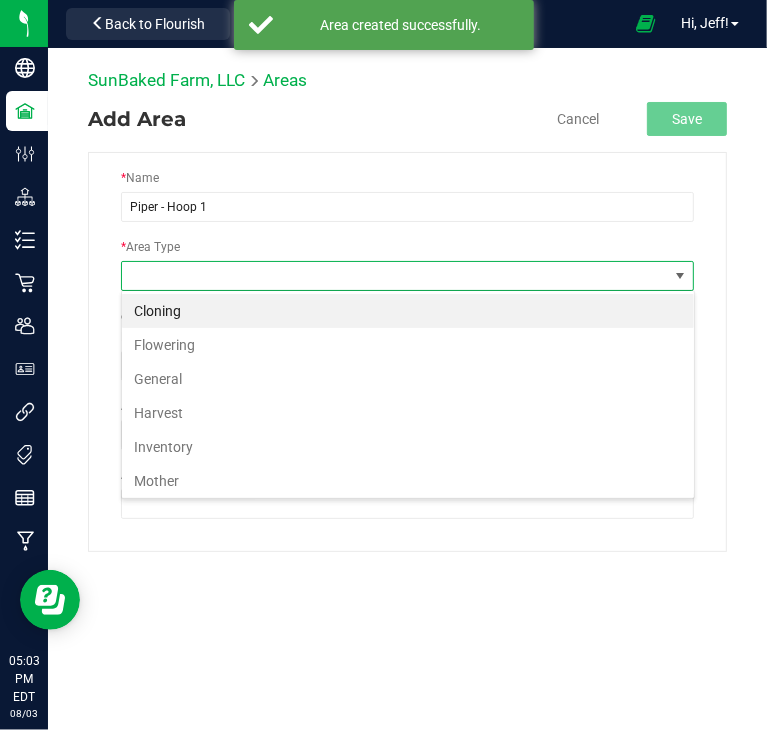 scroll, scrollTop: 99970, scrollLeft: 99426, axis: both 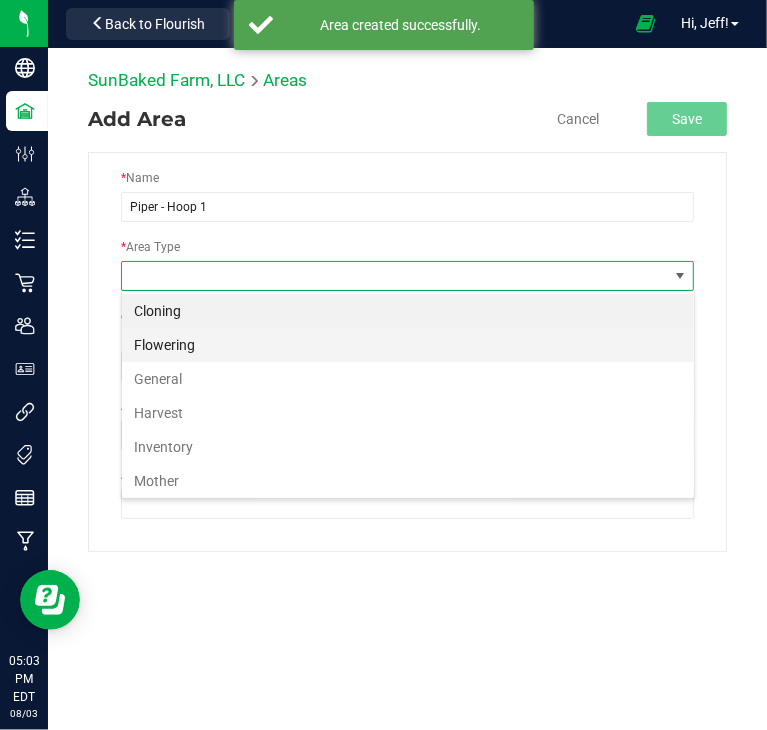click on "Flowering" at bounding box center [408, 345] 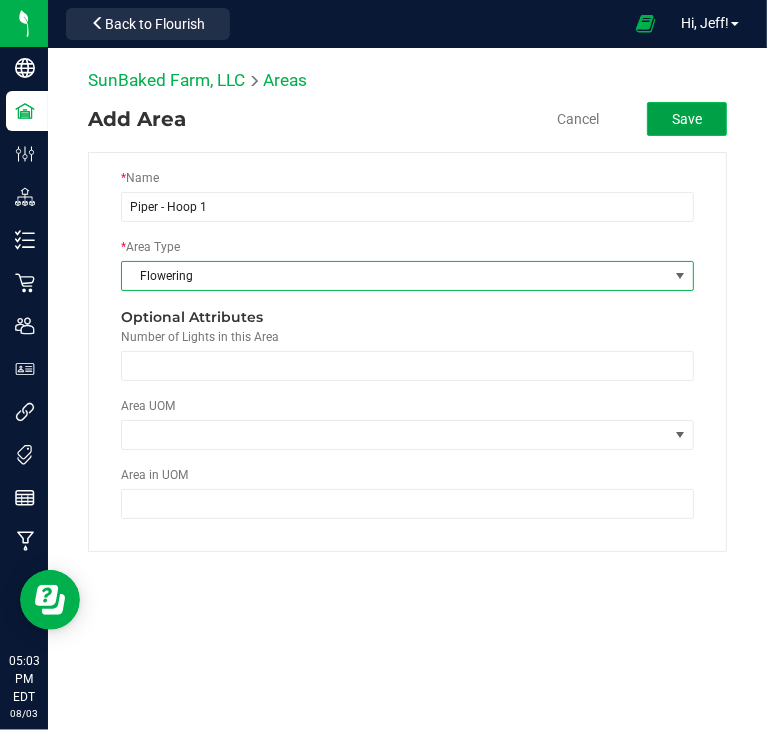 click on "Save" at bounding box center (687, 119) 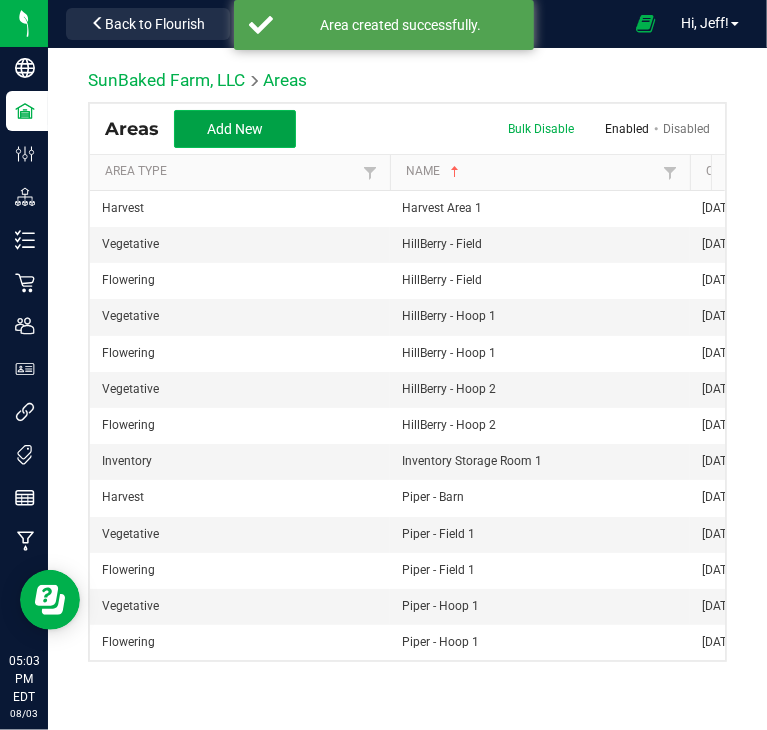 click on "Add New" at bounding box center [235, 129] 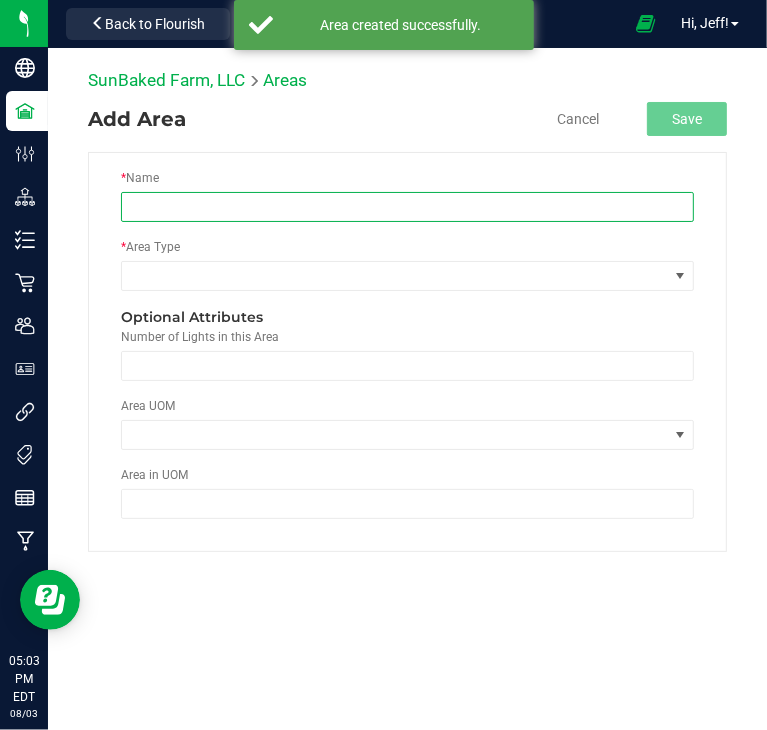 click at bounding box center [407, 207] 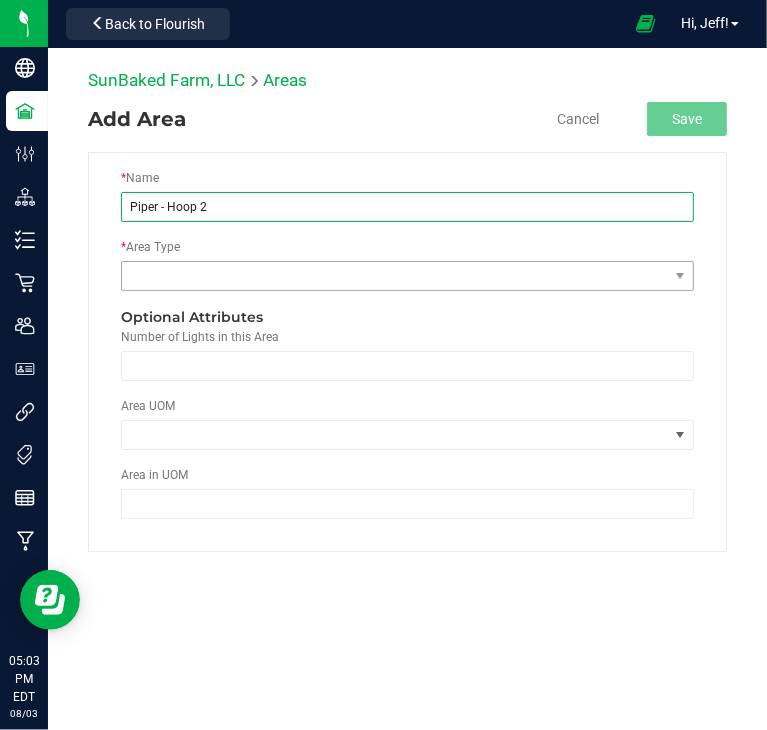 type on "Piper - Hoop 2" 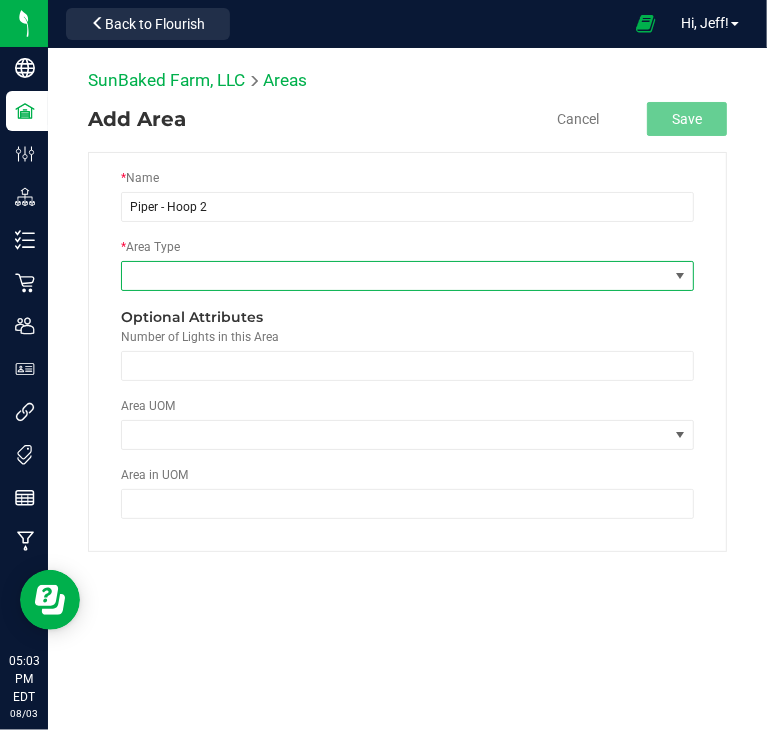 click at bounding box center (395, 276) 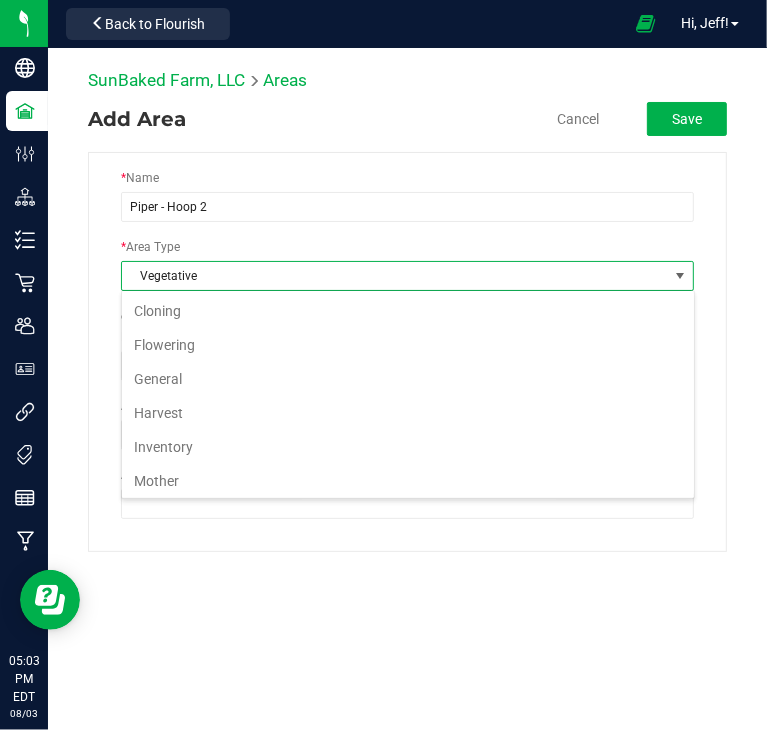 scroll, scrollTop: 136, scrollLeft: 0, axis: vertical 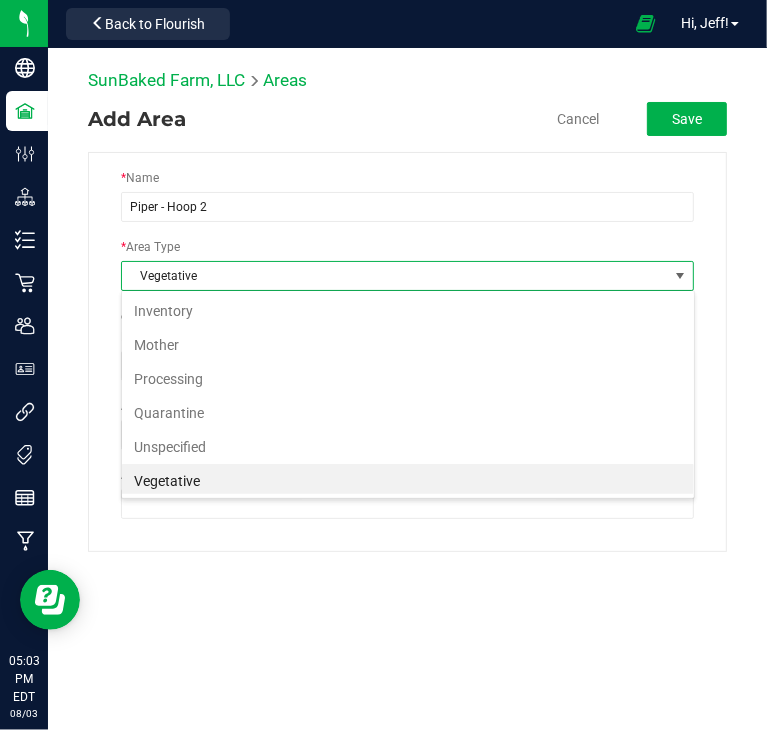 click on "Vegetative" at bounding box center (408, 481) 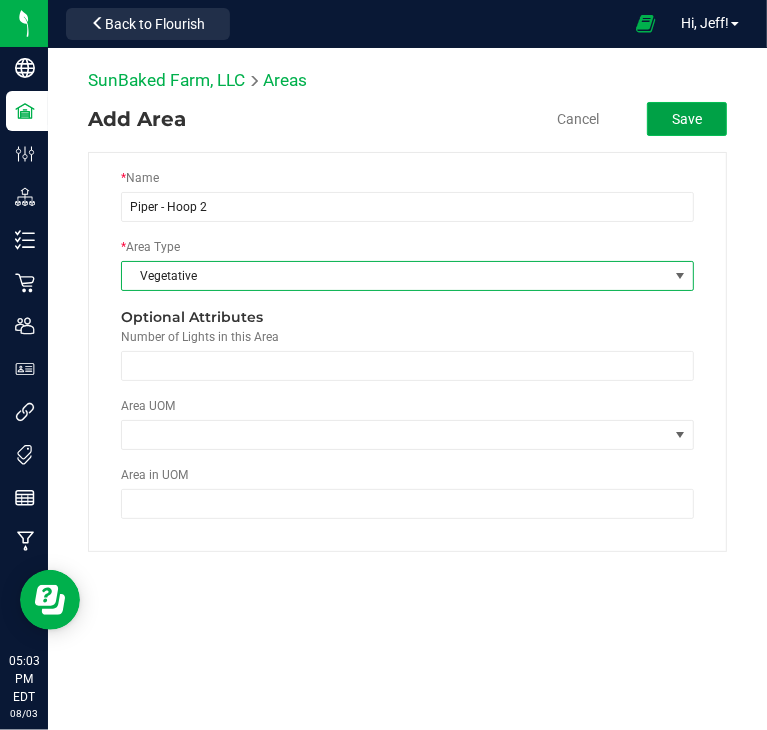 click on "Save" at bounding box center (687, 119) 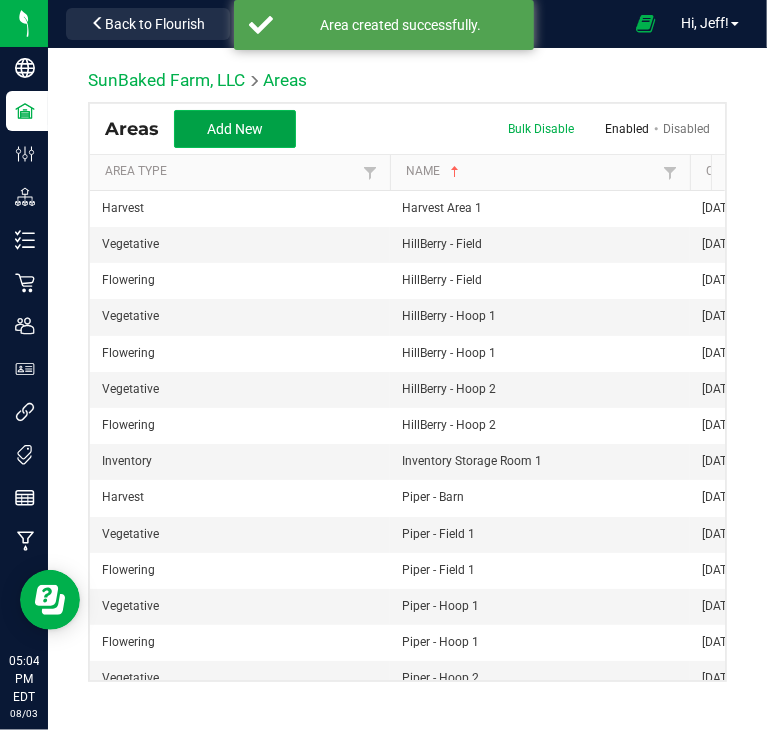 click on "Add New" at bounding box center (235, 129) 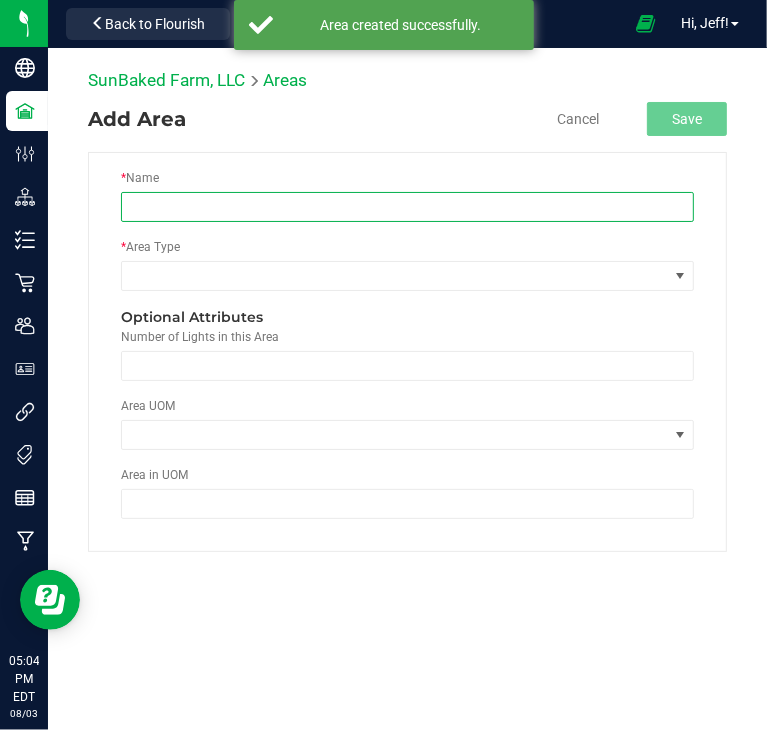 click at bounding box center (407, 207) 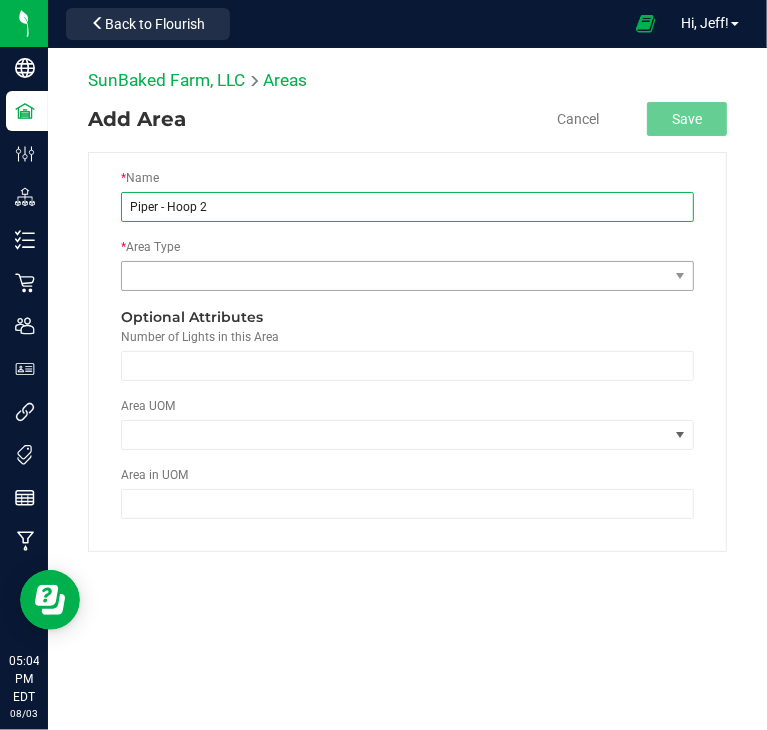type on "Piper - Hoop 2" 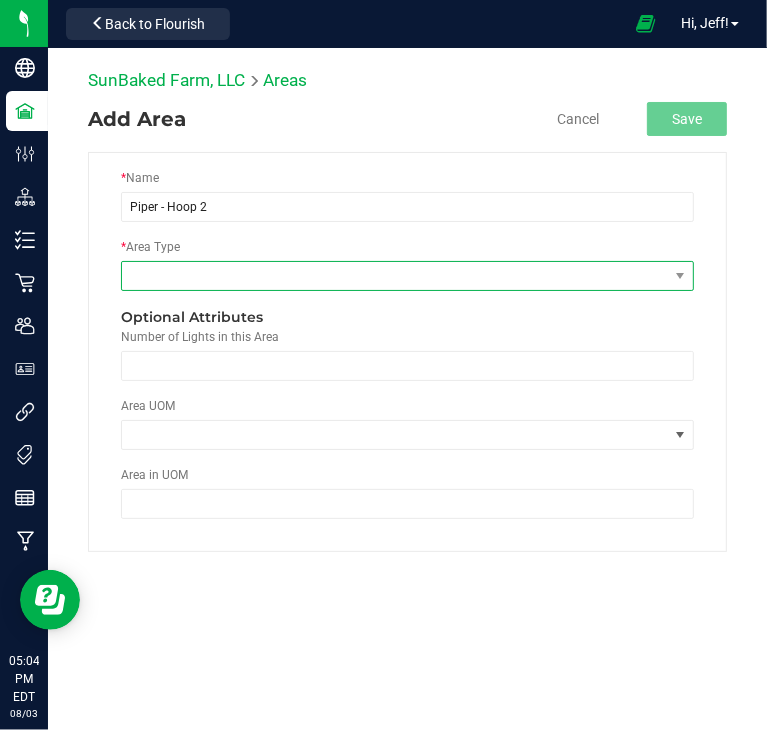 click at bounding box center [395, 276] 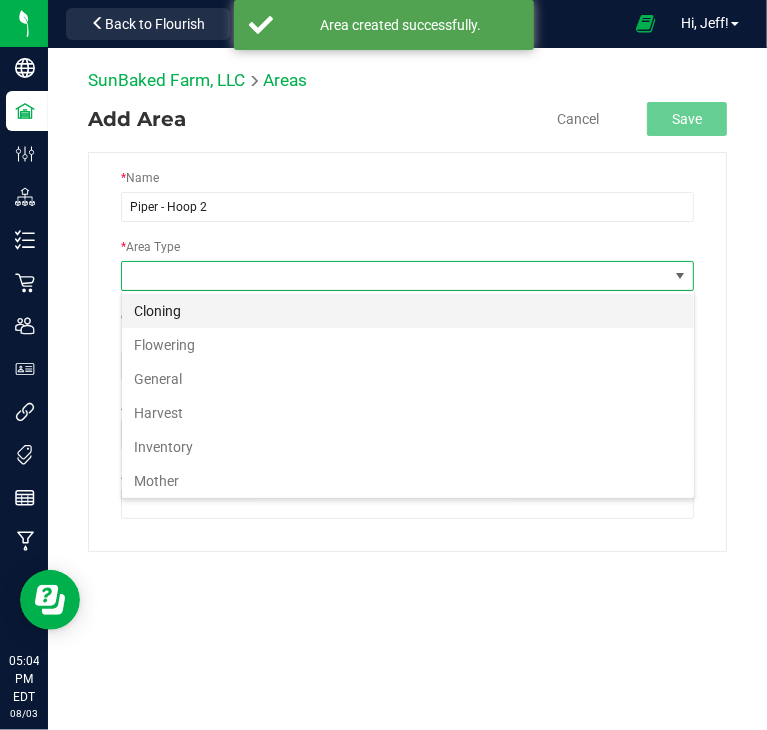 scroll, scrollTop: 99970, scrollLeft: 99426, axis: both 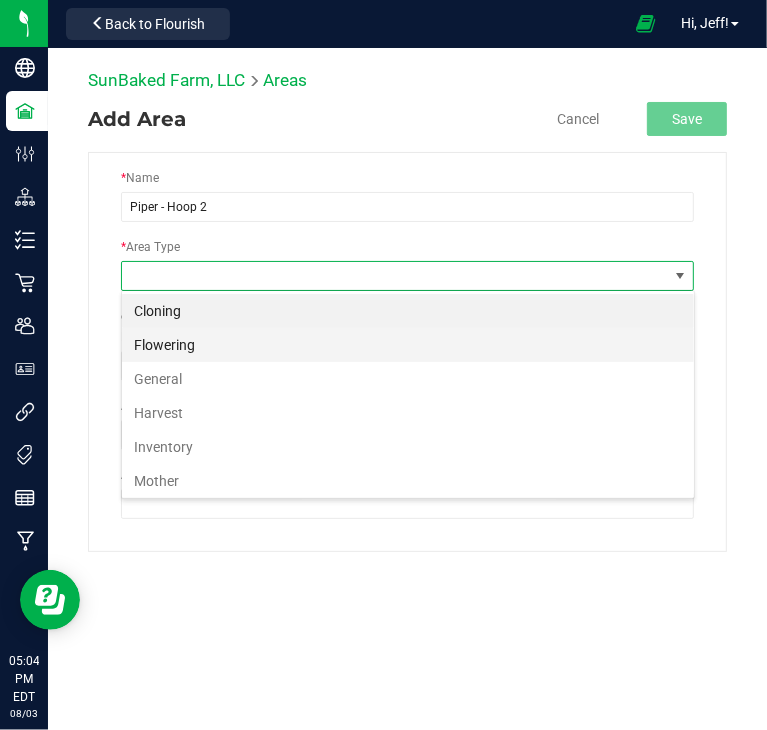 click on "Flowering" at bounding box center (408, 345) 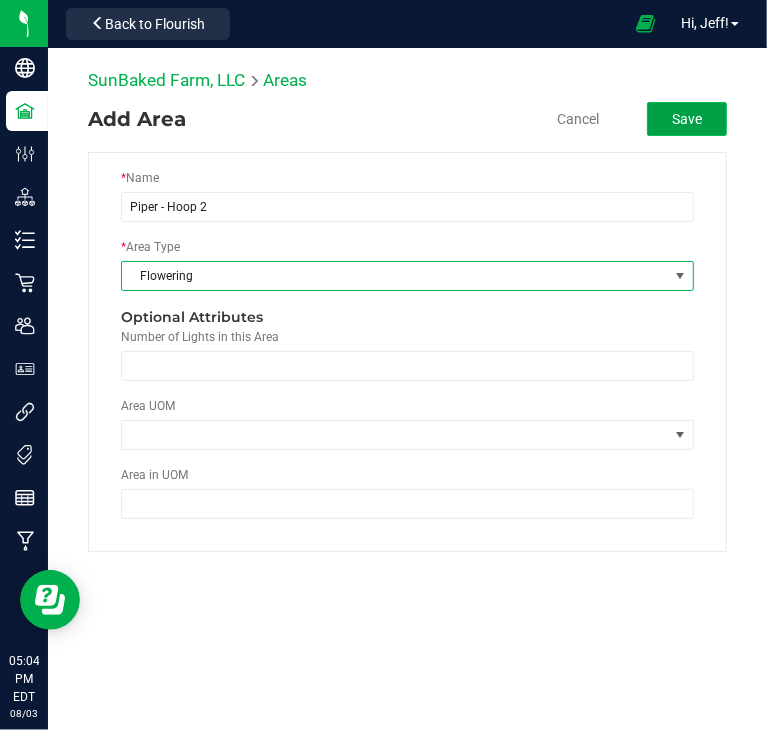 click on "Save" at bounding box center [687, 119] 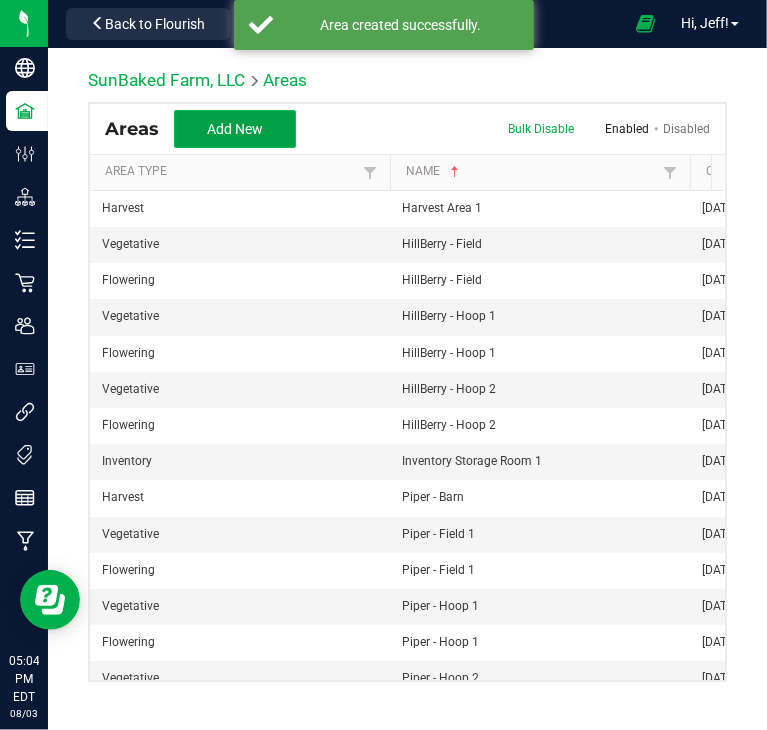 click on "Add New" at bounding box center (235, 129) 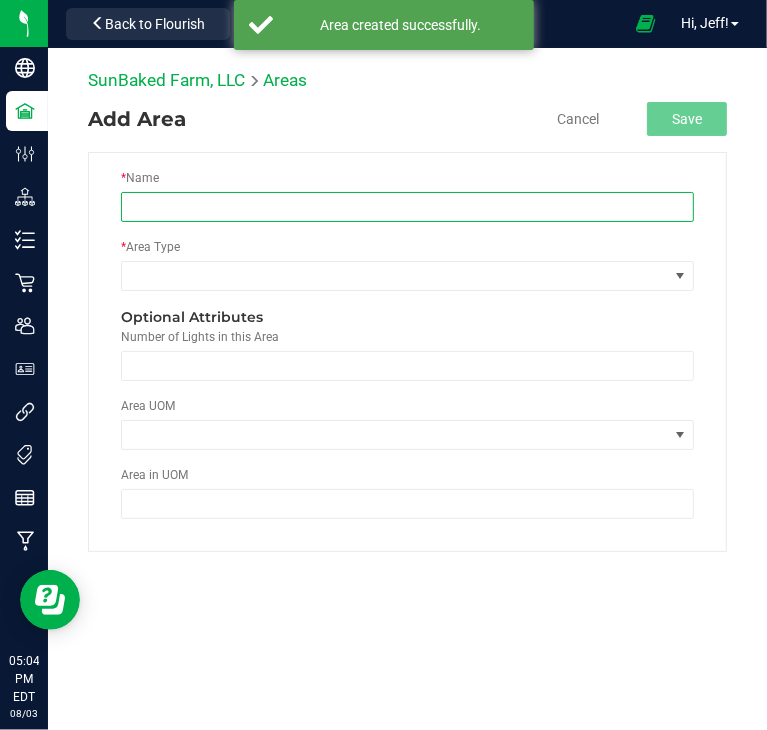 click at bounding box center (407, 207) 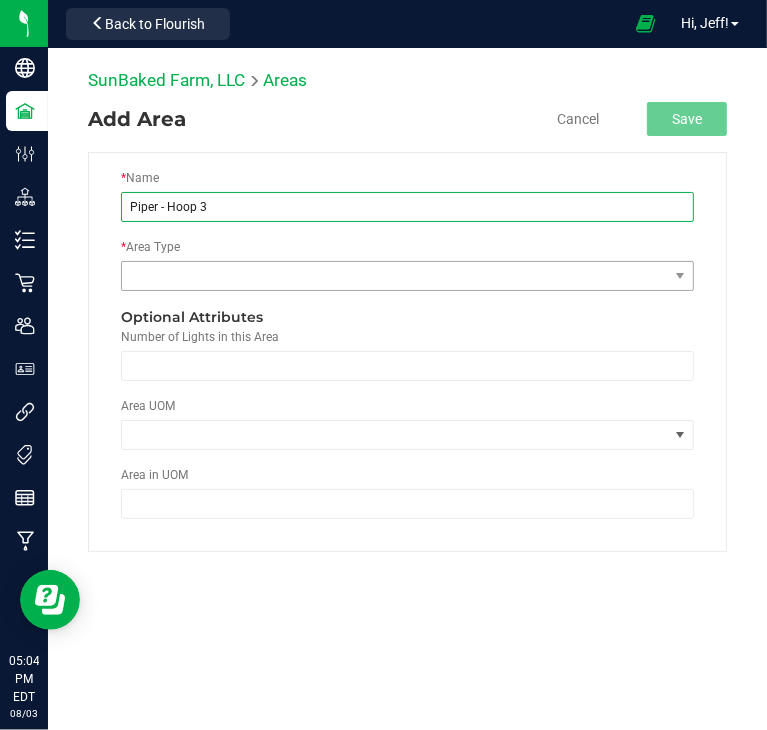 type on "Piper - Hoop 3" 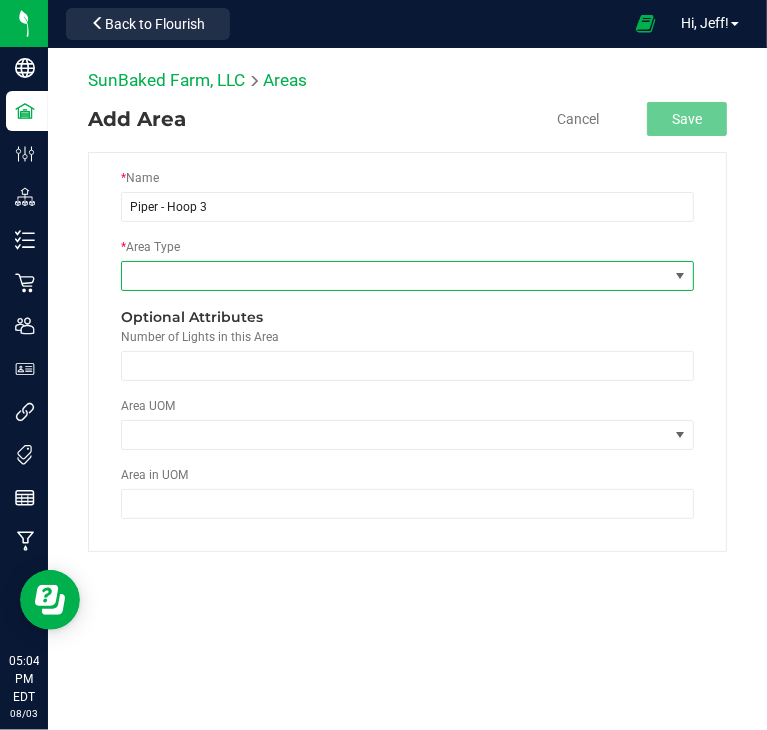 click at bounding box center [395, 276] 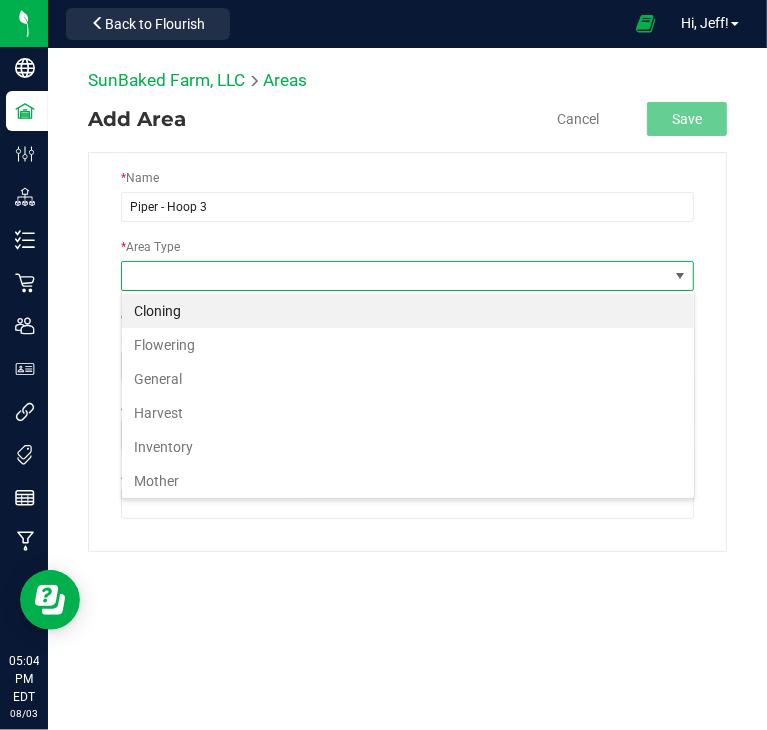 scroll, scrollTop: 99970, scrollLeft: 99426, axis: both 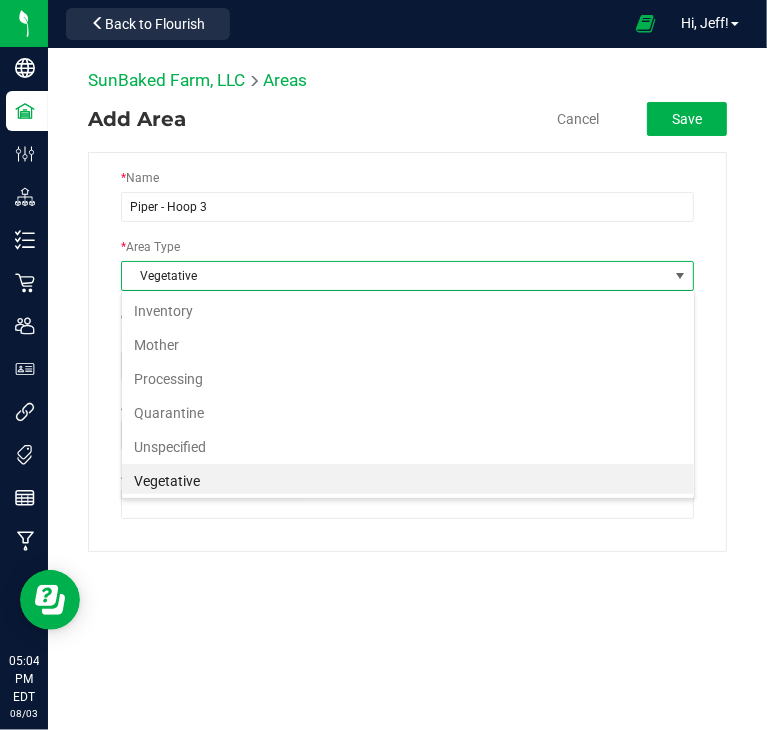 click on "Vegetative" at bounding box center [408, 481] 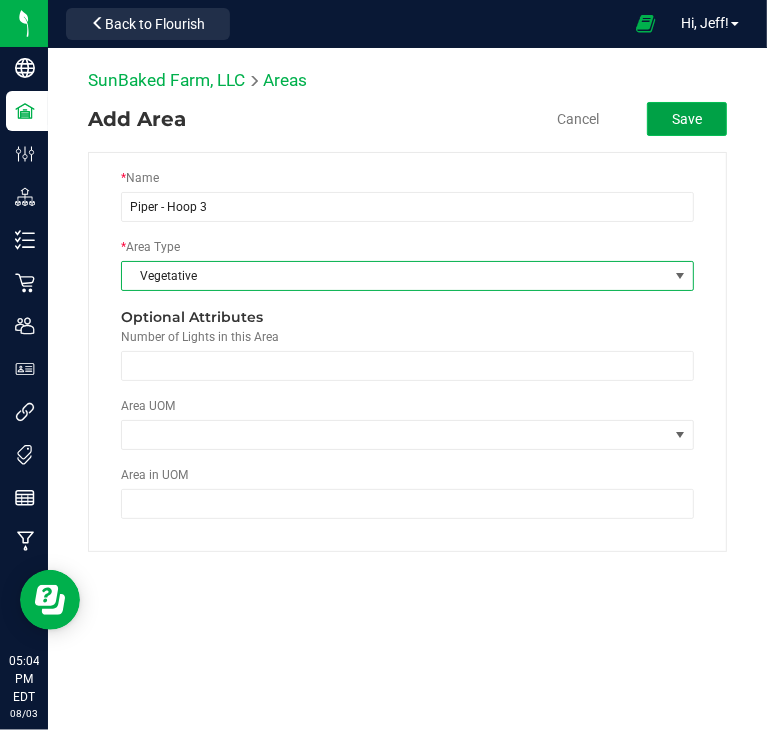 click on "Save" at bounding box center (687, 119) 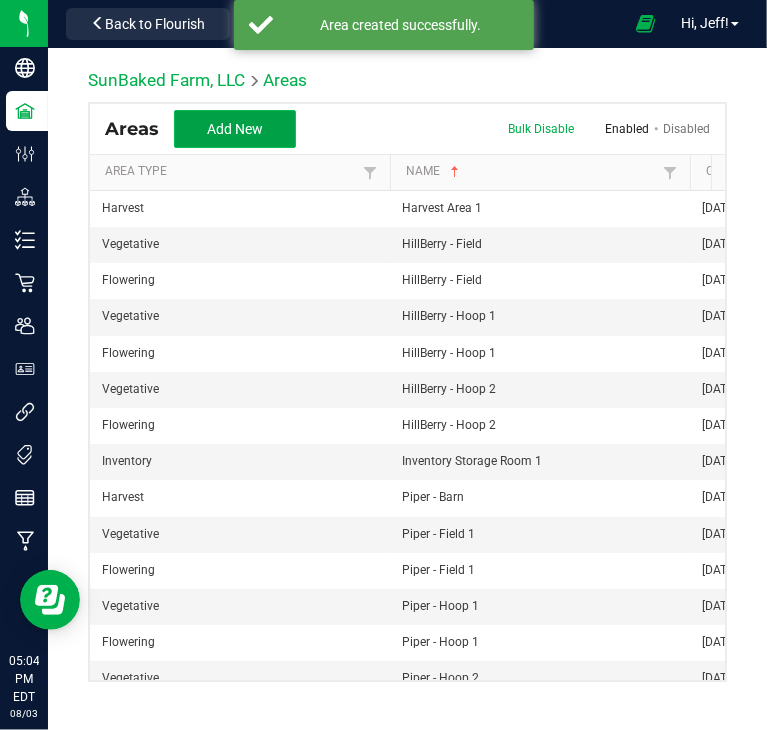 click on "Add New" at bounding box center (235, 129) 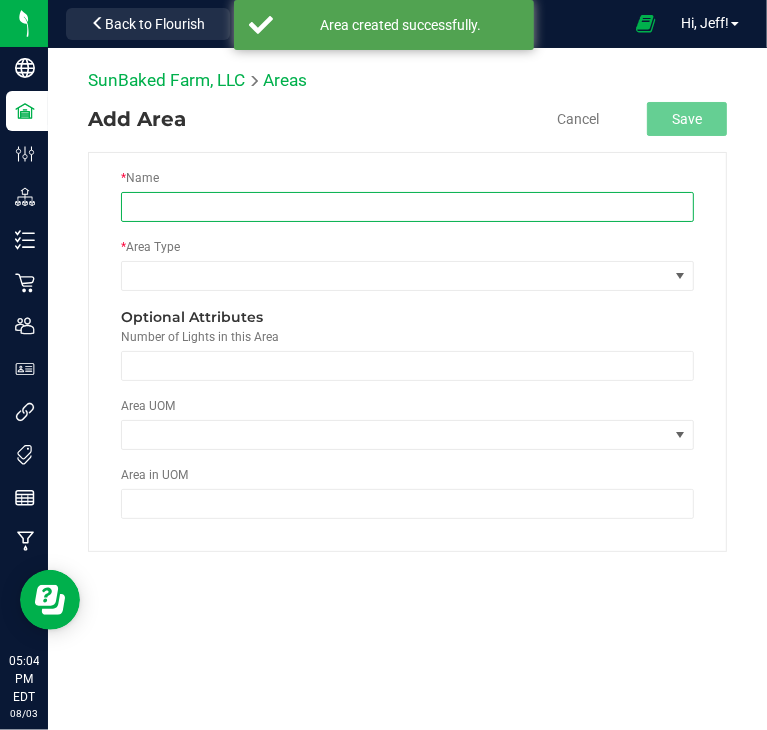 click at bounding box center [407, 207] 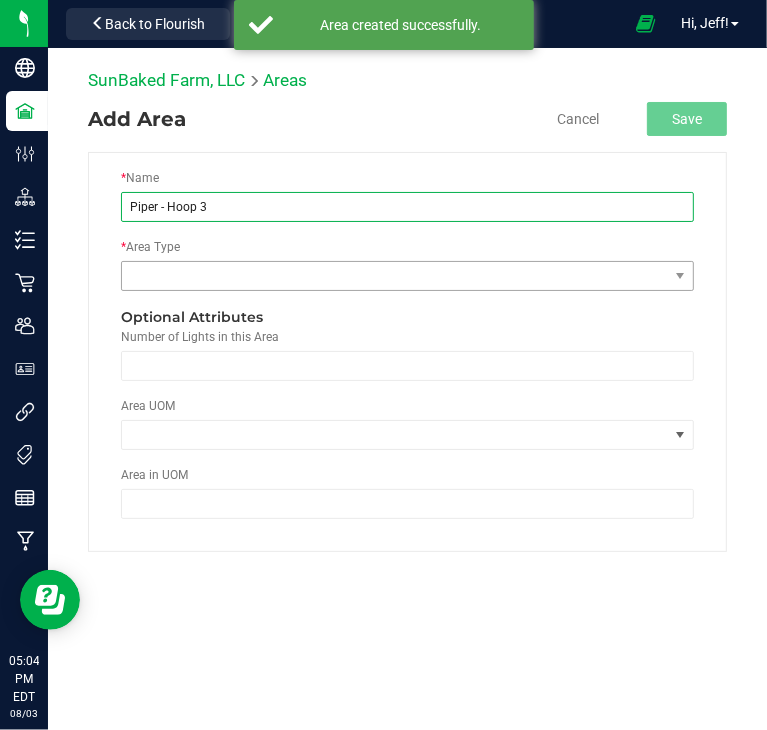 type on "Piper - Hoop 3" 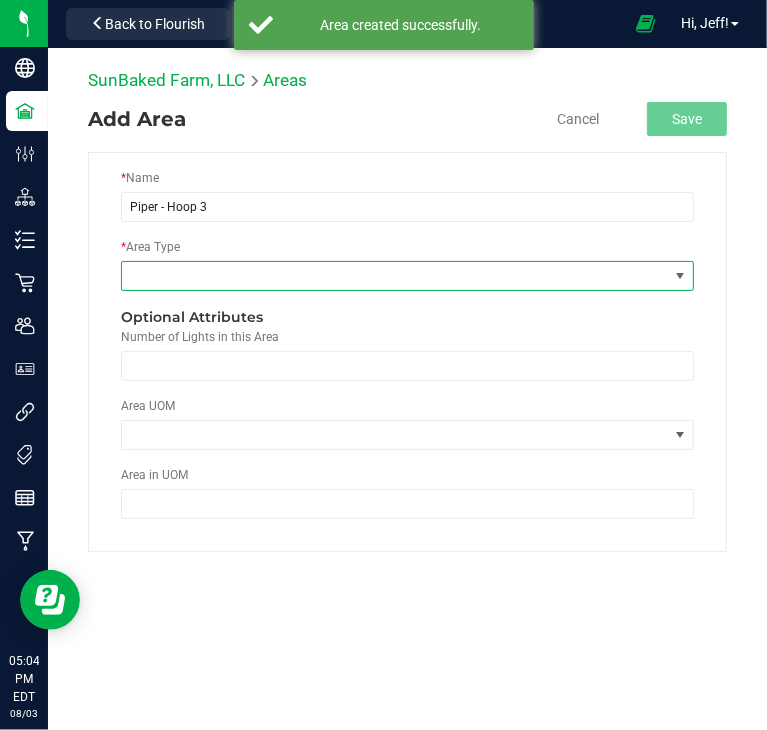 click at bounding box center (395, 276) 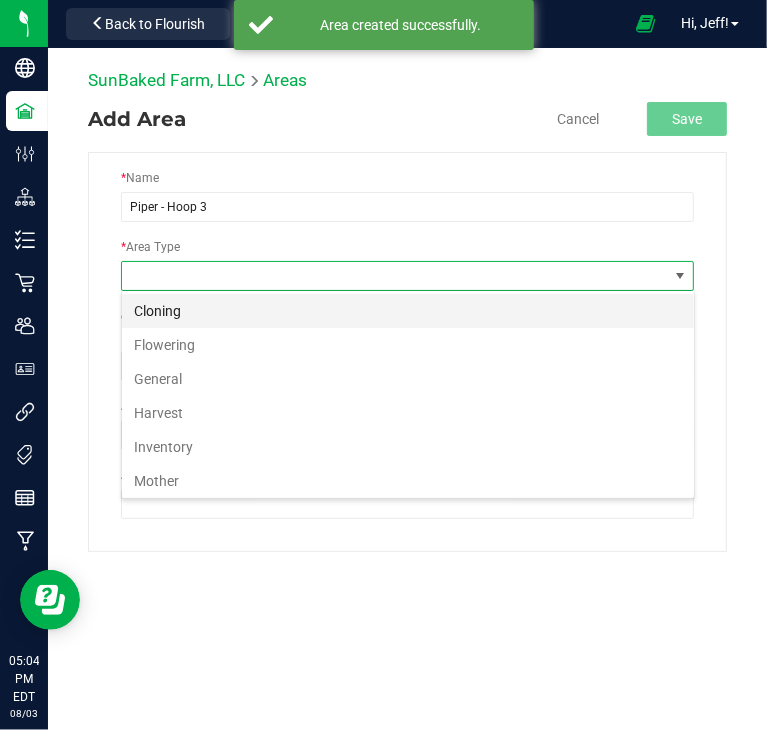 scroll, scrollTop: 99970, scrollLeft: 99426, axis: both 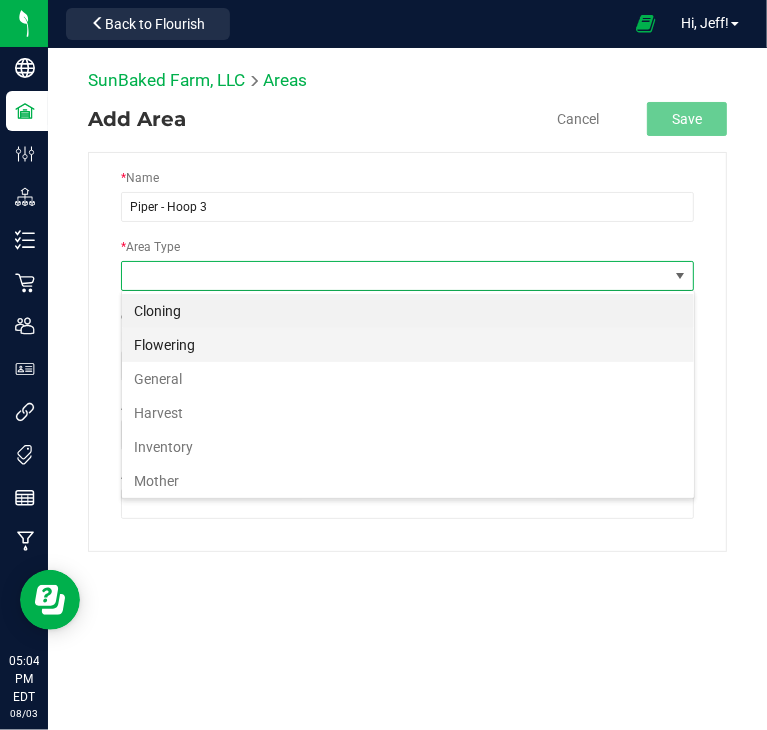 click on "Flowering" at bounding box center (408, 345) 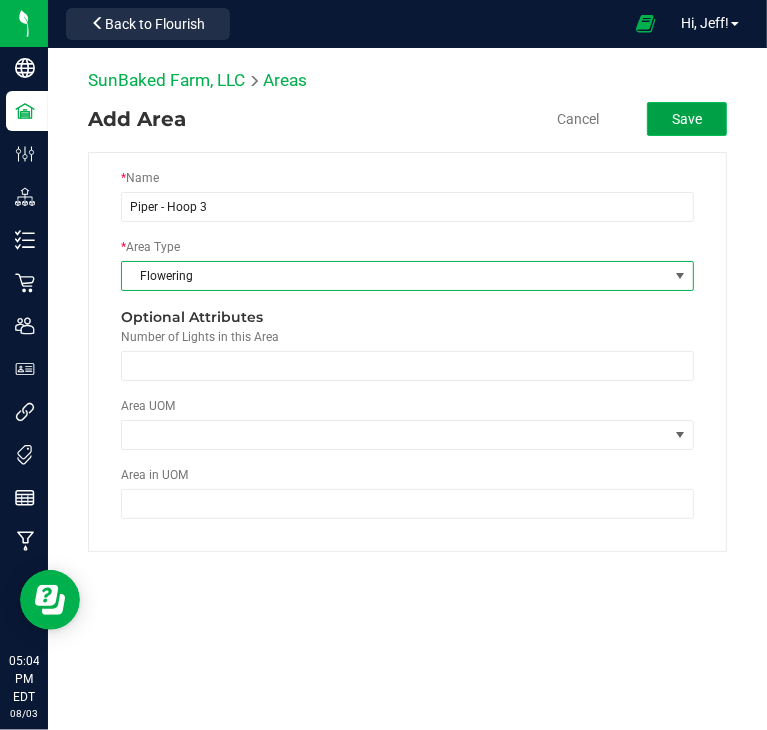 click on "Save" at bounding box center [687, 119] 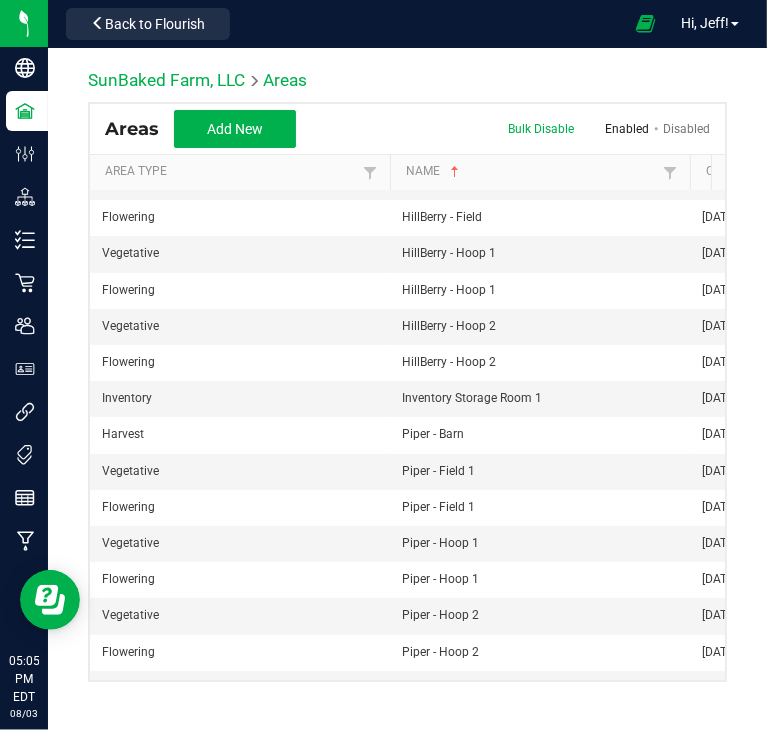 scroll, scrollTop: 80, scrollLeft: 0, axis: vertical 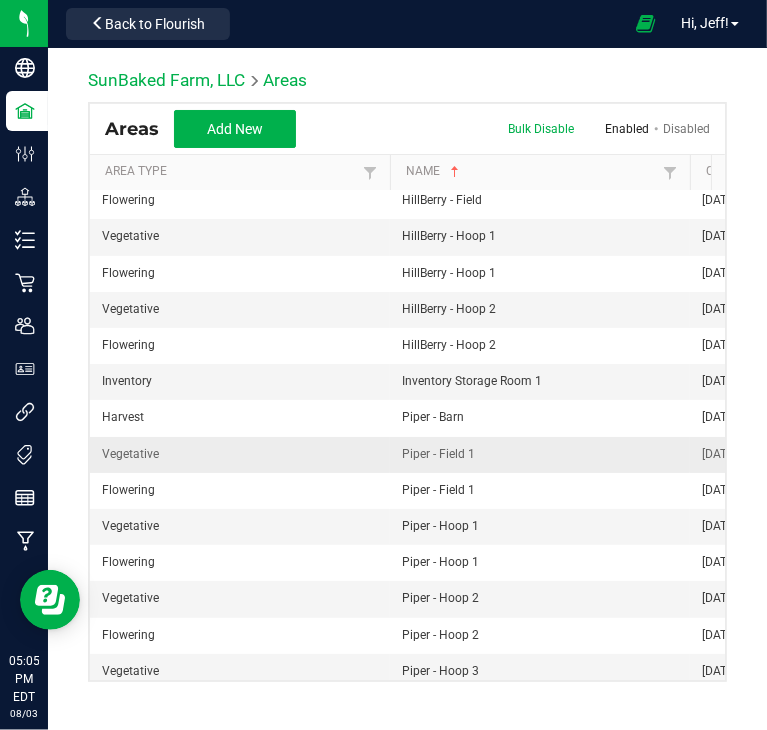 click on "Piper - Field 1" at bounding box center [540, 454] 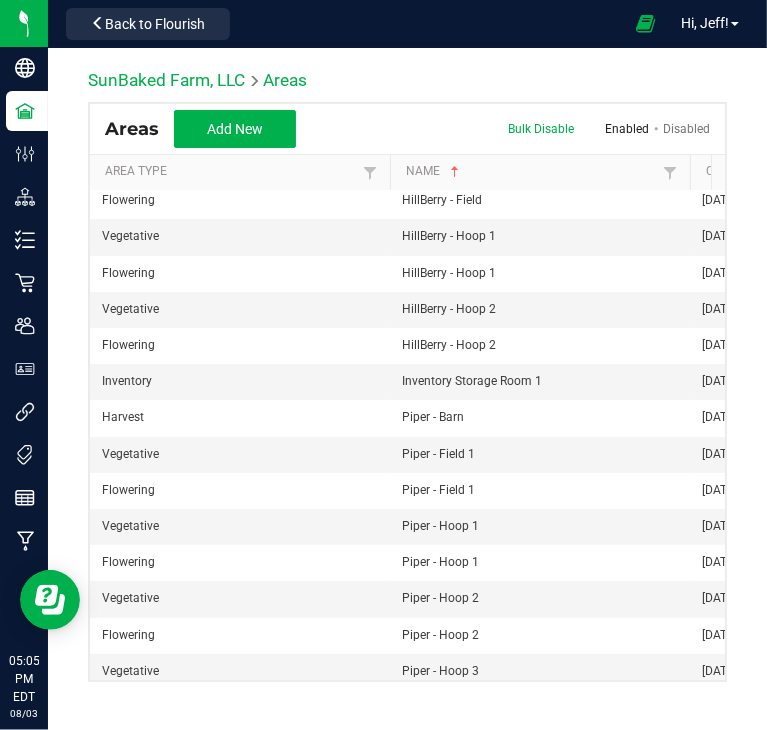 scroll, scrollTop: 80, scrollLeft: 188, axis: both 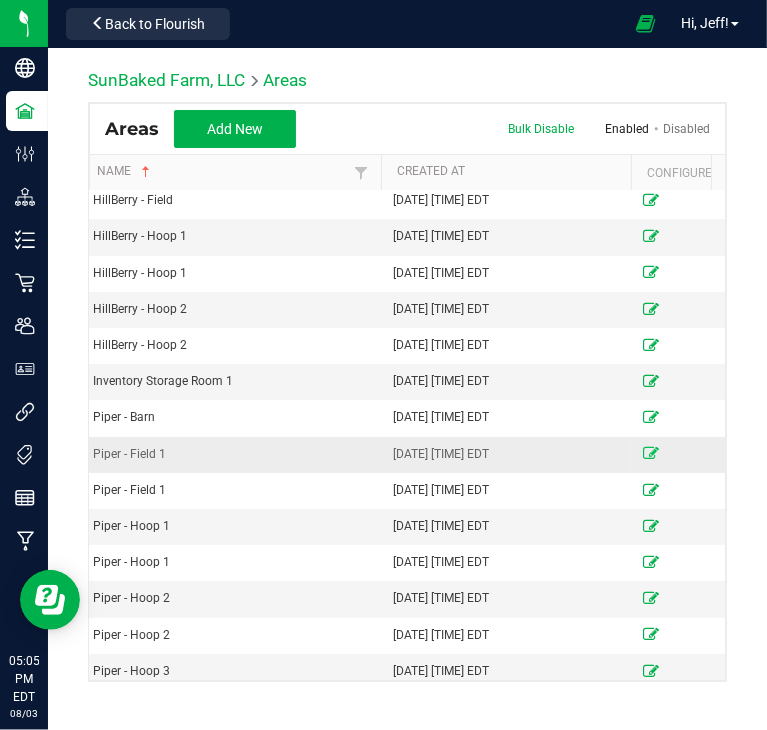 click at bounding box center (651, 453) 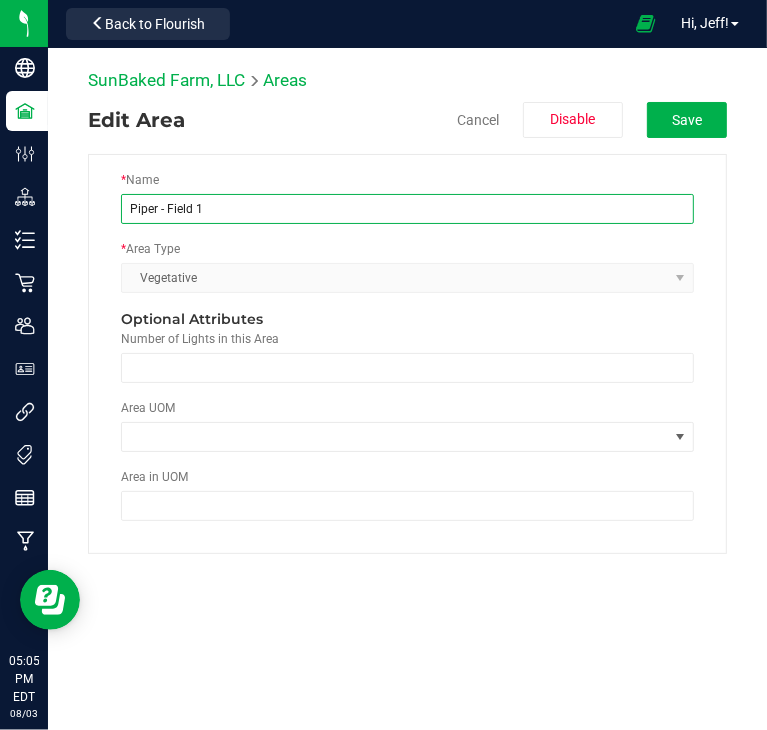 click on "Piper - Field 1" at bounding box center [407, 209] 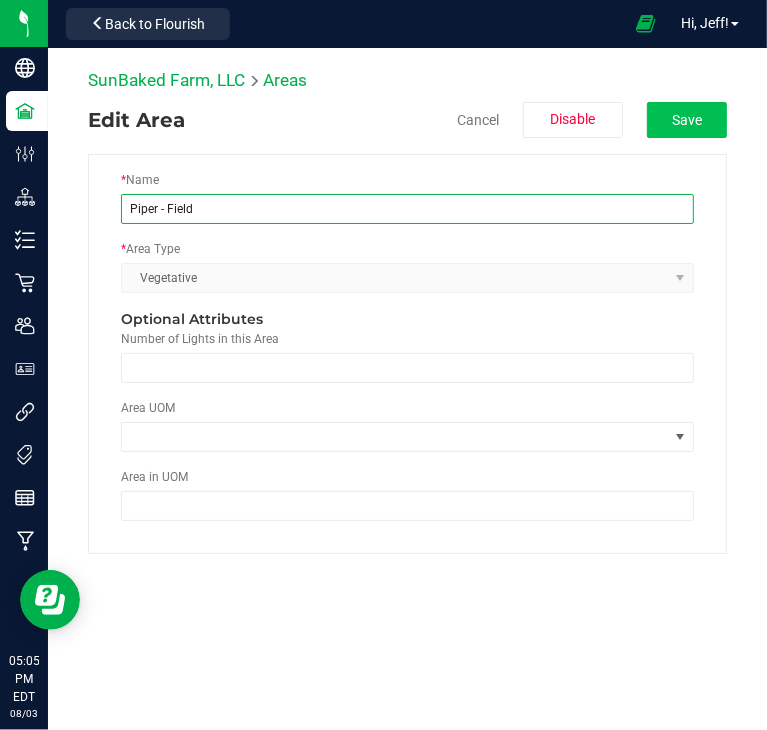 type on "Piper - Field" 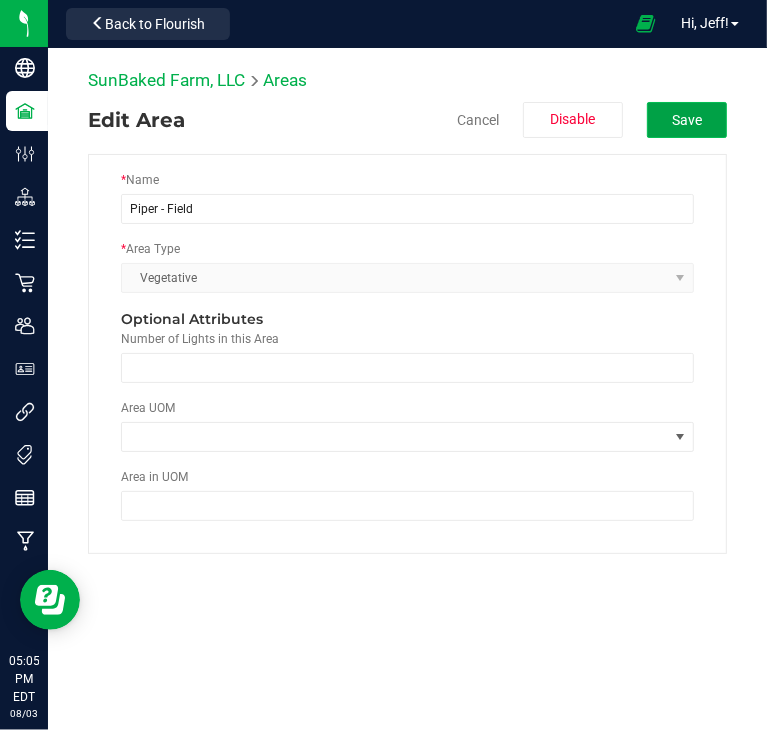 click on "Save" at bounding box center [687, 120] 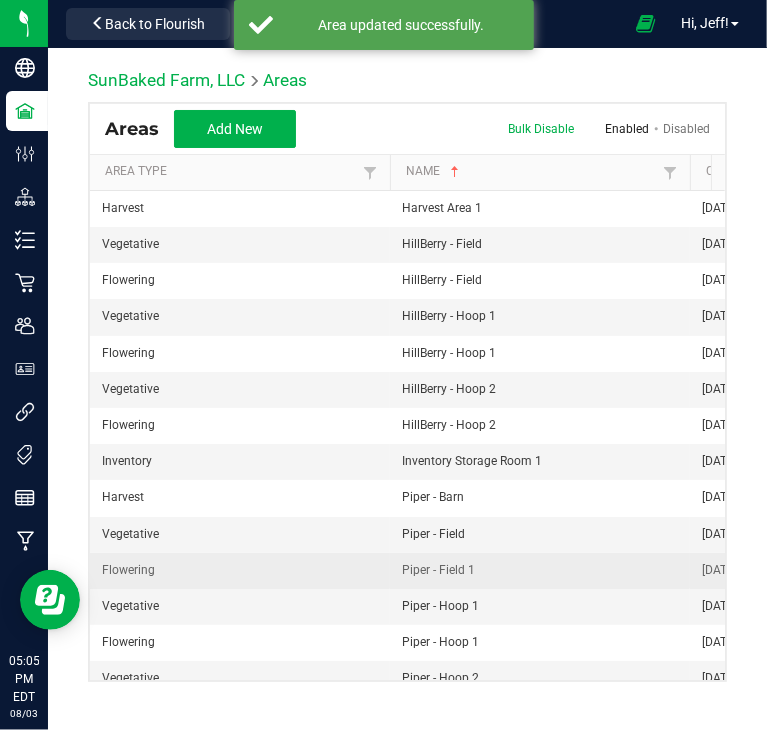 click on "Piper - Field 1" at bounding box center [540, 570] 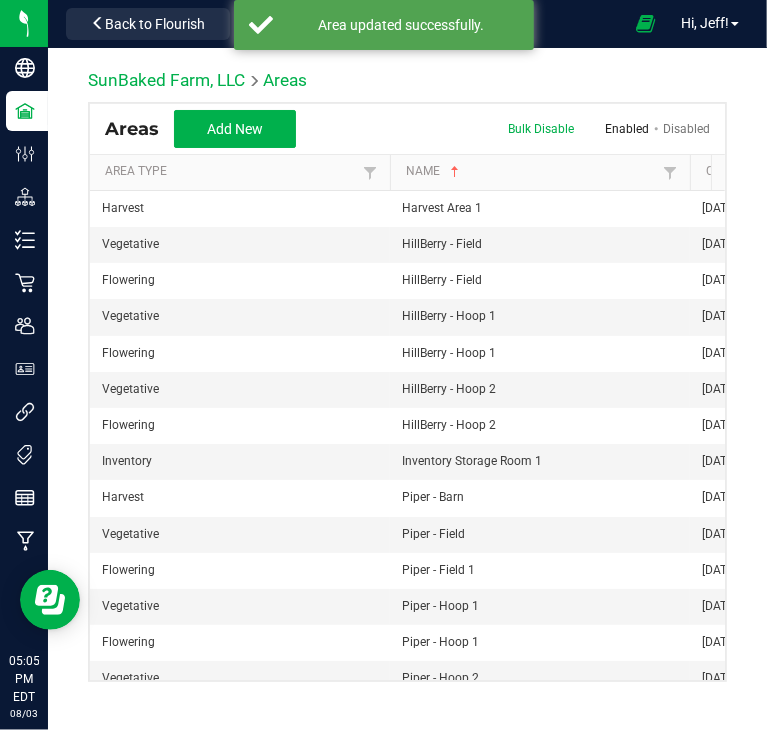 scroll, scrollTop: 0, scrollLeft: 299, axis: horizontal 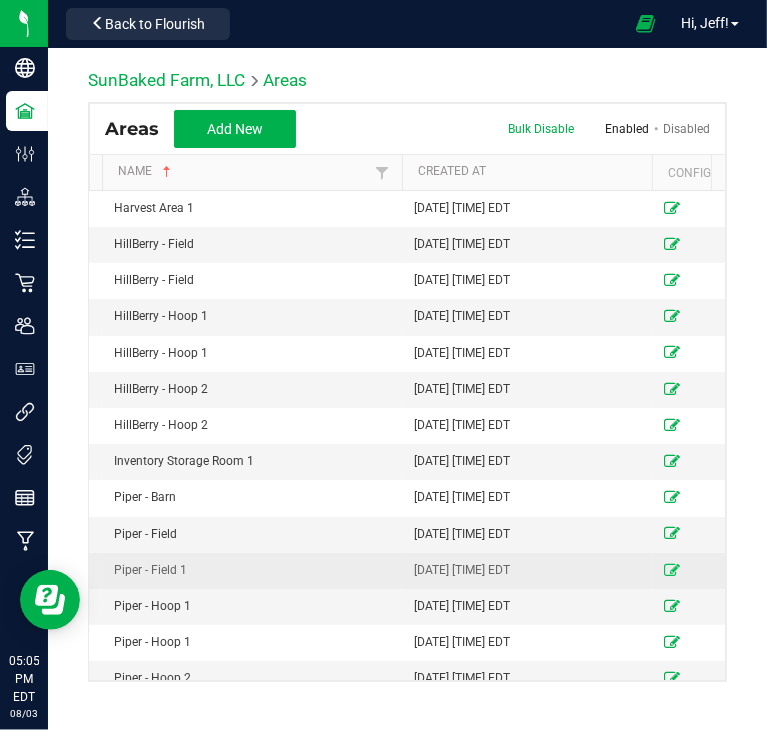 click at bounding box center (672, 570) 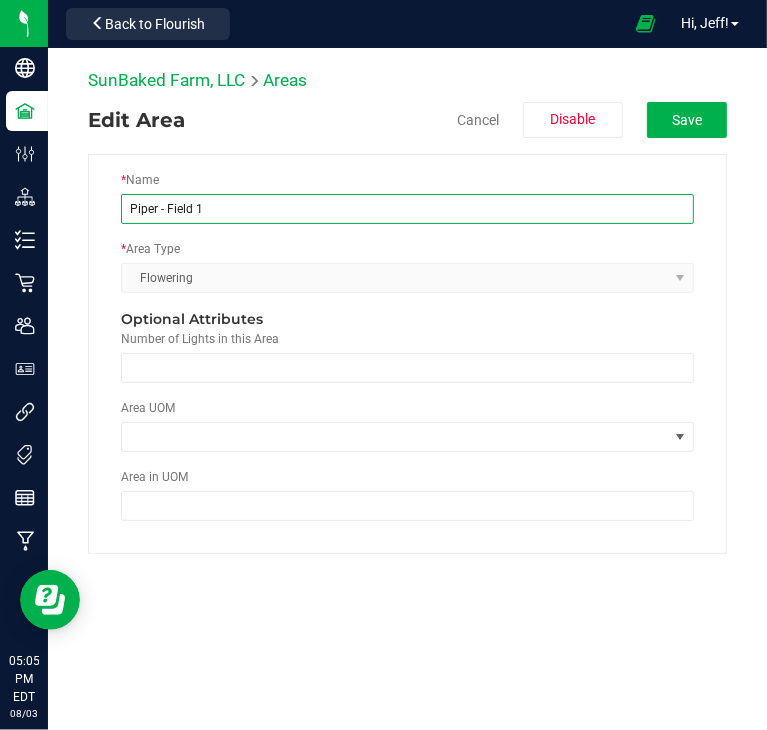 click on "Piper - Field 1" at bounding box center [407, 209] 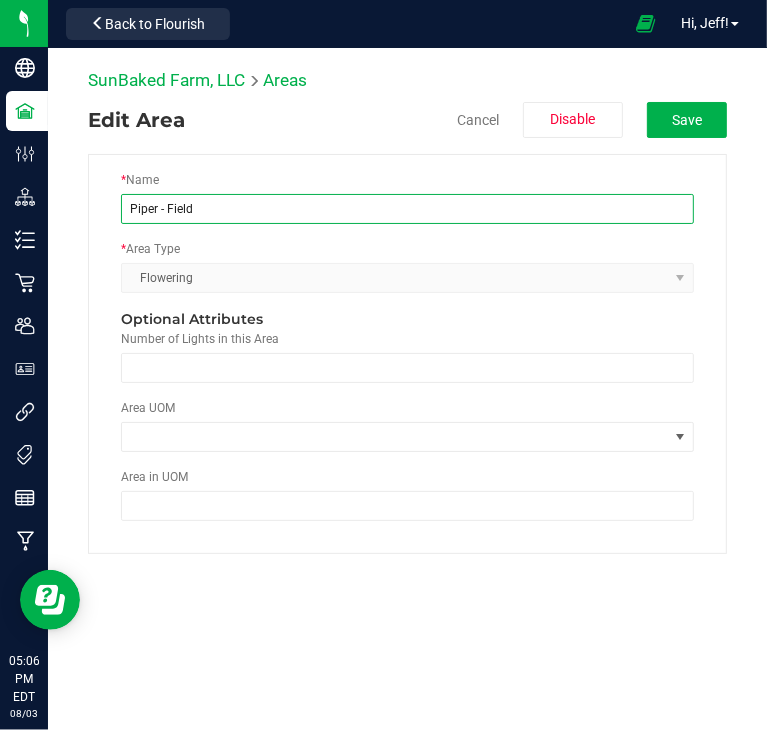 click on "Piper - Field" at bounding box center [407, 209] 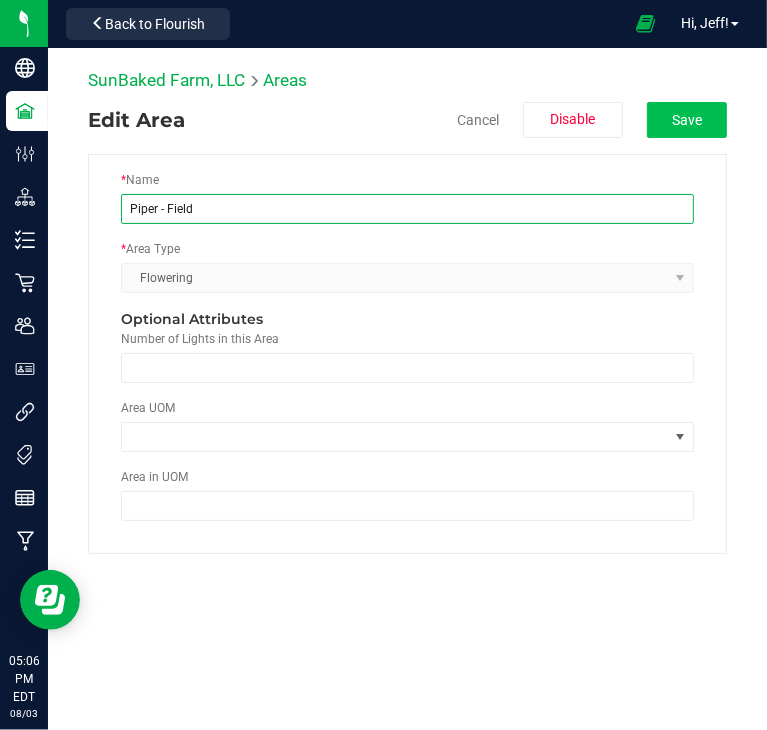 type on "Piper - Field" 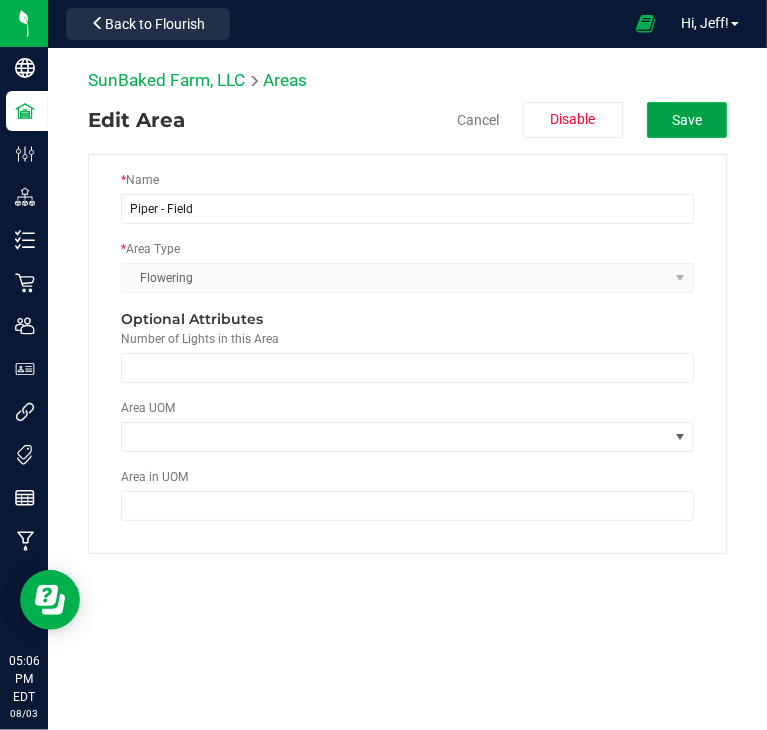 click on "Save" at bounding box center [687, 120] 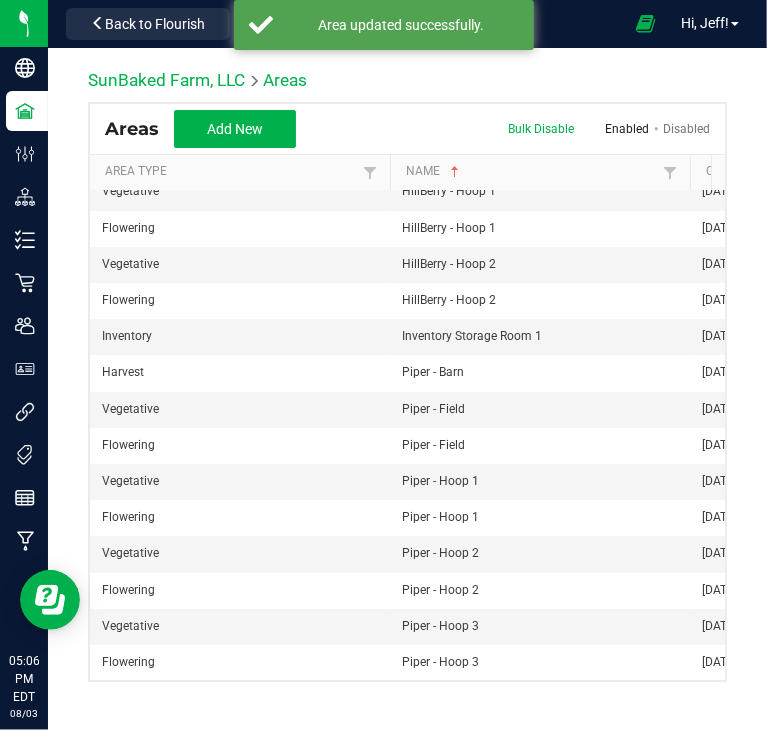 scroll, scrollTop: 137, scrollLeft: 0, axis: vertical 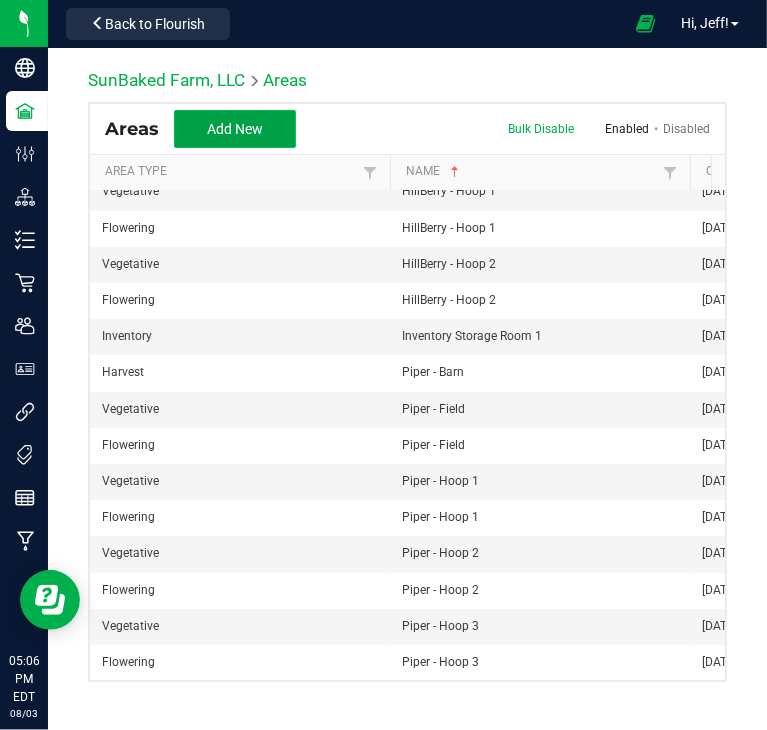 click on "Add New" at bounding box center [235, 129] 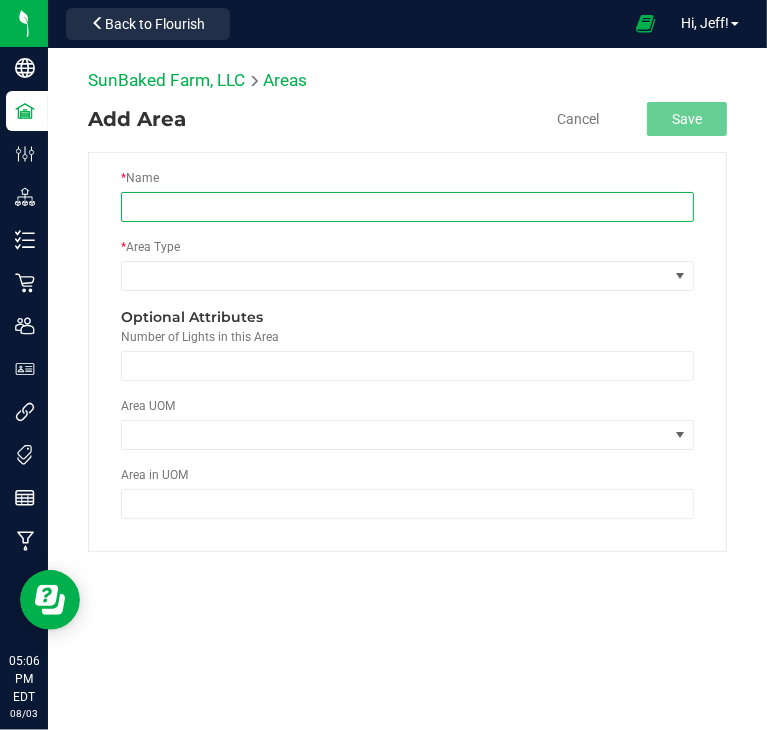 click at bounding box center [407, 207] 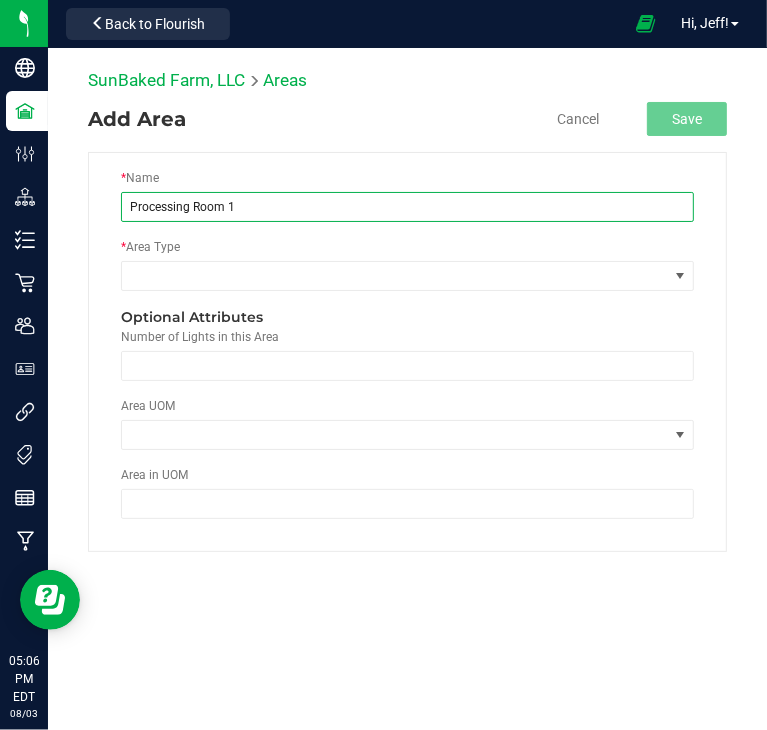 type on "Processing Room 1" 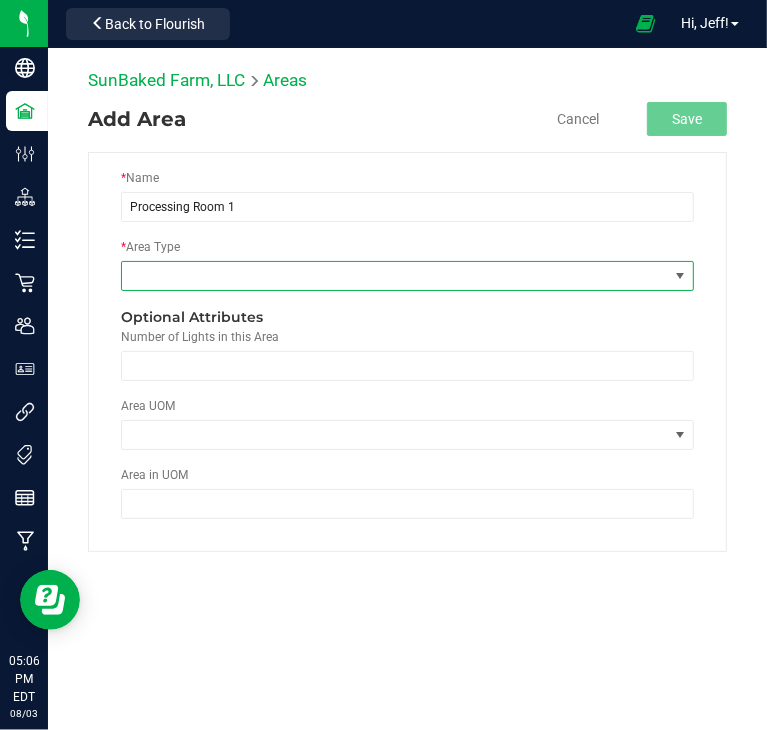 click at bounding box center (395, 276) 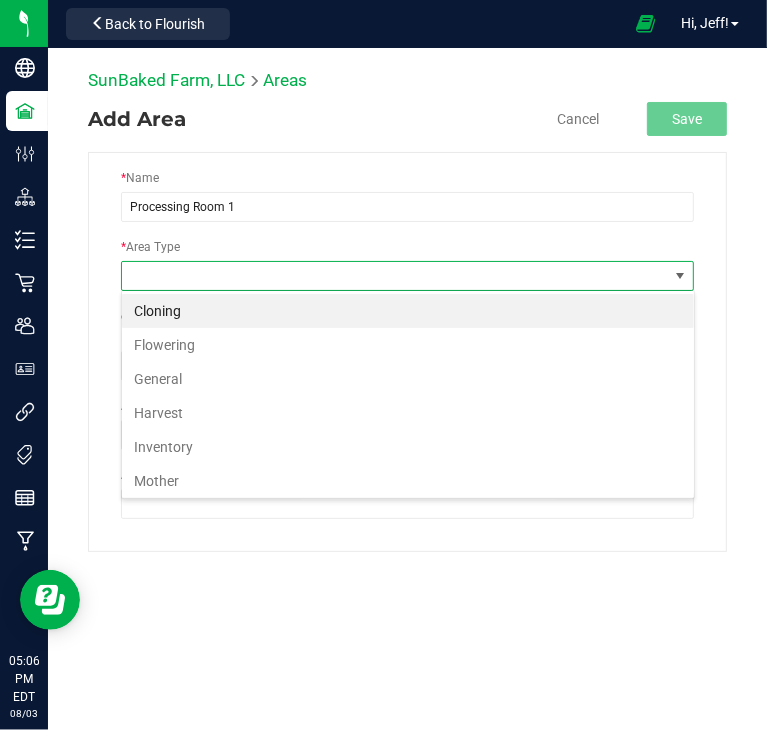 scroll, scrollTop: 99970, scrollLeft: 99426, axis: both 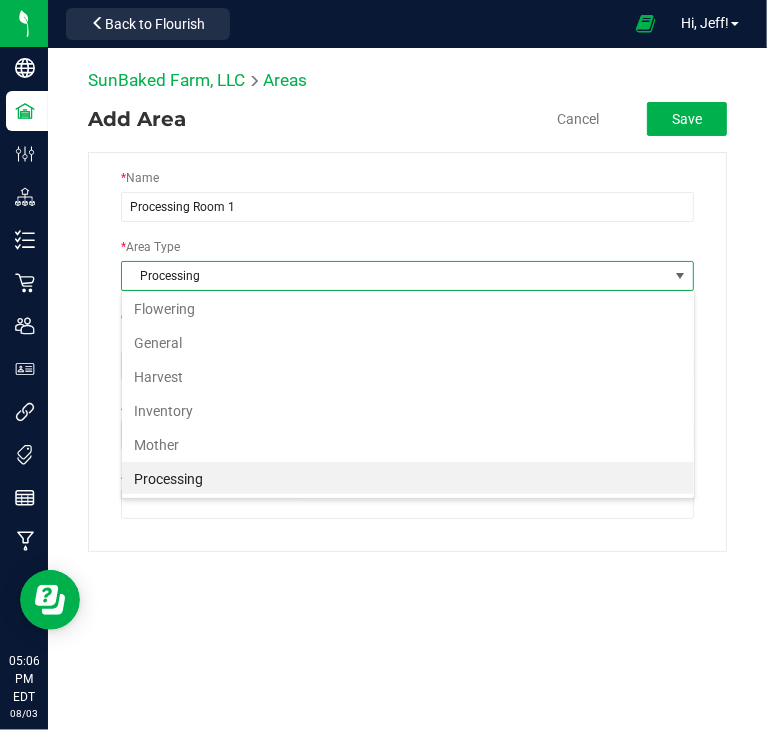 click on "Processing" at bounding box center [408, 479] 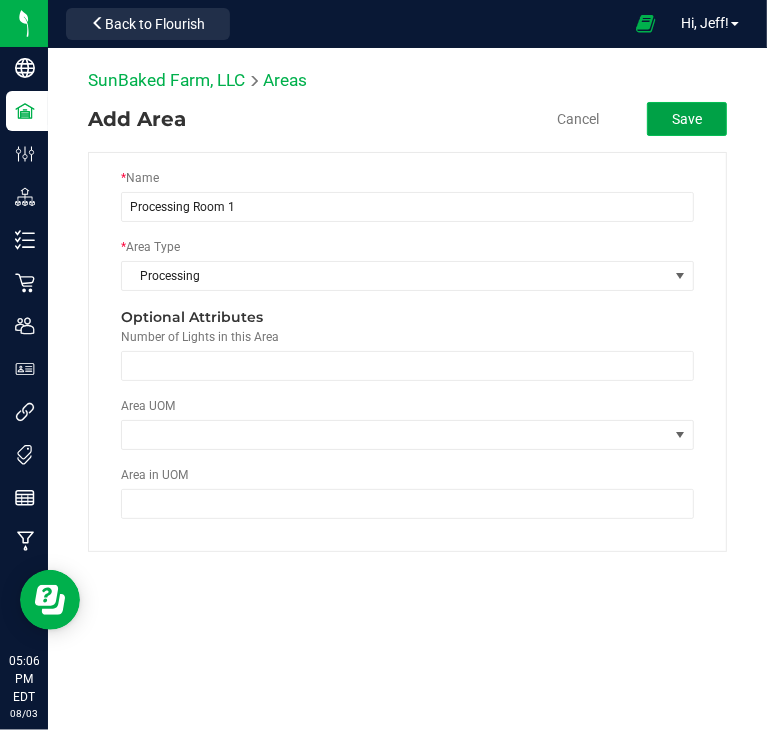 click on "Save" at bounding box center (687, 119) 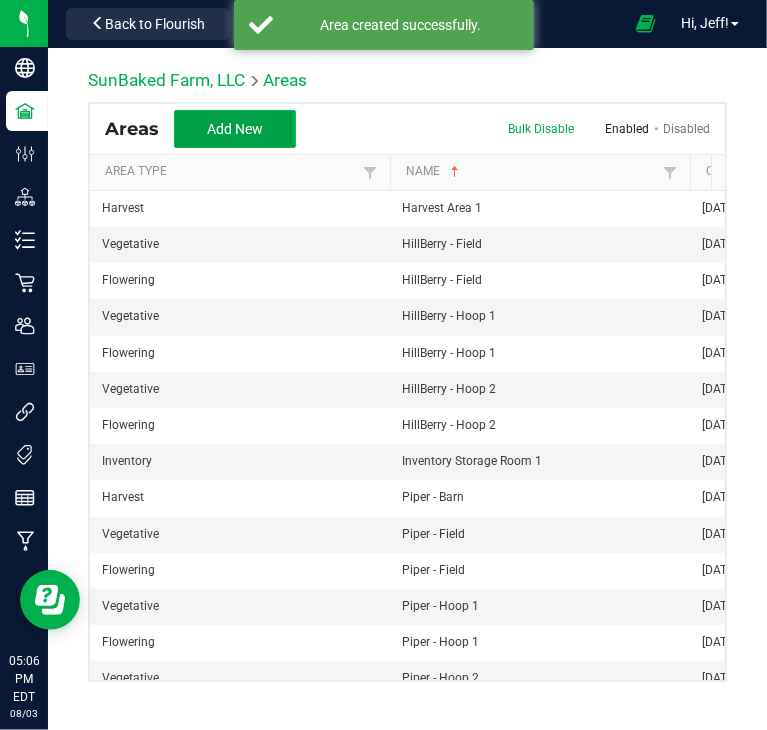 click on "Add New" at bounding box center [235, 129] 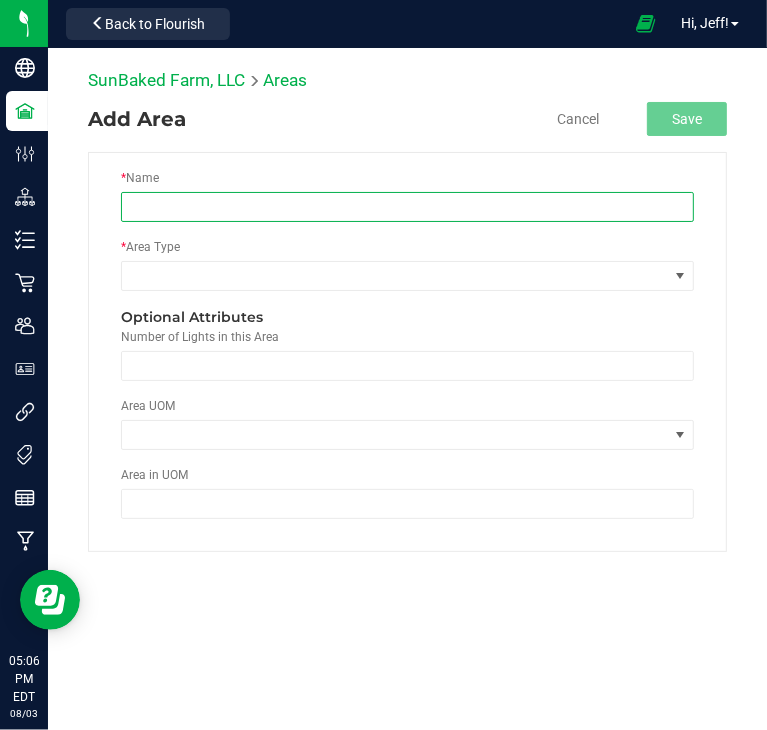 click at bounding box center [407, 207] 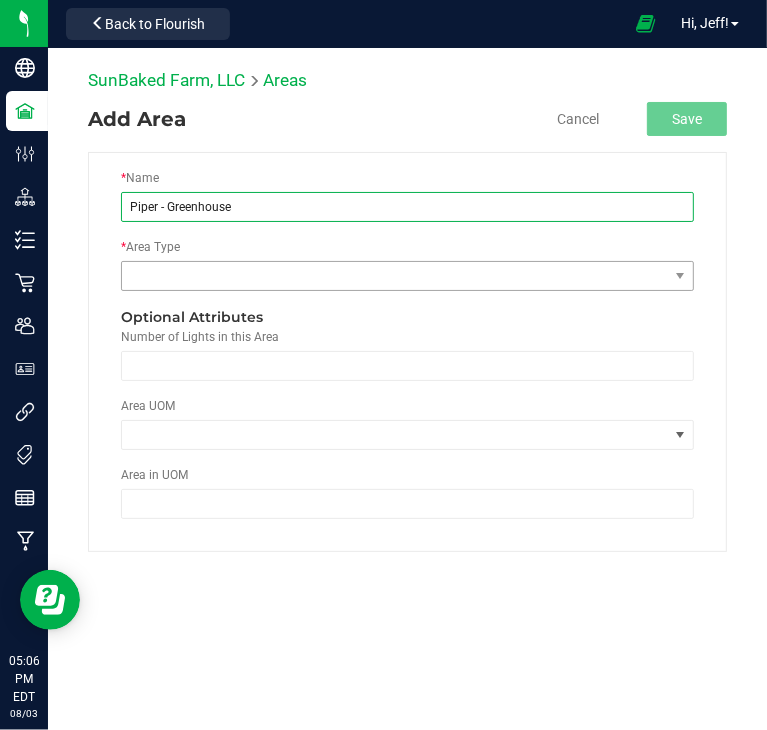 type on "Piper - Greenhouse" 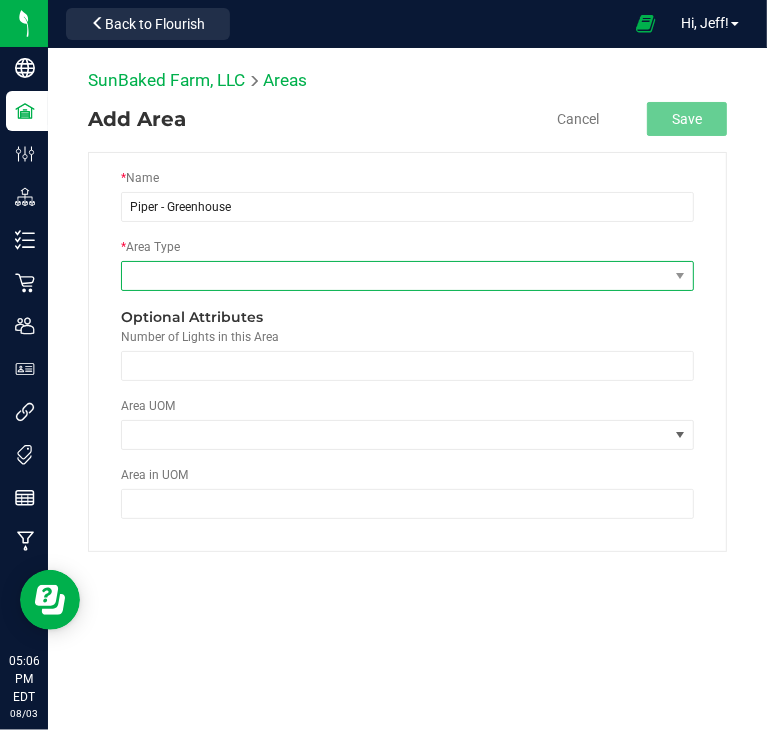 click at bounding box center (395, 276) 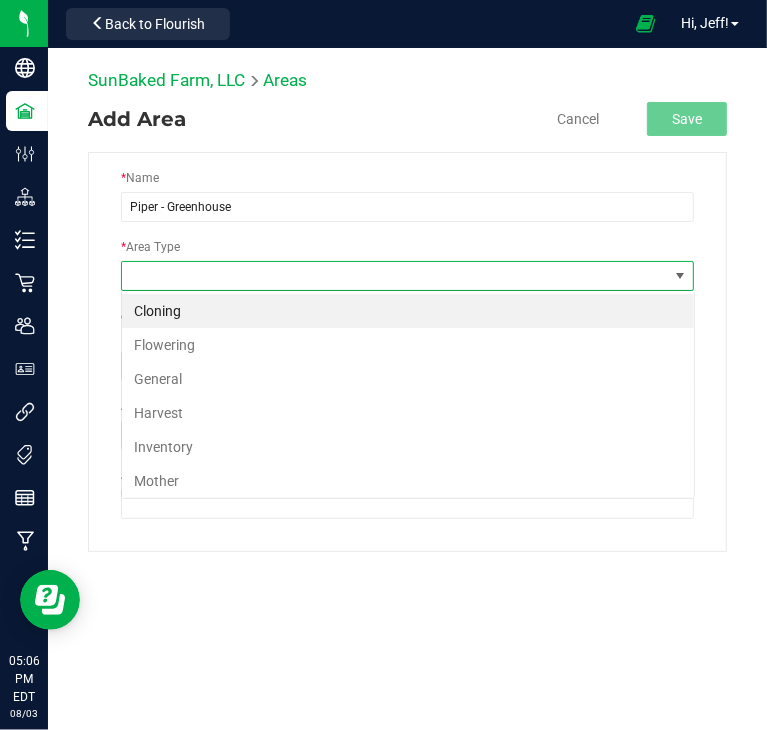 scroll, scrollTop: 99970, scrollLeft: 99426, axis: both 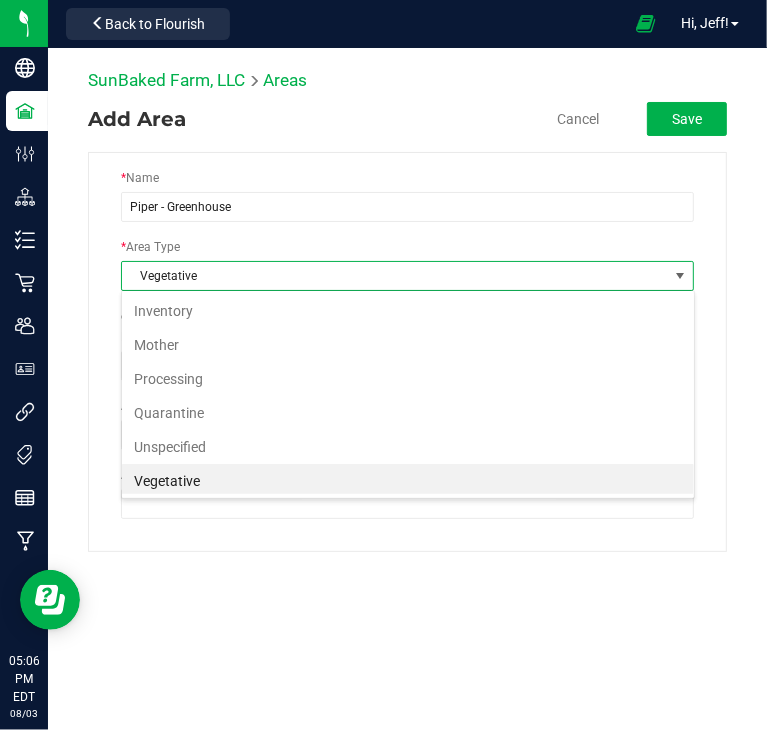 click on "Vegetative" at bounding box center (408, 481) 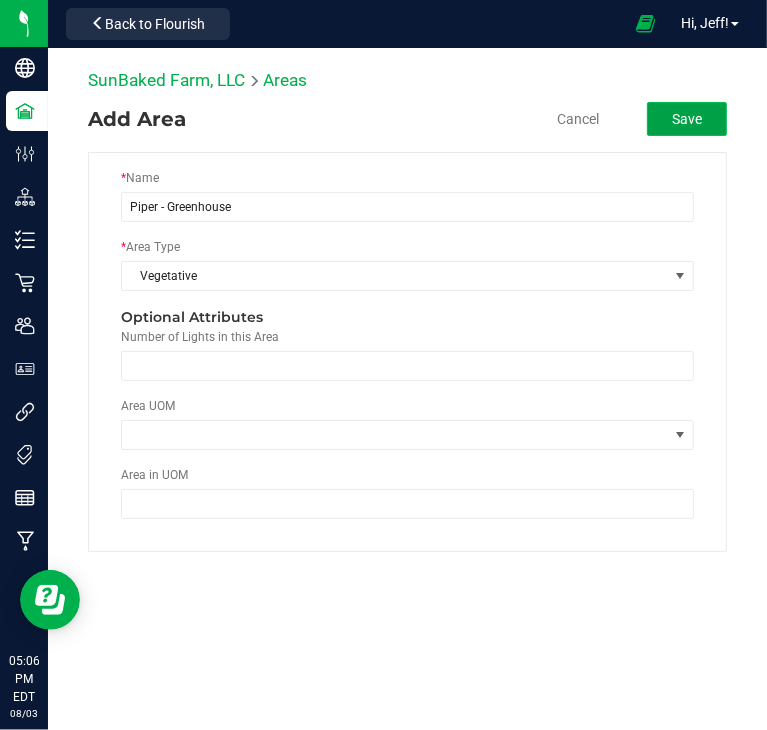 click on "Save" at bounding box center [687, 119] 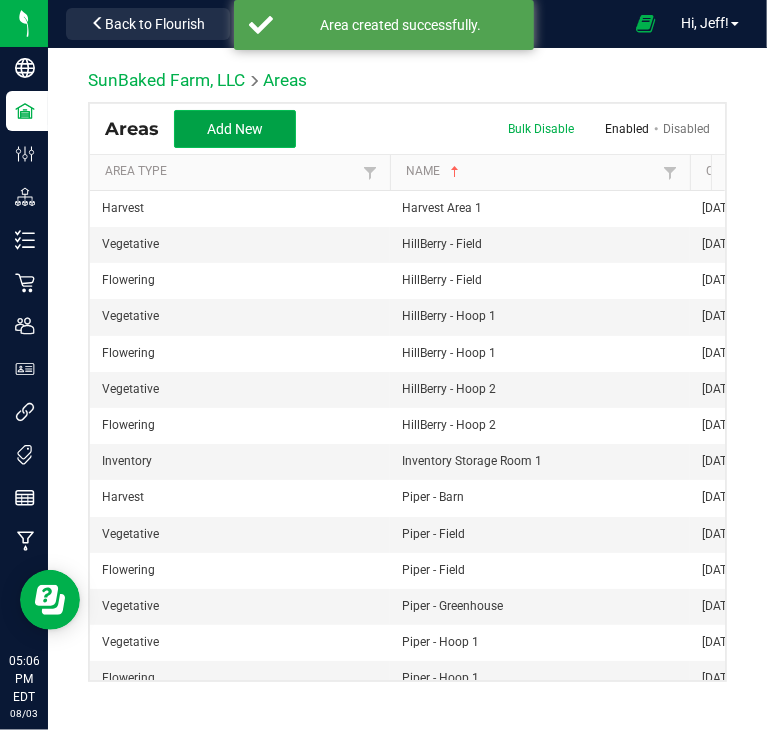 click on "Add New" at bounding box center (235, 129) 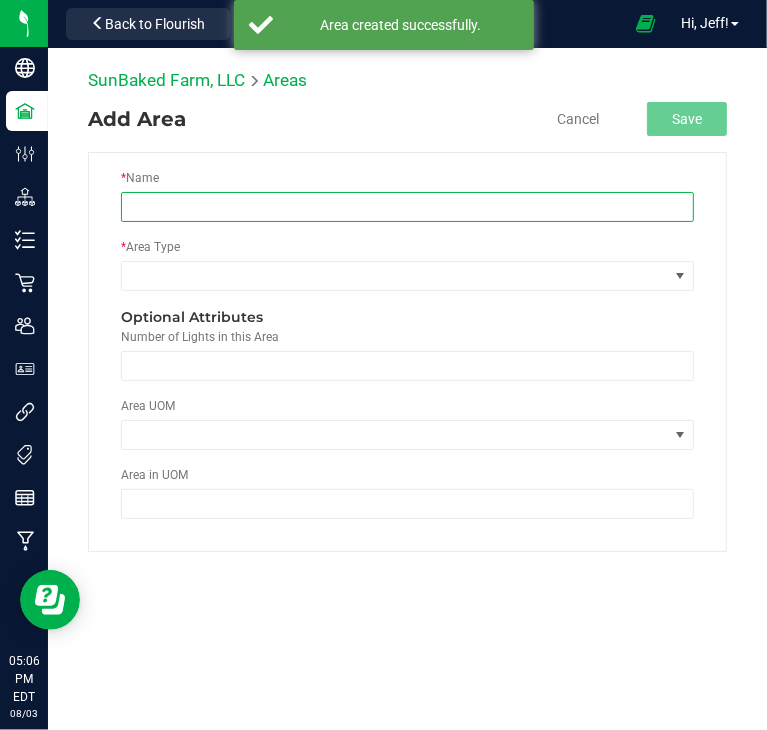 click at bounding box center (407, 207) 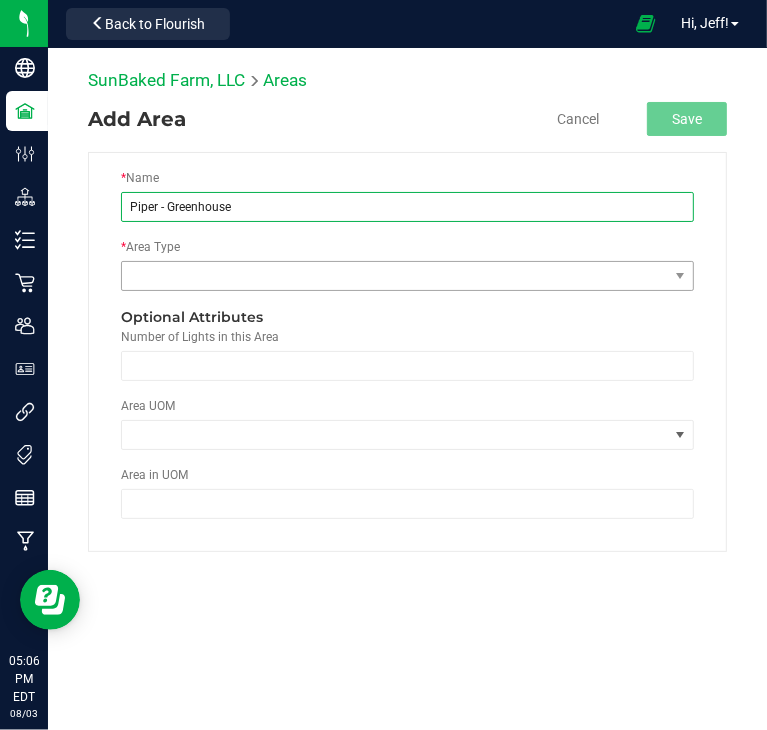 type on "Piper - Greenhouse" 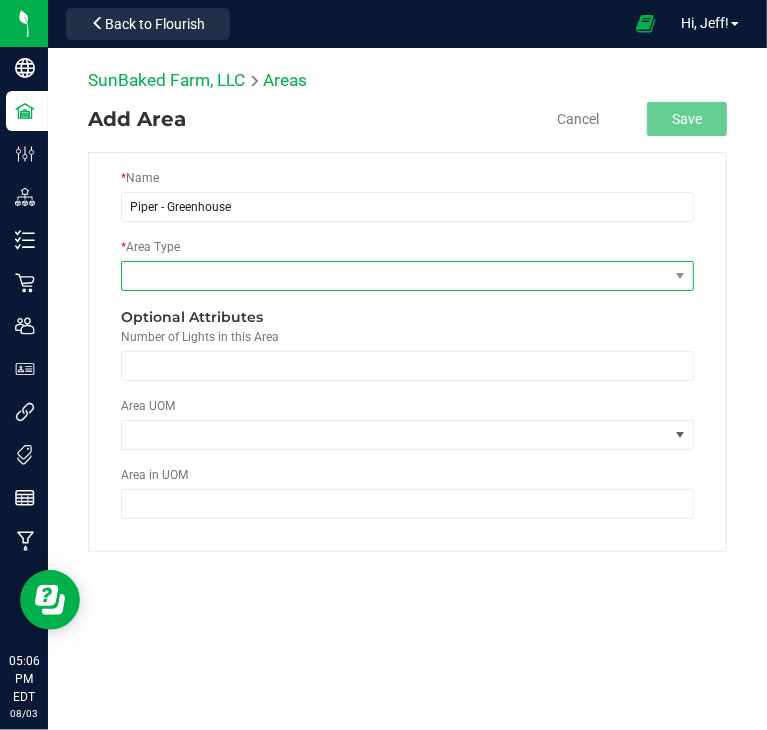 click at bounding box center (395, 276) 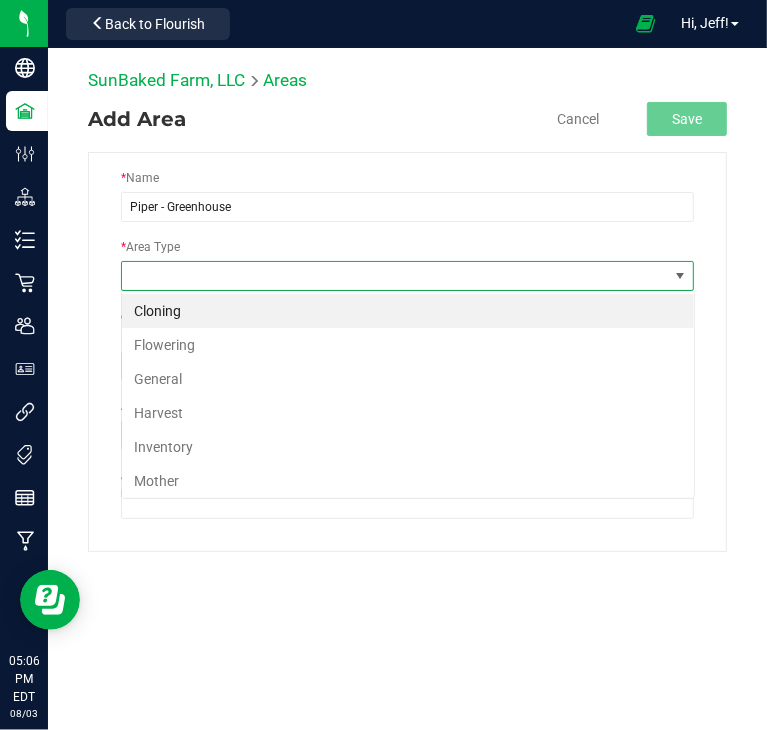 click at bounding box center [395, 276] 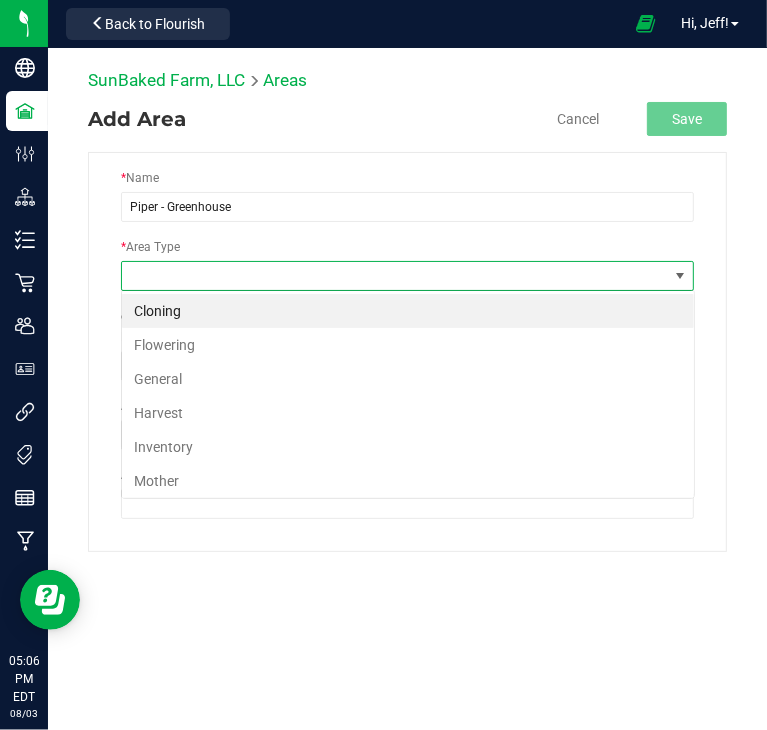 scroll, scrollTop: 0, scrollLeft: 0, axis: both 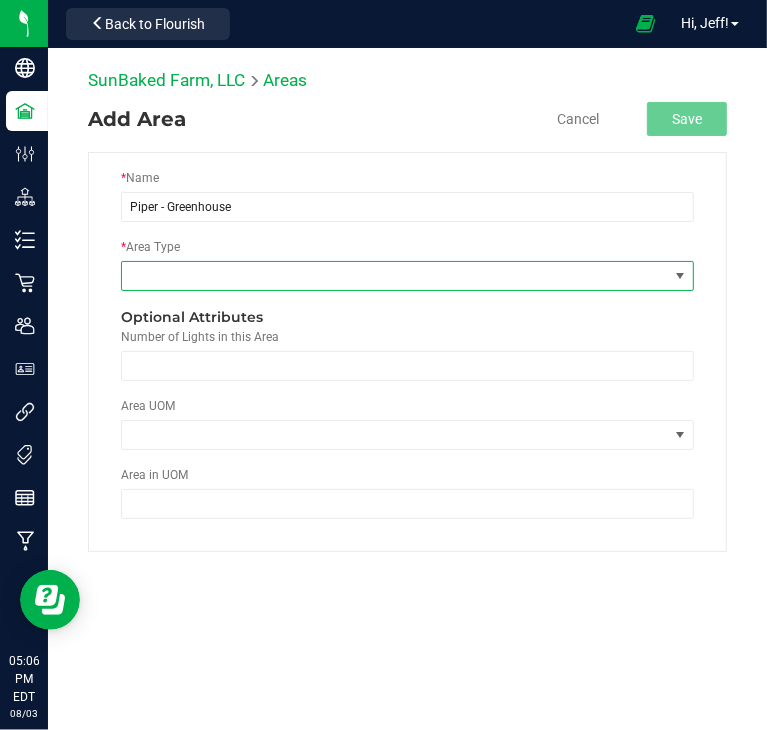 click at bounding box center (395, 276) 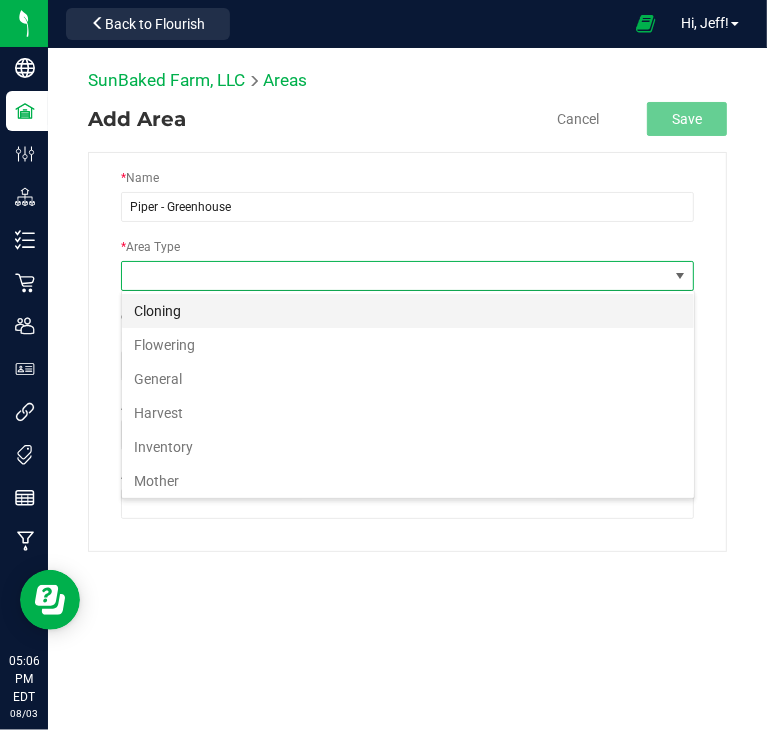 scroll, scrollTop: 99970, scrollLeft: 99426, axis: both 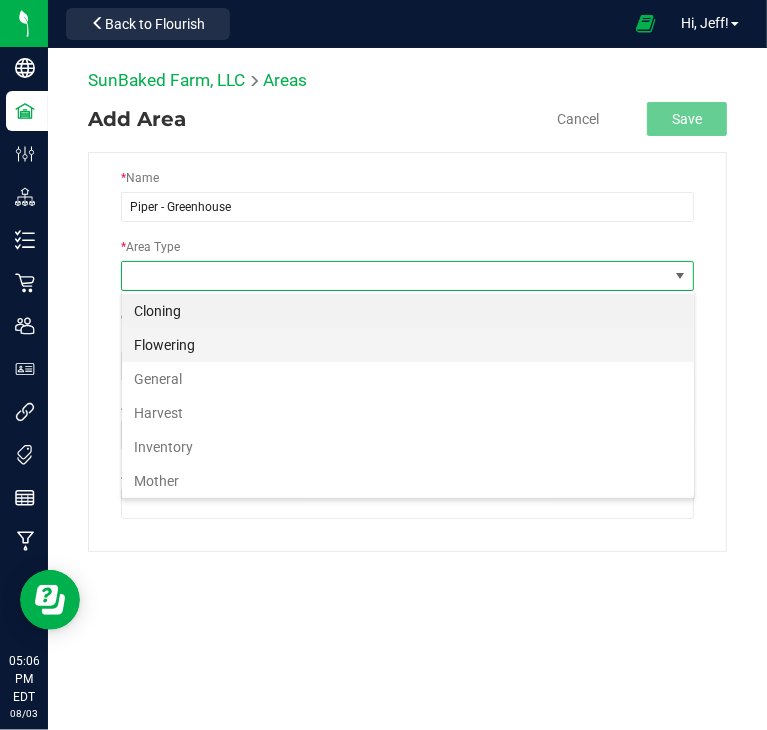click on "Flowering" at bounding box center (408, 345) 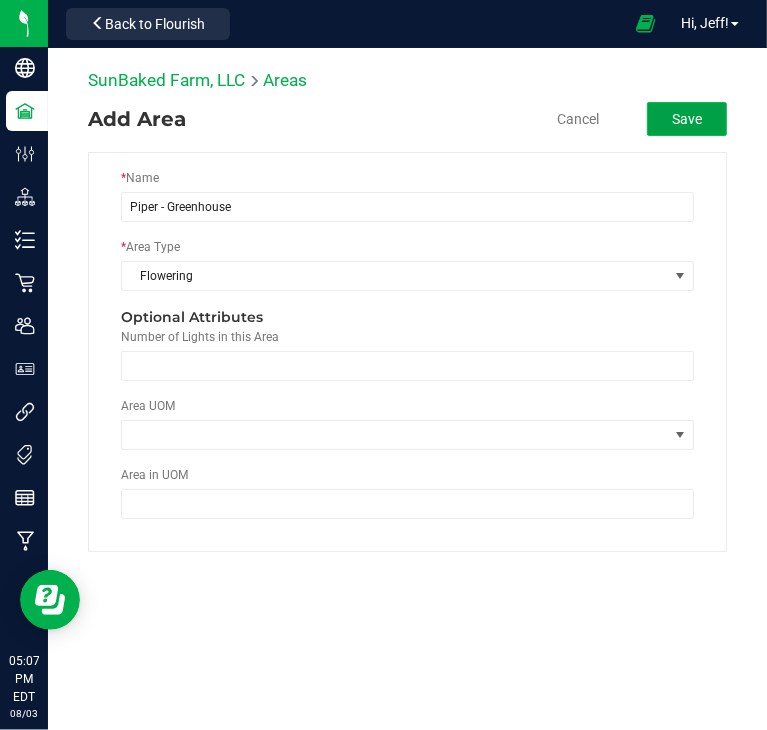 click on "Save" at bounding box center [687, 119] 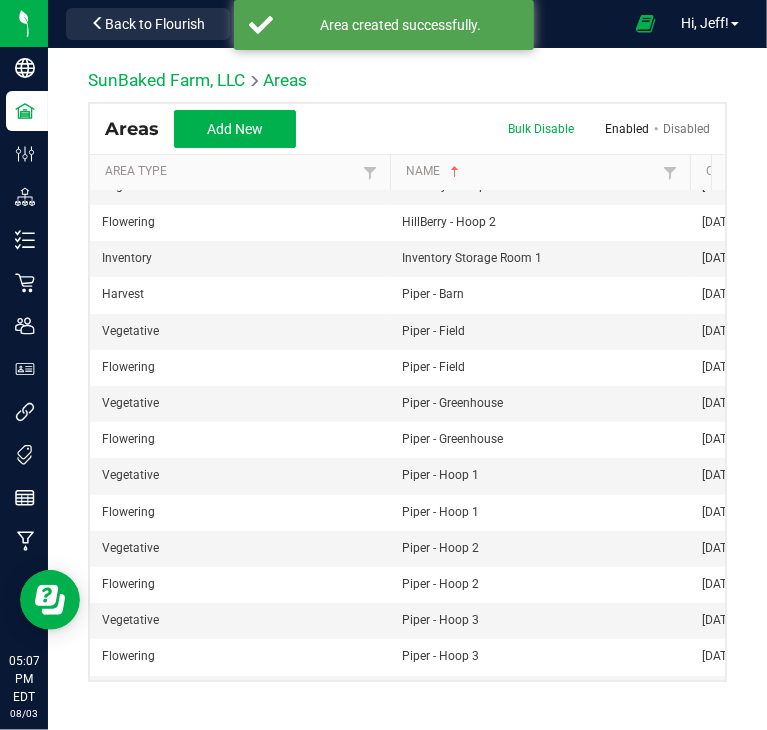scroll, scrollTop: 245, scrollLeft: 0, axis: vertical 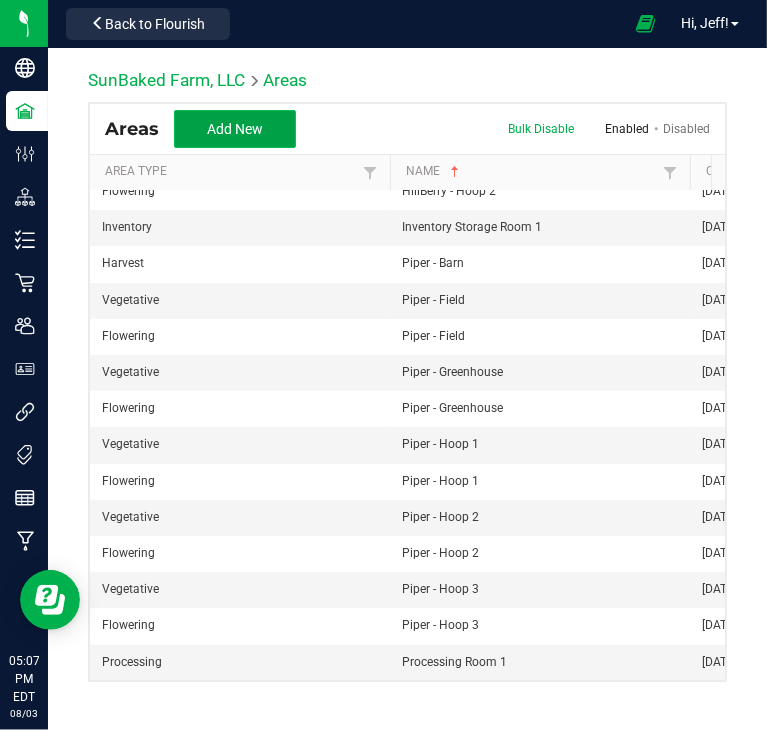 click on "Add New" at bounding box center [235, 129] 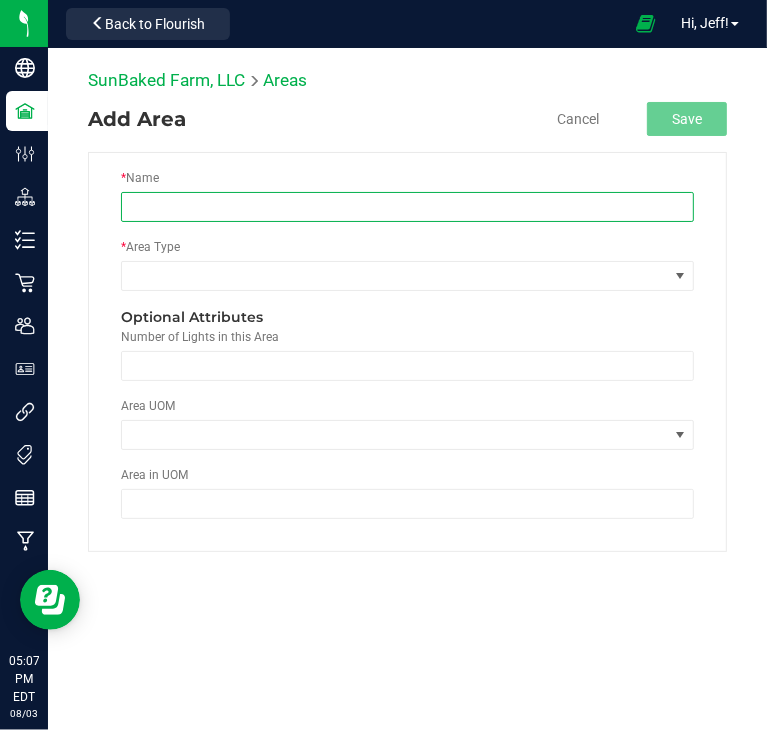 click at bounding box center (407, 207) 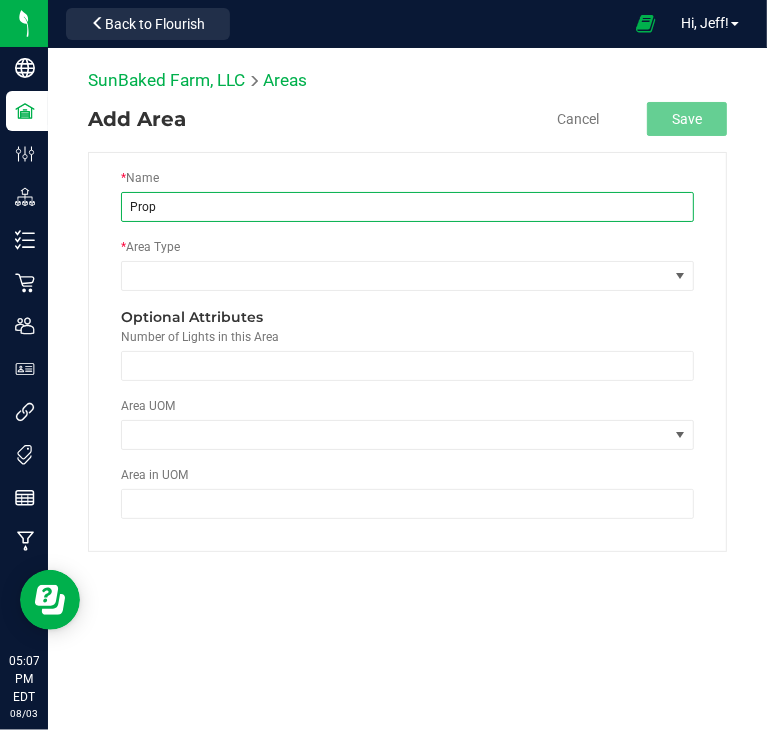 type on "Propagation Room 1" 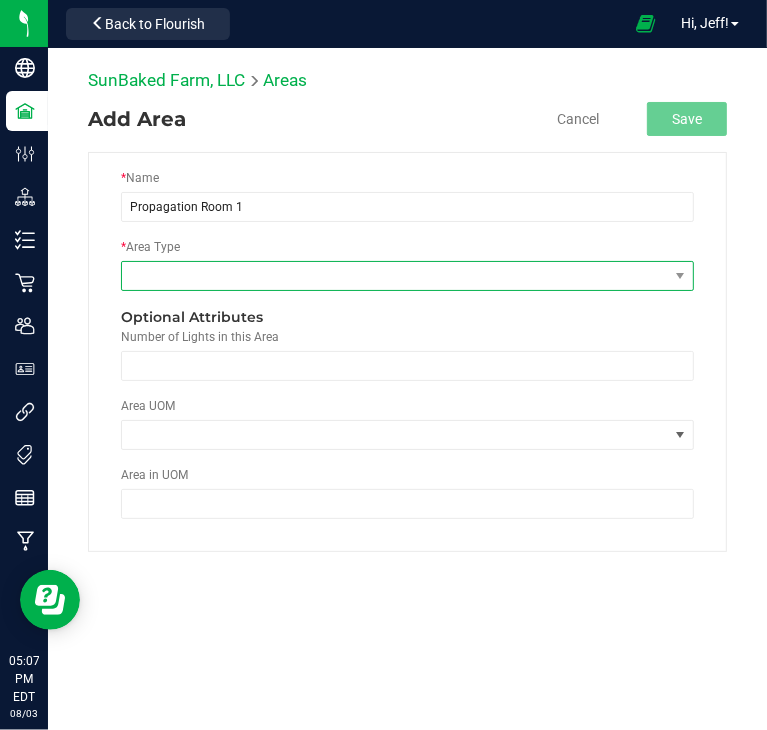 click at bounding box center [395, 276] 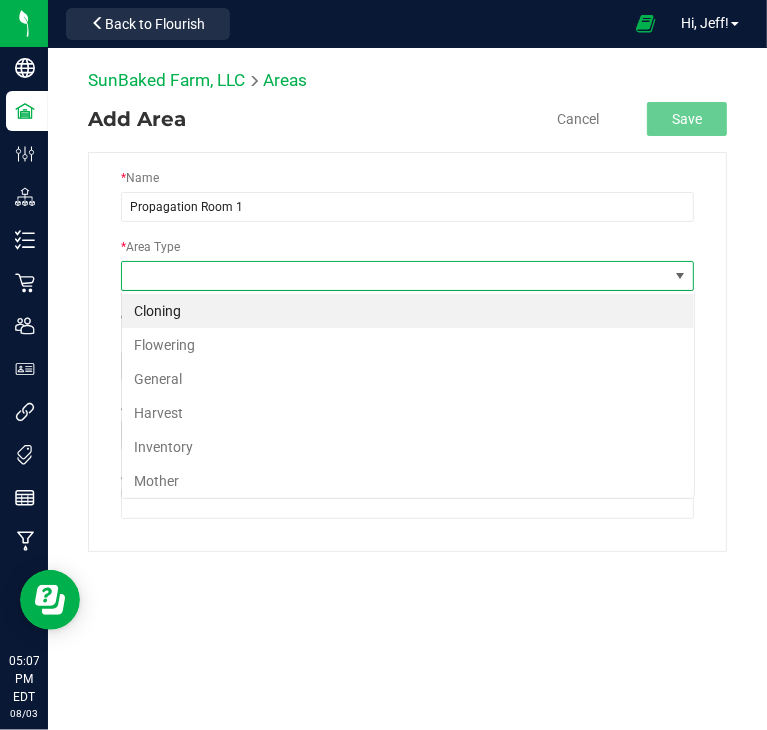 scroll, scrollTop: 99970, scrollLeft: 99426, axis: both 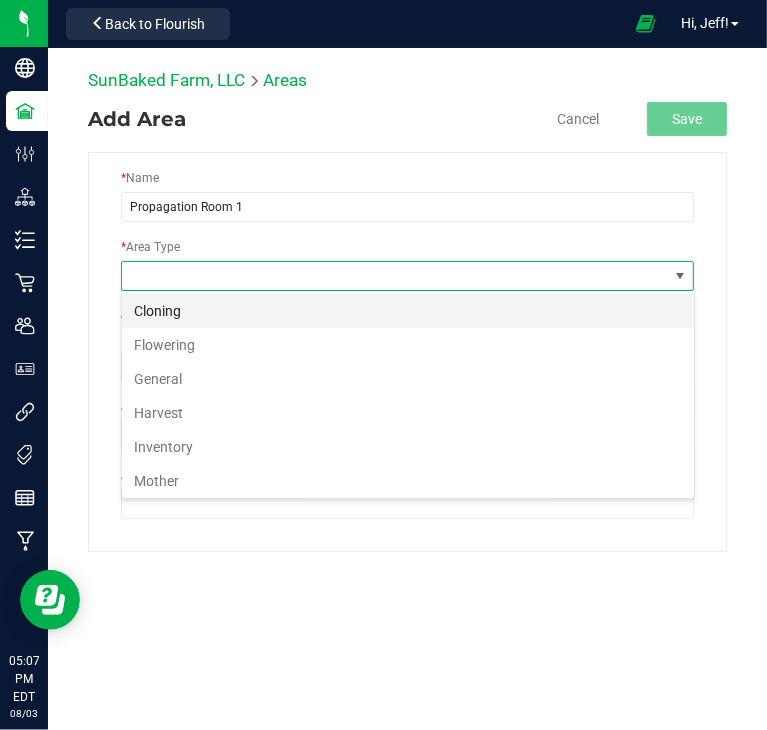 click on "Cloning" at bounding box center (408, 311) 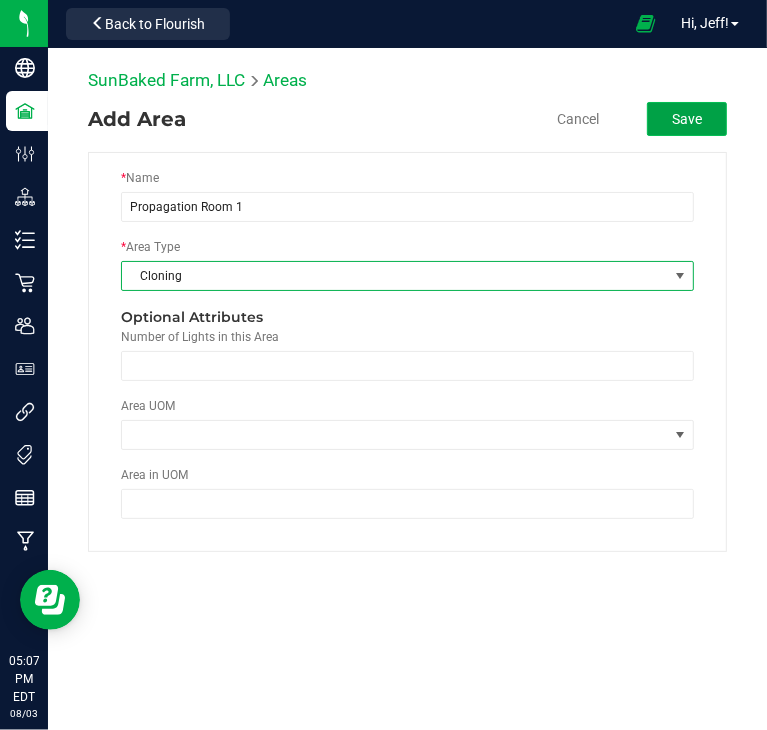 click on "Save" at bounding box center [687, 119] 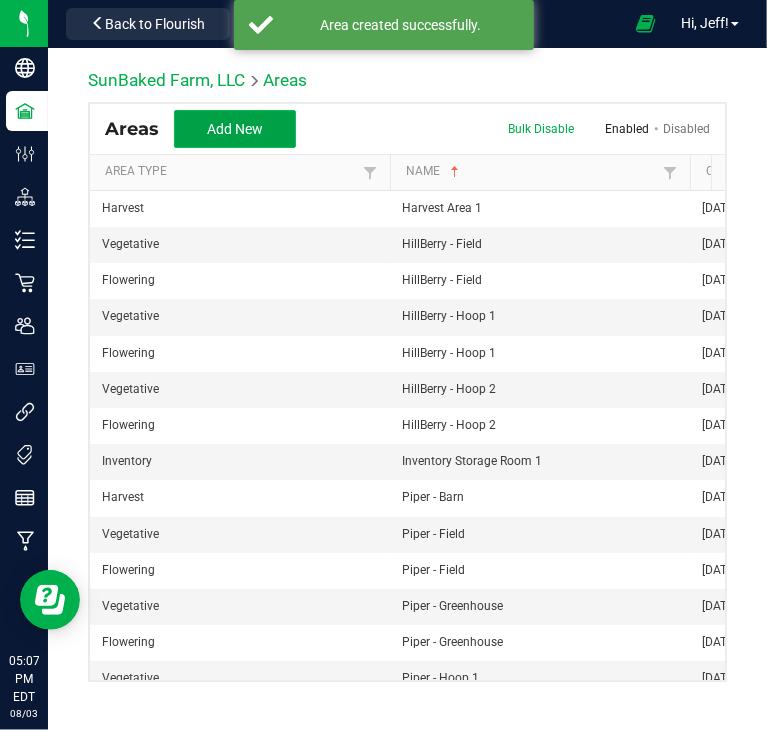 click on "Add New" at bounding box center (235, 129) 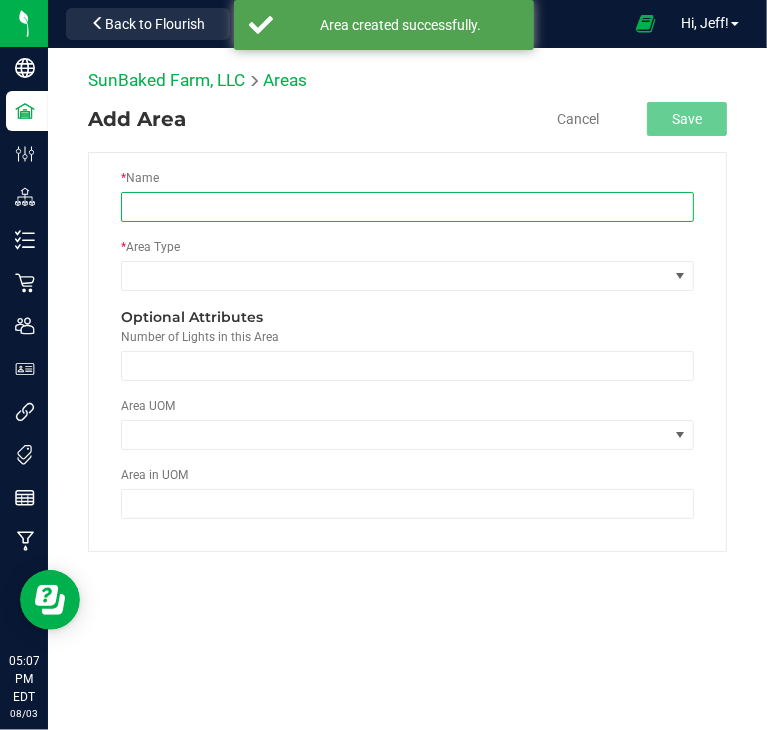 click at bounding box center [407, 207] 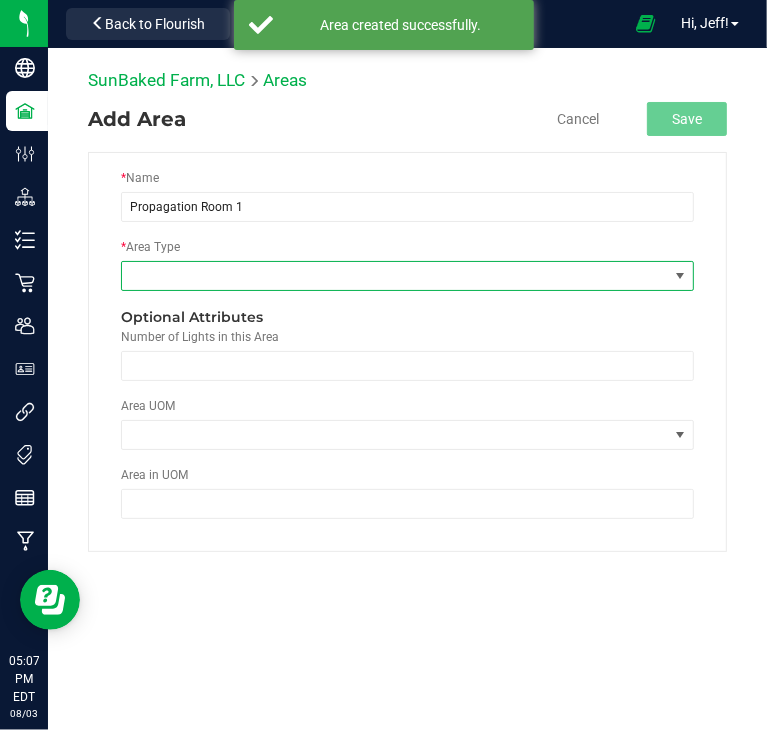 click at bounding box center [395, 276] 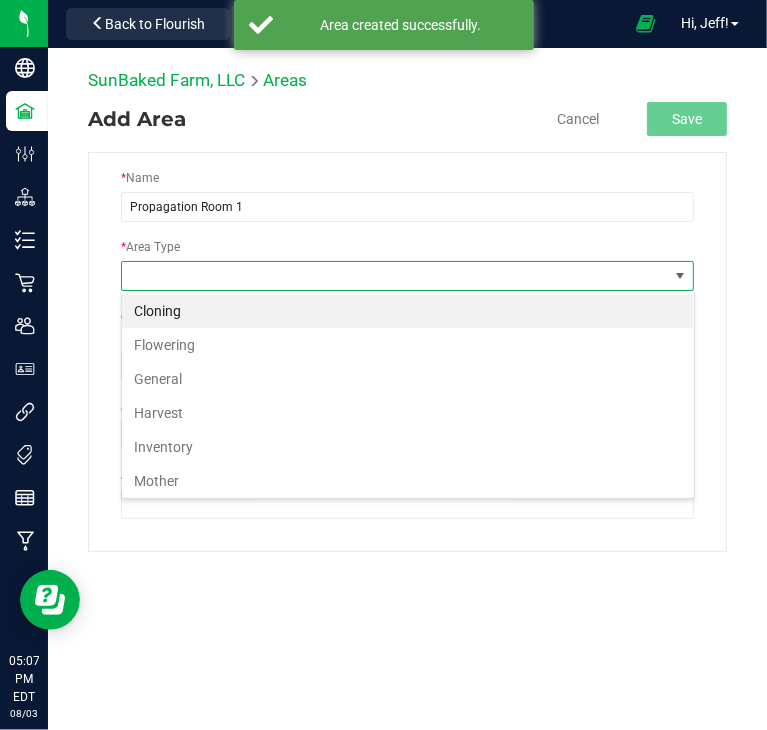 scroll, scrollTop: 99970, scrollLeft: 99426, axis: both 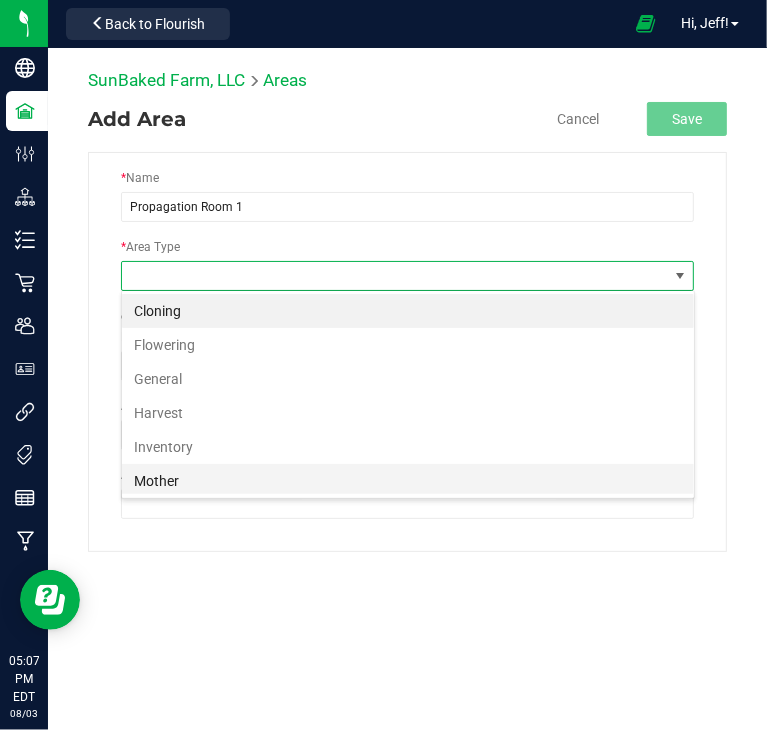 click on "Mother" at bounding box center (408, 481) 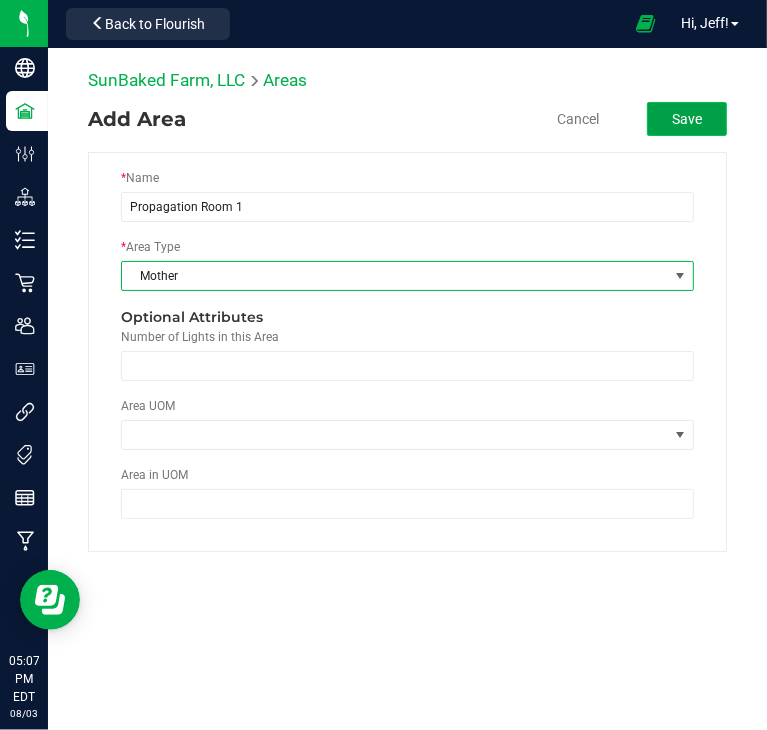 click on "Save" at bounding box center (687, 119) 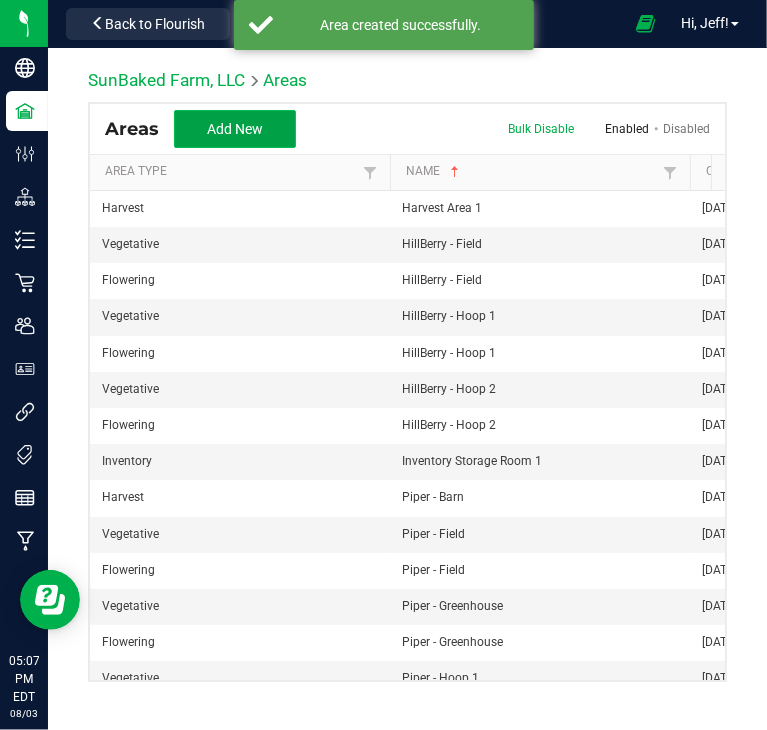 click on "Add New" at bounding box center [235, 129] 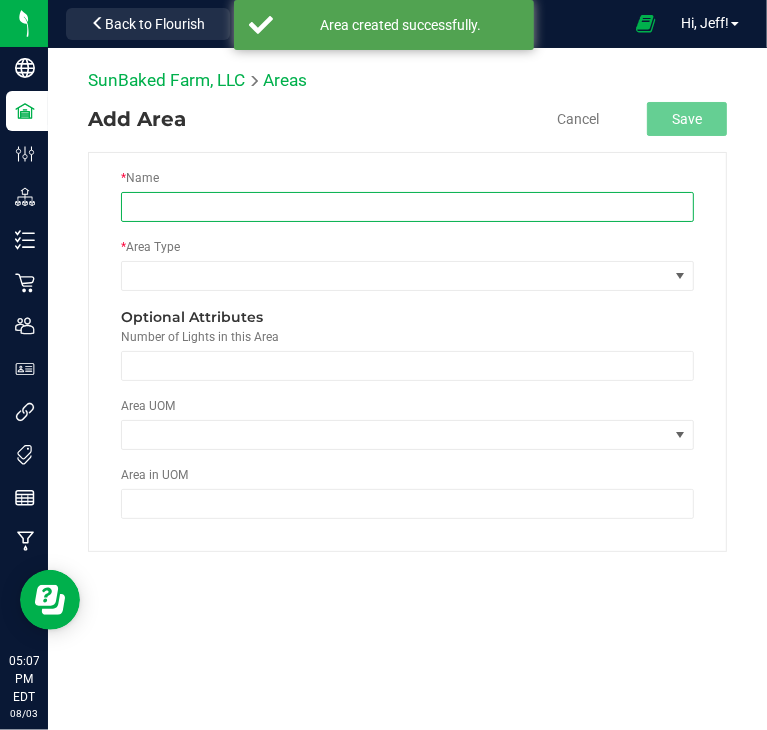 click at bounding box center [407, 207] 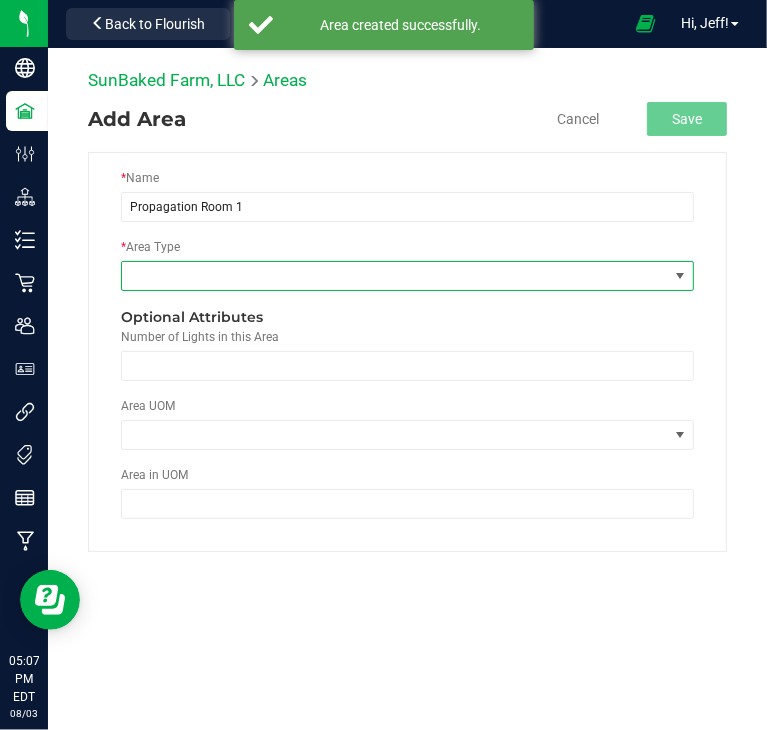 click at bounding box center [395, 276] 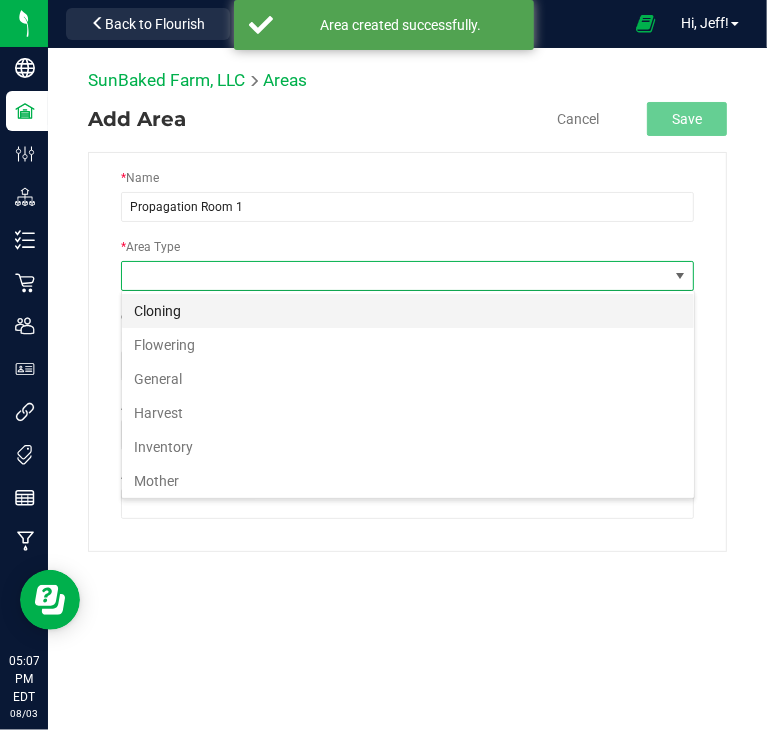 scroll, scrollTop: 99970, scrollLeft: 99426, axis: both 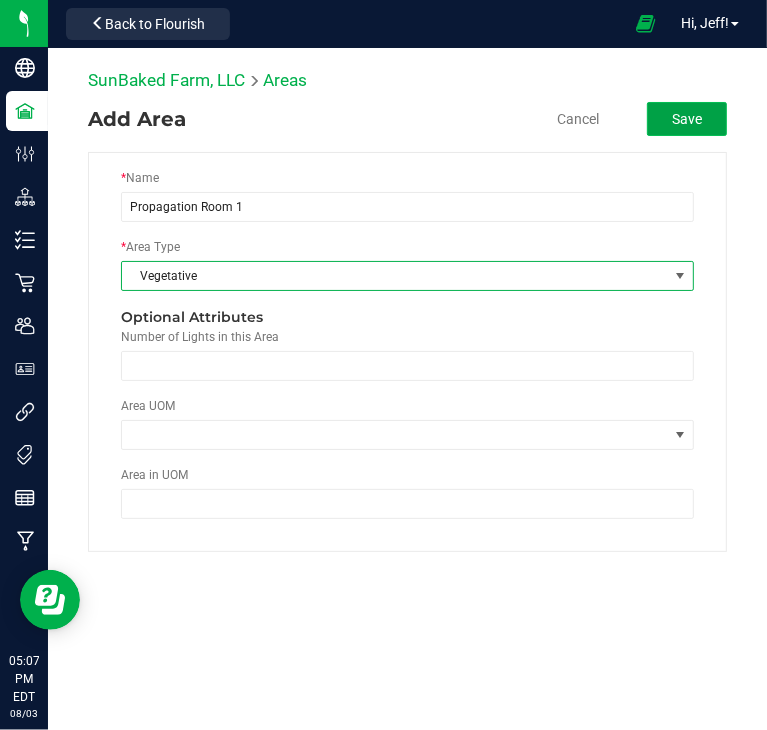 click on "Save" at bounding box center [687, 119] 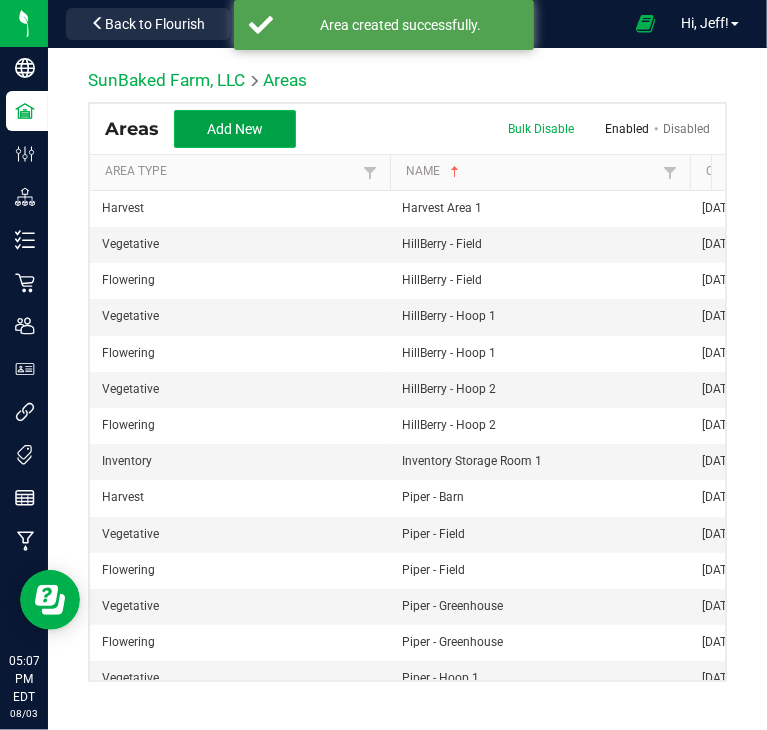click on "Add New" at bounding box center (235, 129) 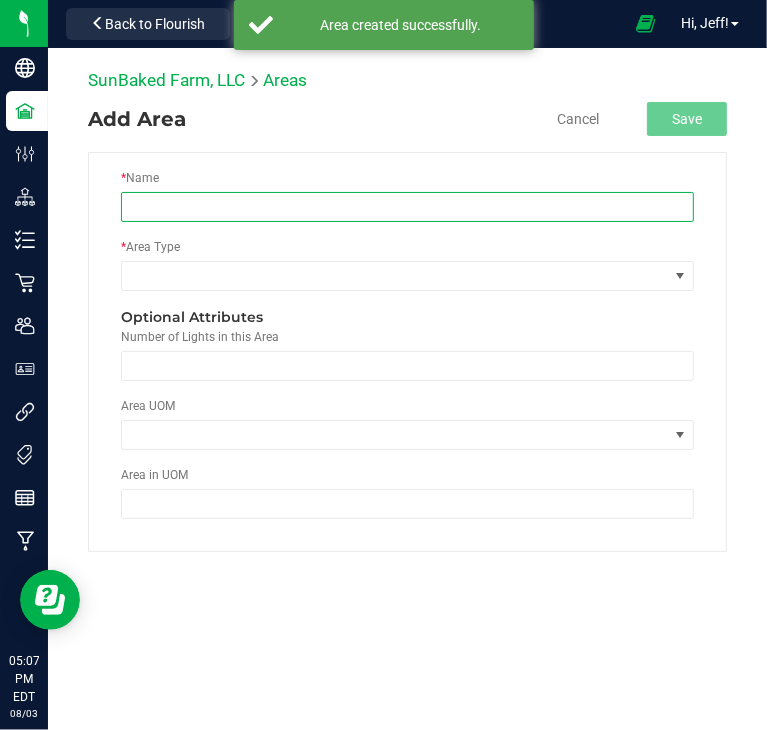click at bounding box center (407, 207) 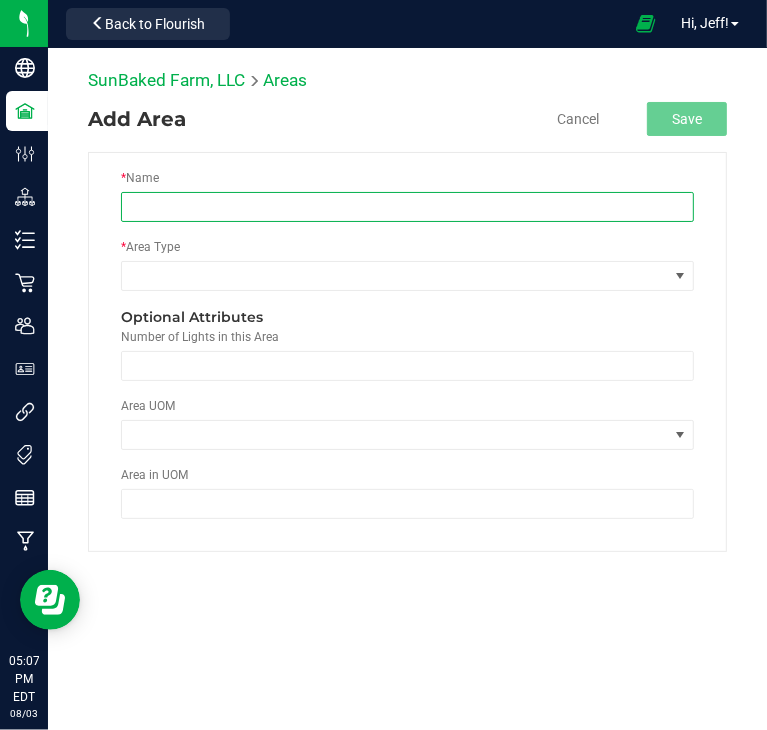 type on "R&D - Room 1" 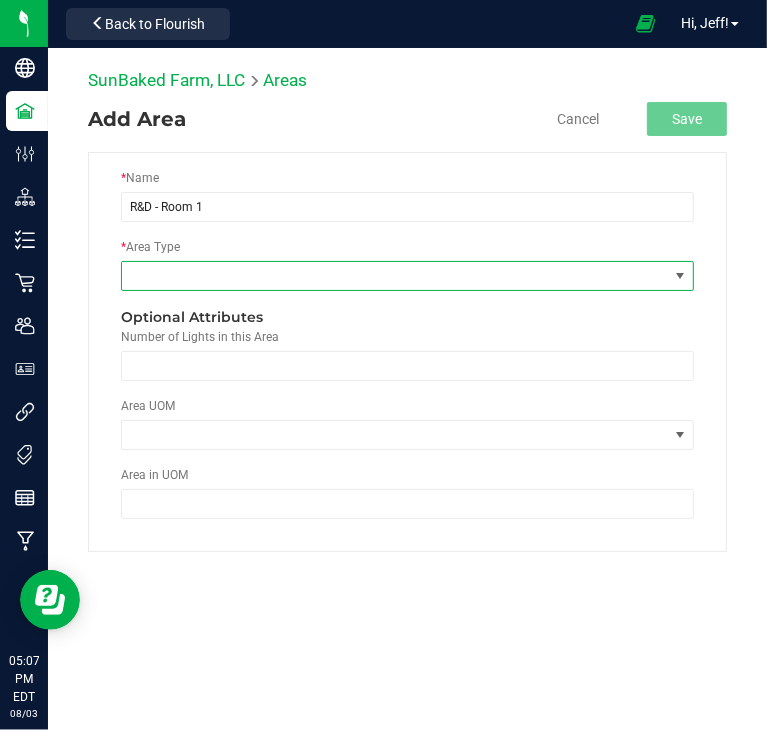 click at bounding box center (407, 276) 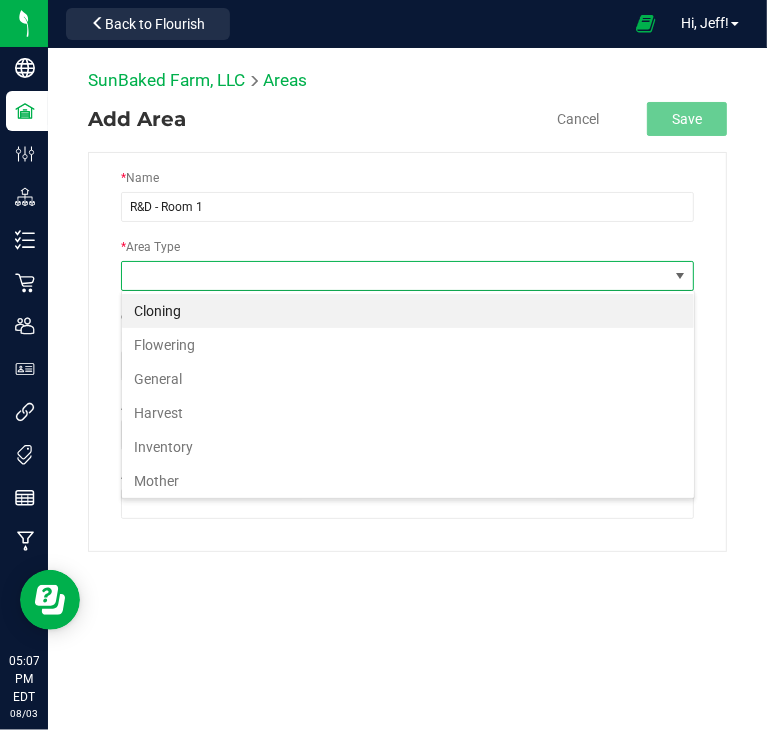scroll, scrollTop: 99970, scrollLeft: 99426, axis: both 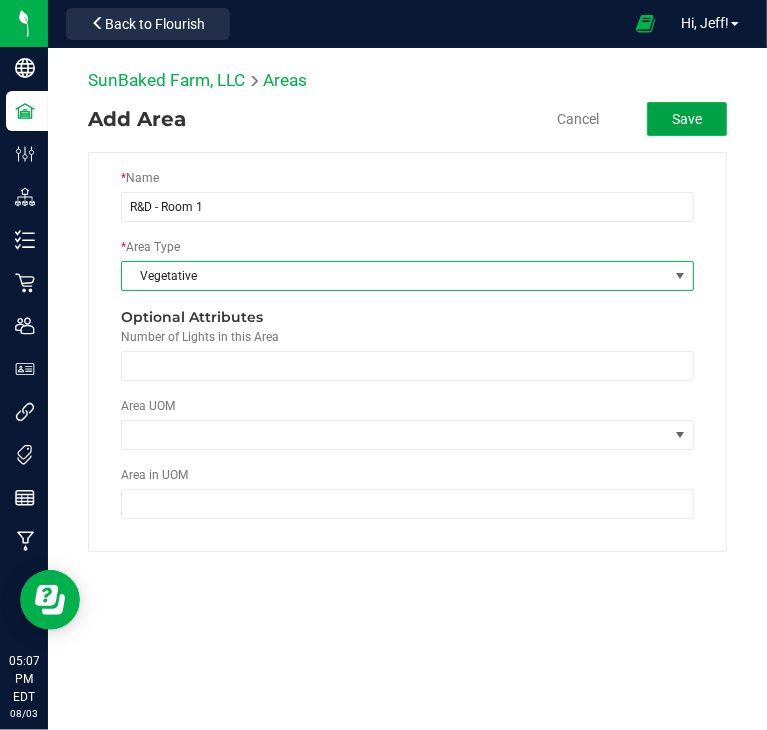 click on "Save" at bounding box center [687, 119] 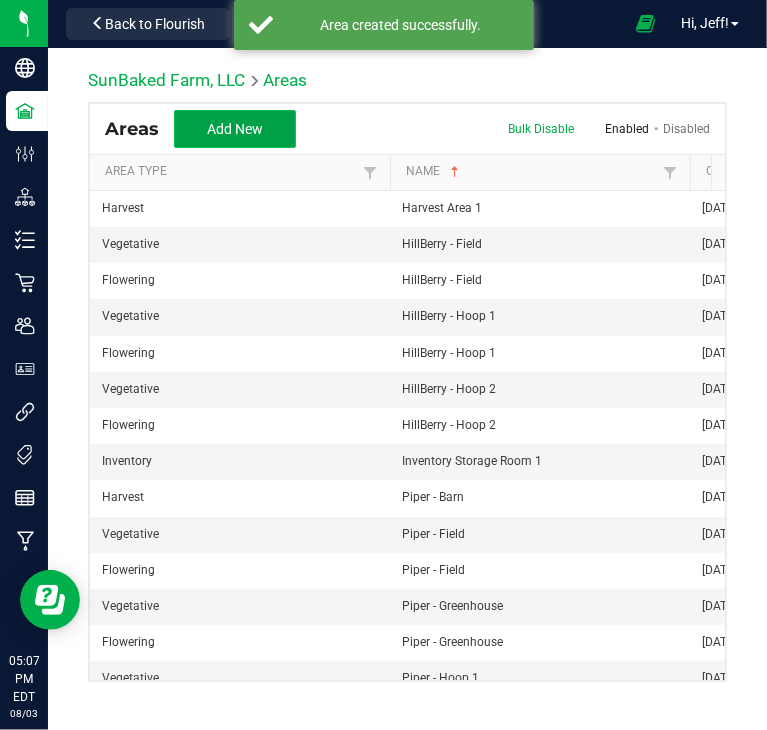 click on "Add New" at bounding box center [235, 129] 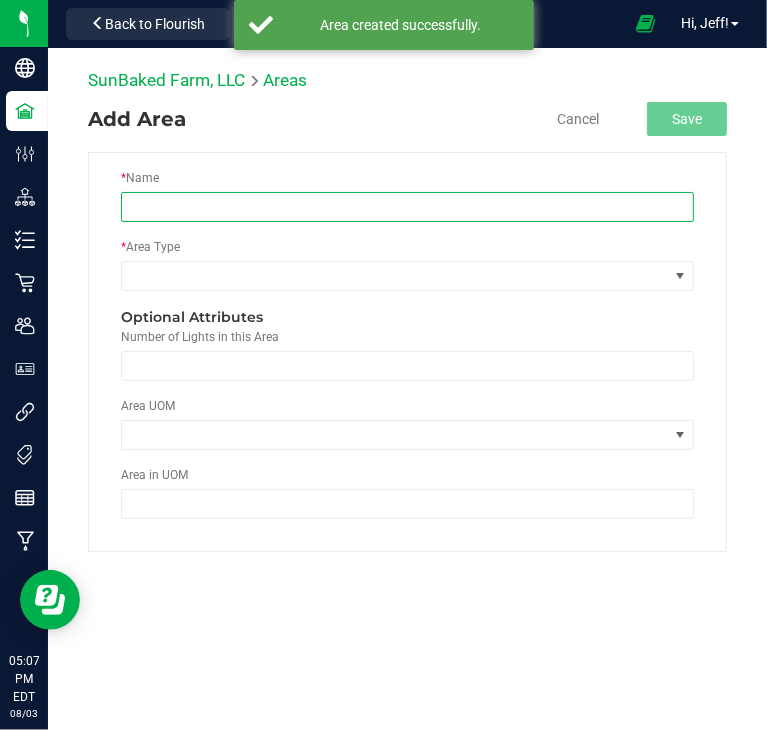 click at bounding box center [407, 207] 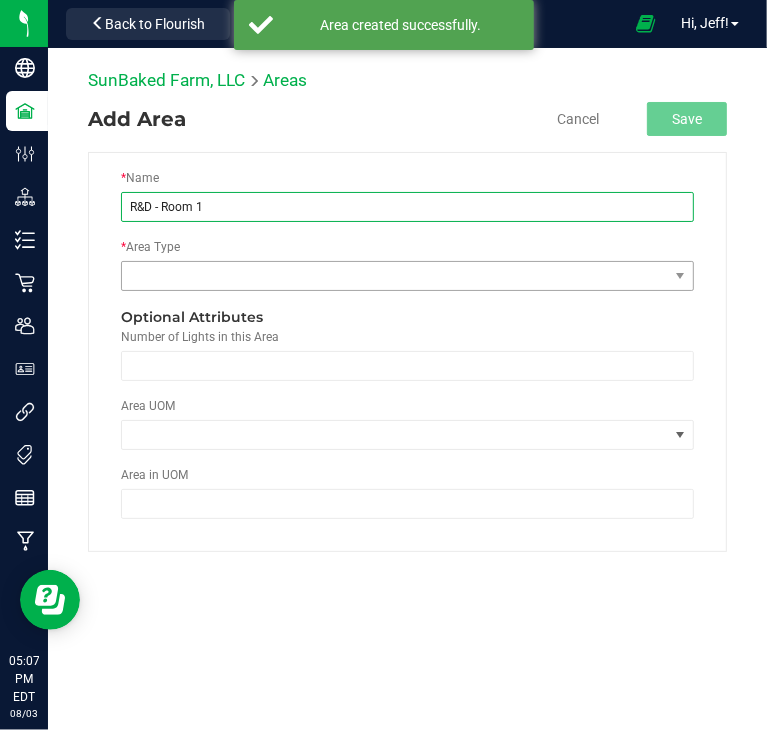 type on "R&D - Room 1" 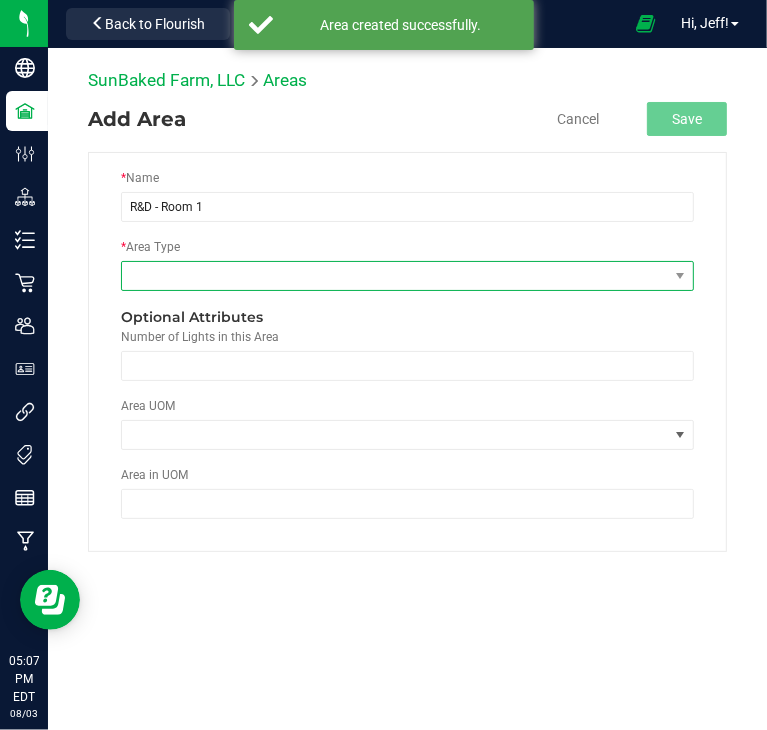 click at bounding box center (395, 276) 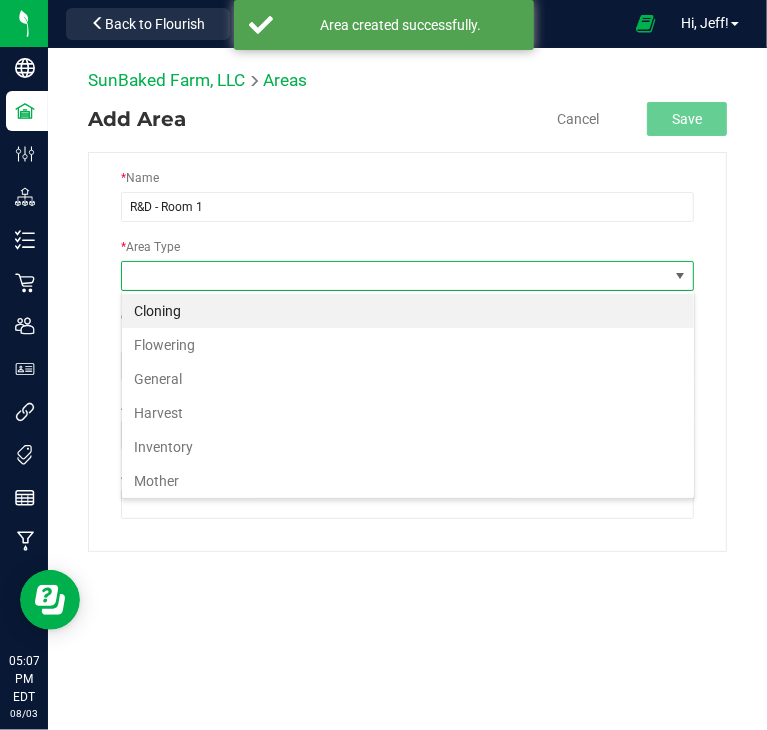 scroll, scrollTop: 99970, scrollLeft: 99426, axis: both 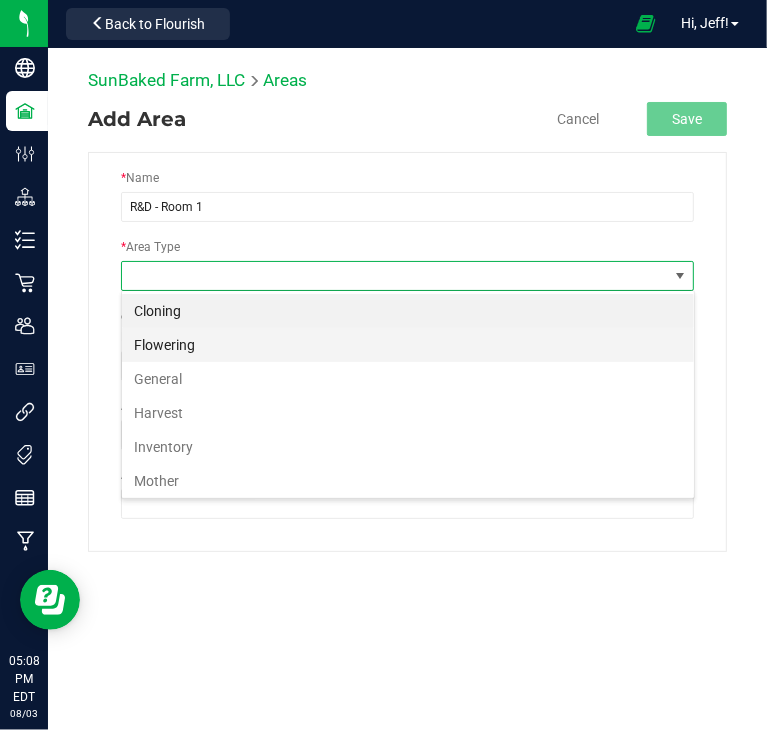 click on "Flowering" at bounding box center (408, 345) 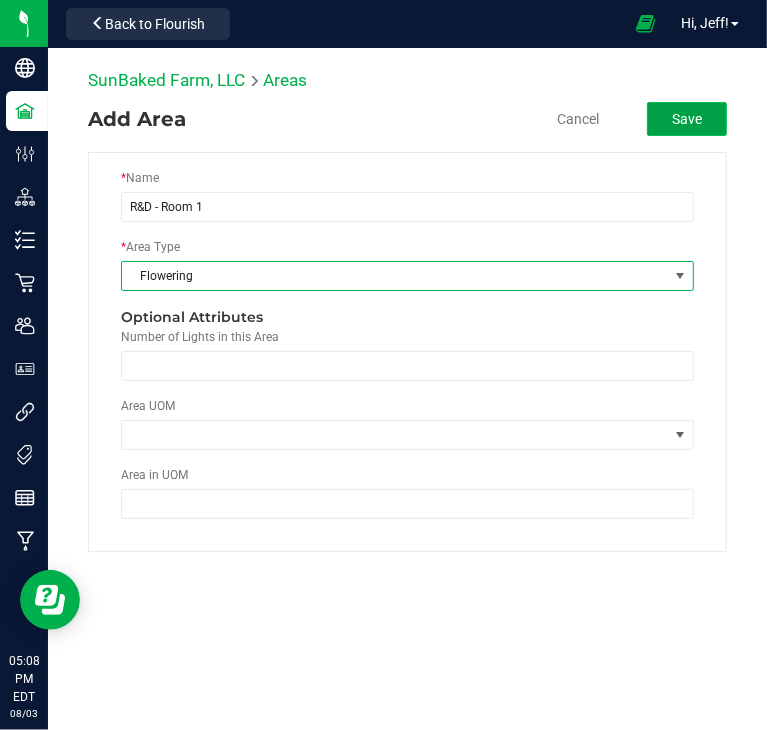 click on "Save" at bounding box center [687, 119] 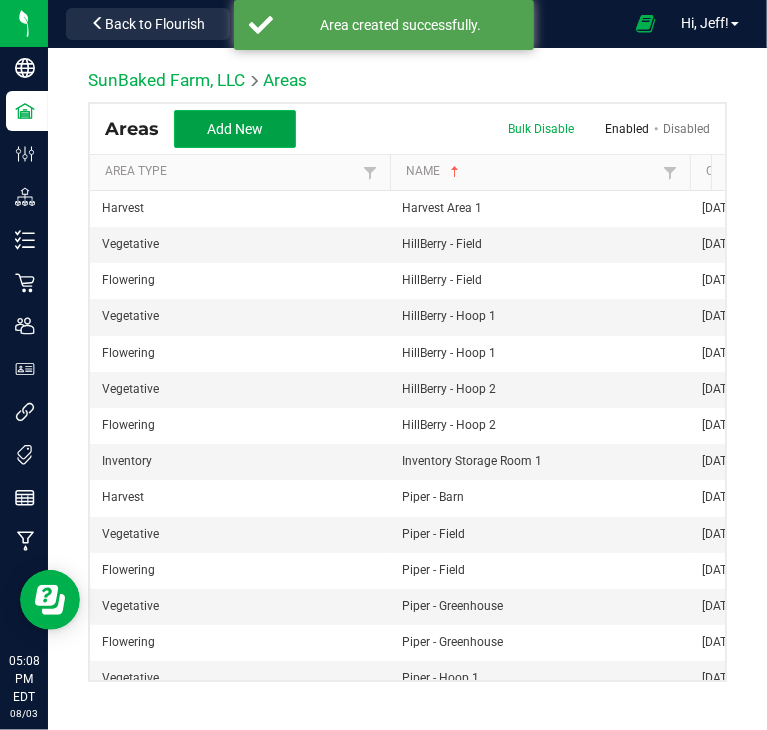 click on "Add New" at bounding box center (235, 129) 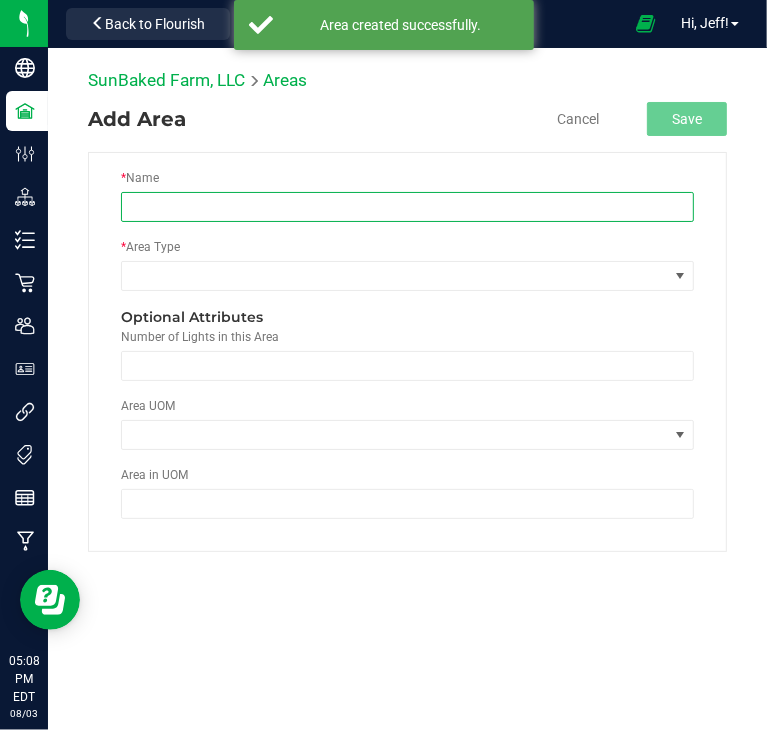 click at bounding box center [407, 207] 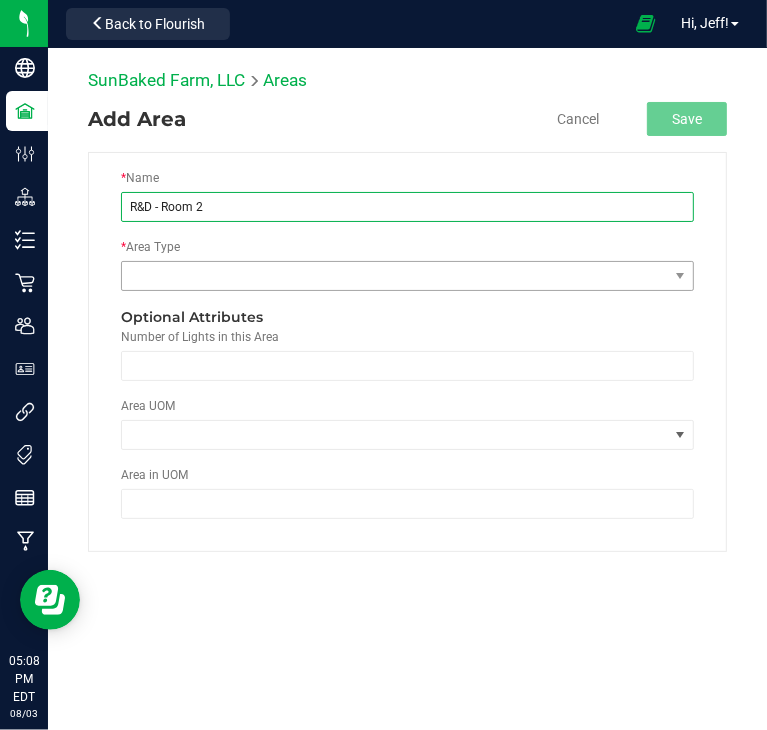 type on "R&D - Room 2" 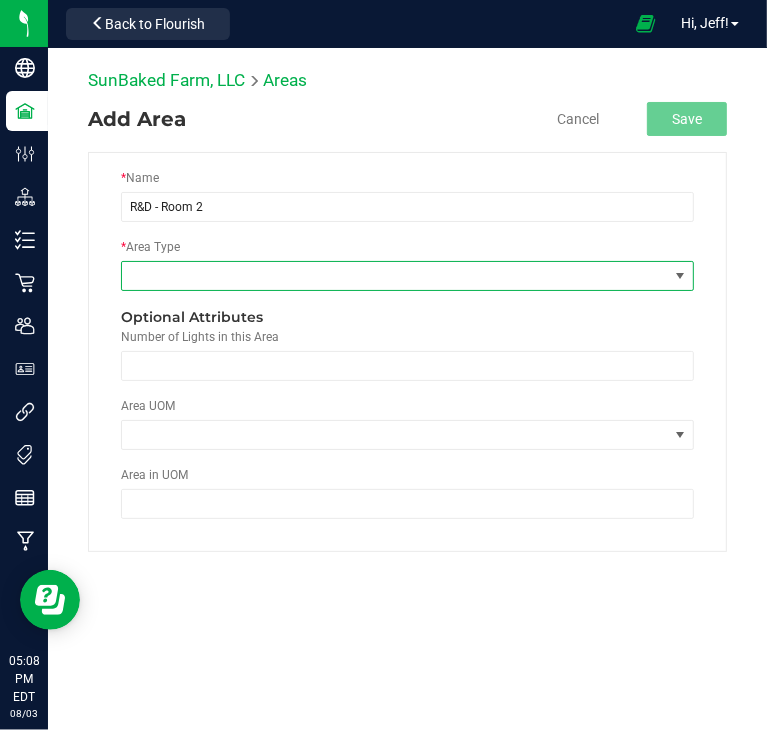 click at bounding box center (395, 276) 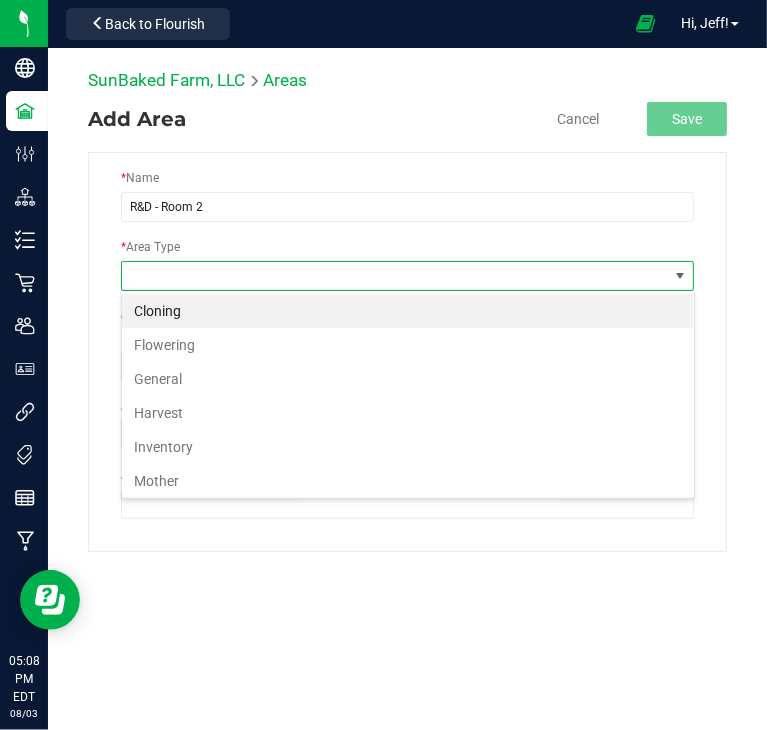 scroll, scrollTop: 99970, scrollLeft: 99426, axis: both 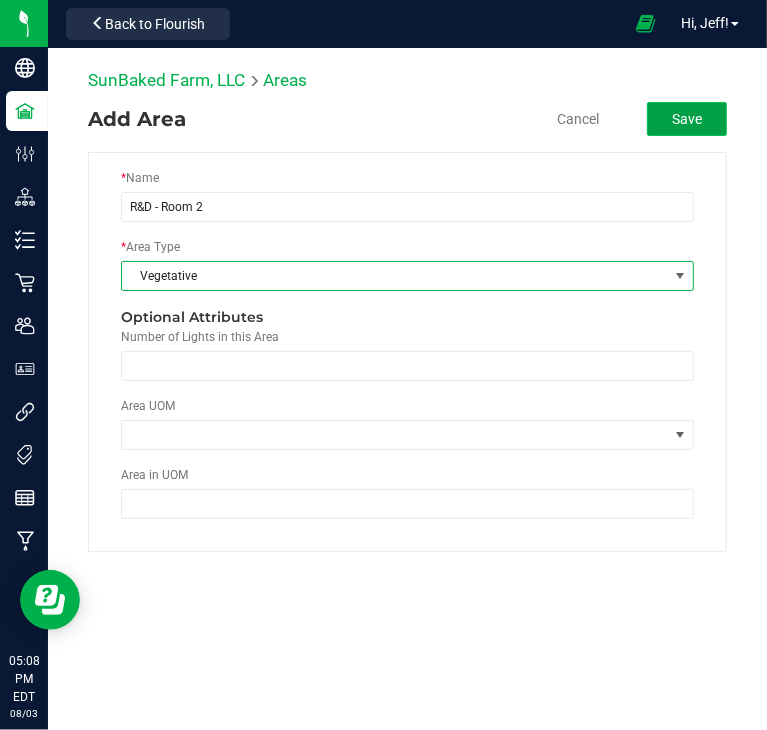 click on "Save" at bounding box center (687, 119) 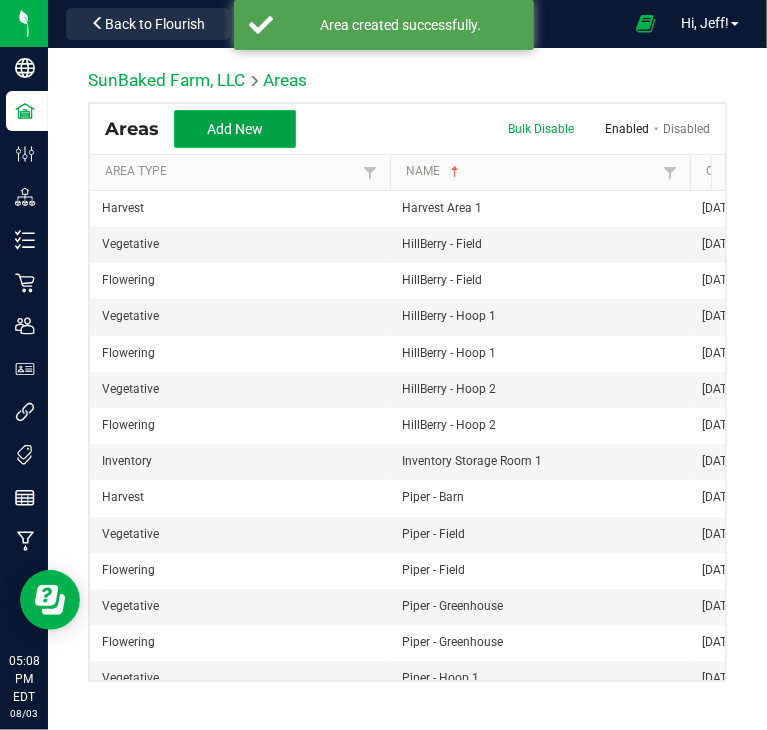 click on "Add New" at bounding box center (235, 129) 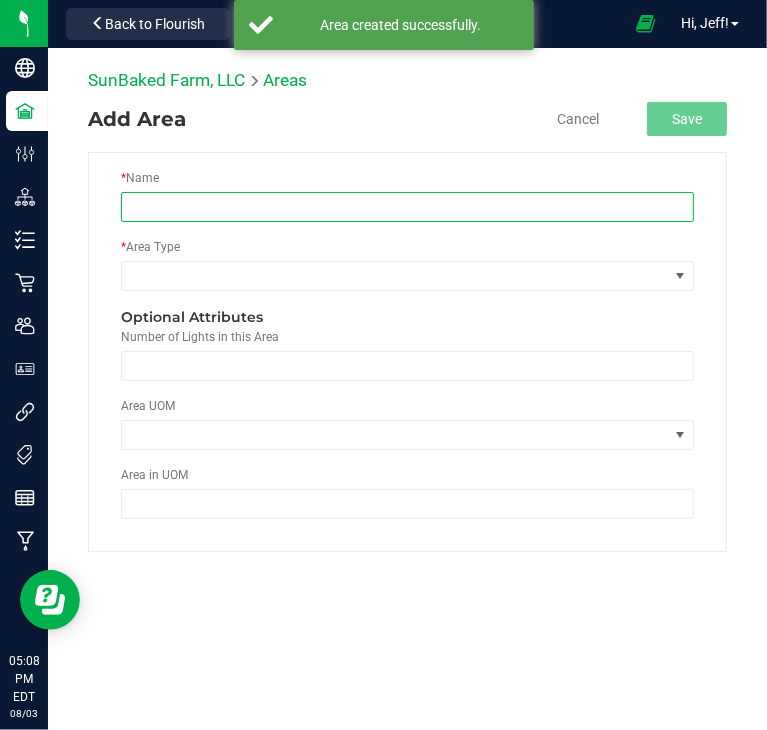 click at bounding box center (407, 207) 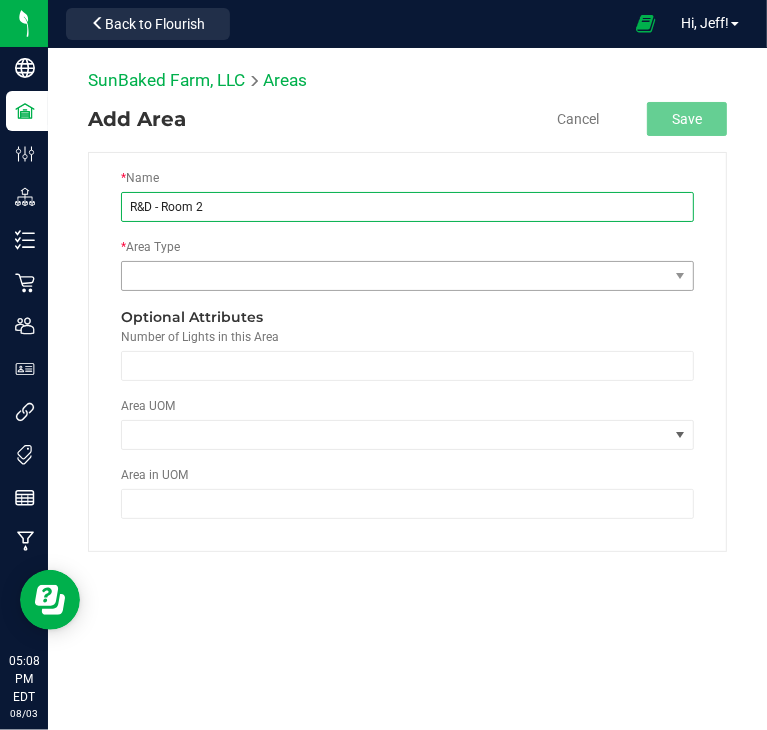 type on "R&D - Room 2" 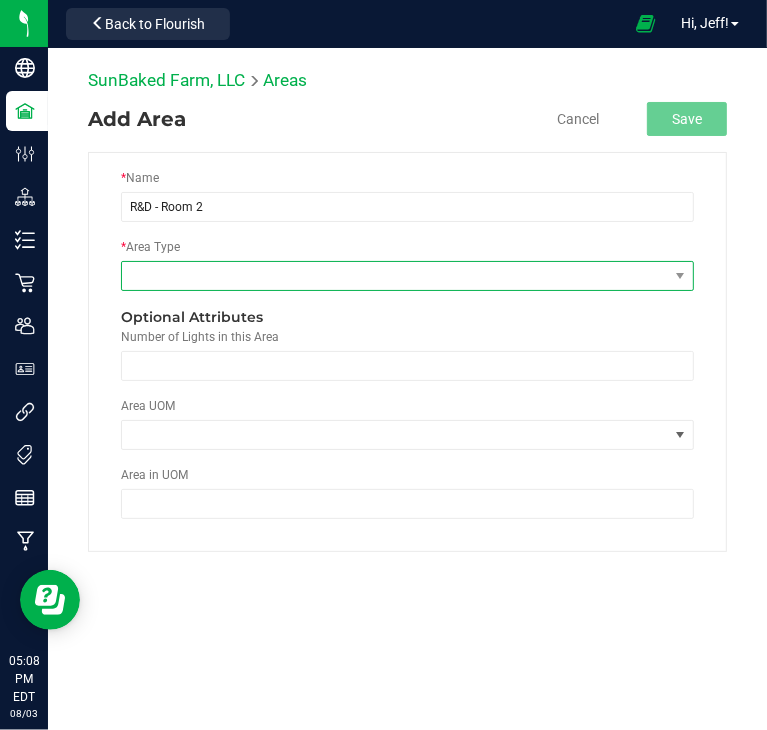 click at bounding box center (395, 276) 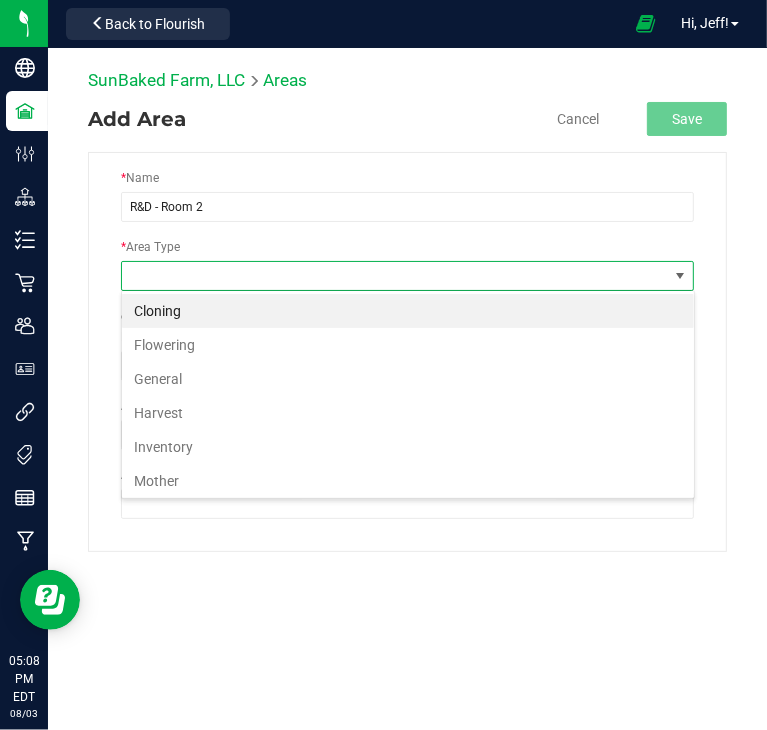 scroll, scrollTop: 99970, scrollLeft: 99426, axis: both 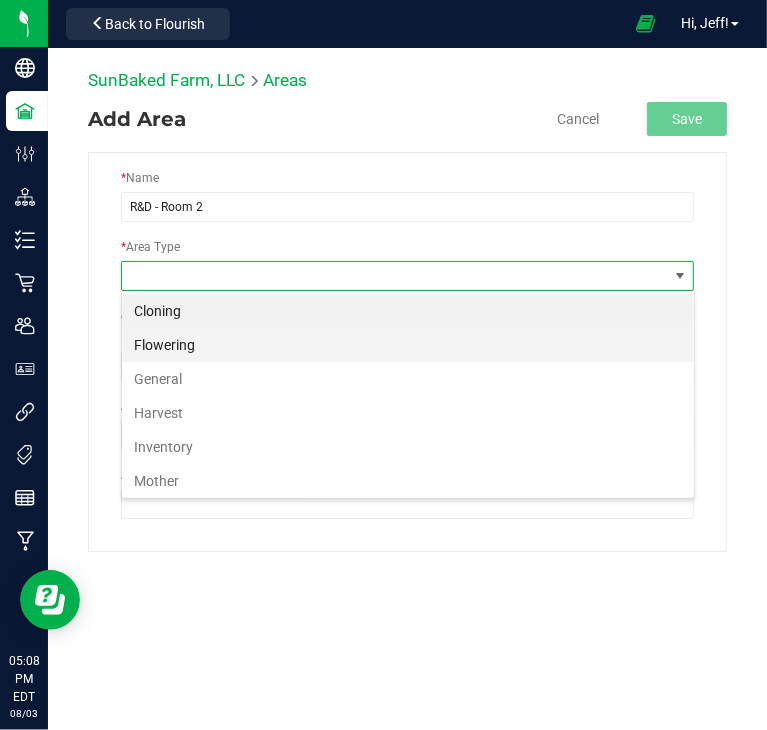 click on "Flowering" at bounding box center [408, 345] 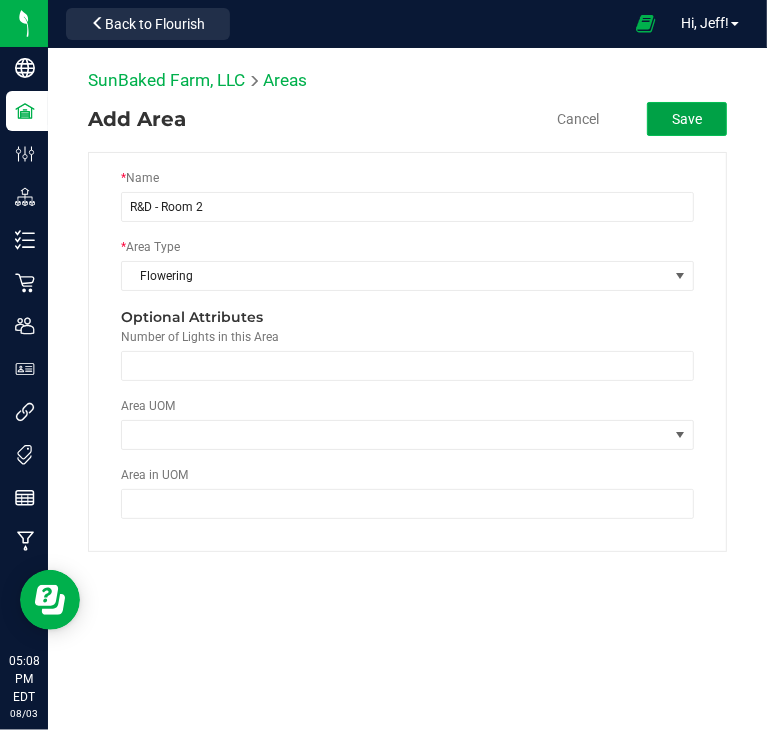 click on "Save" at bounding box center [687, 119] 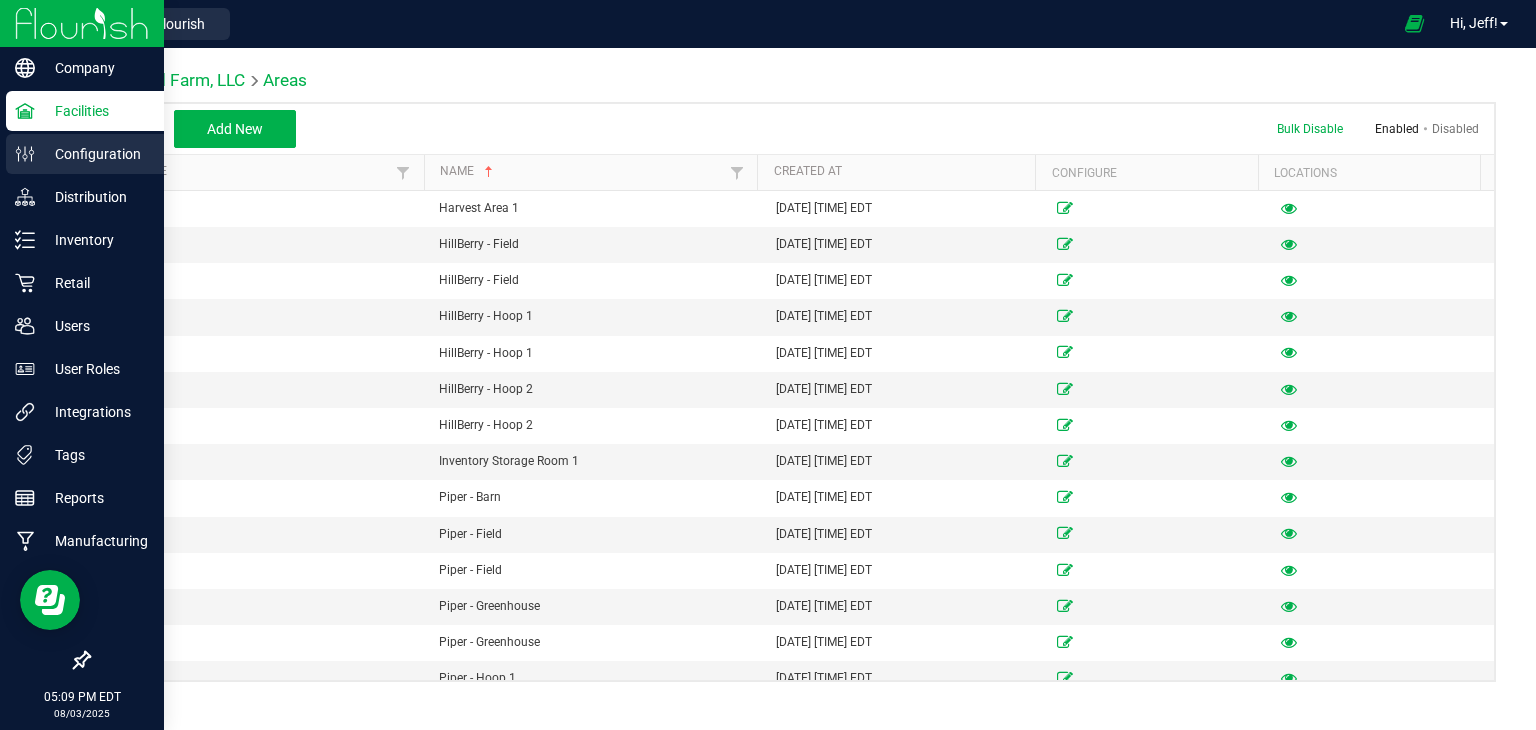 click 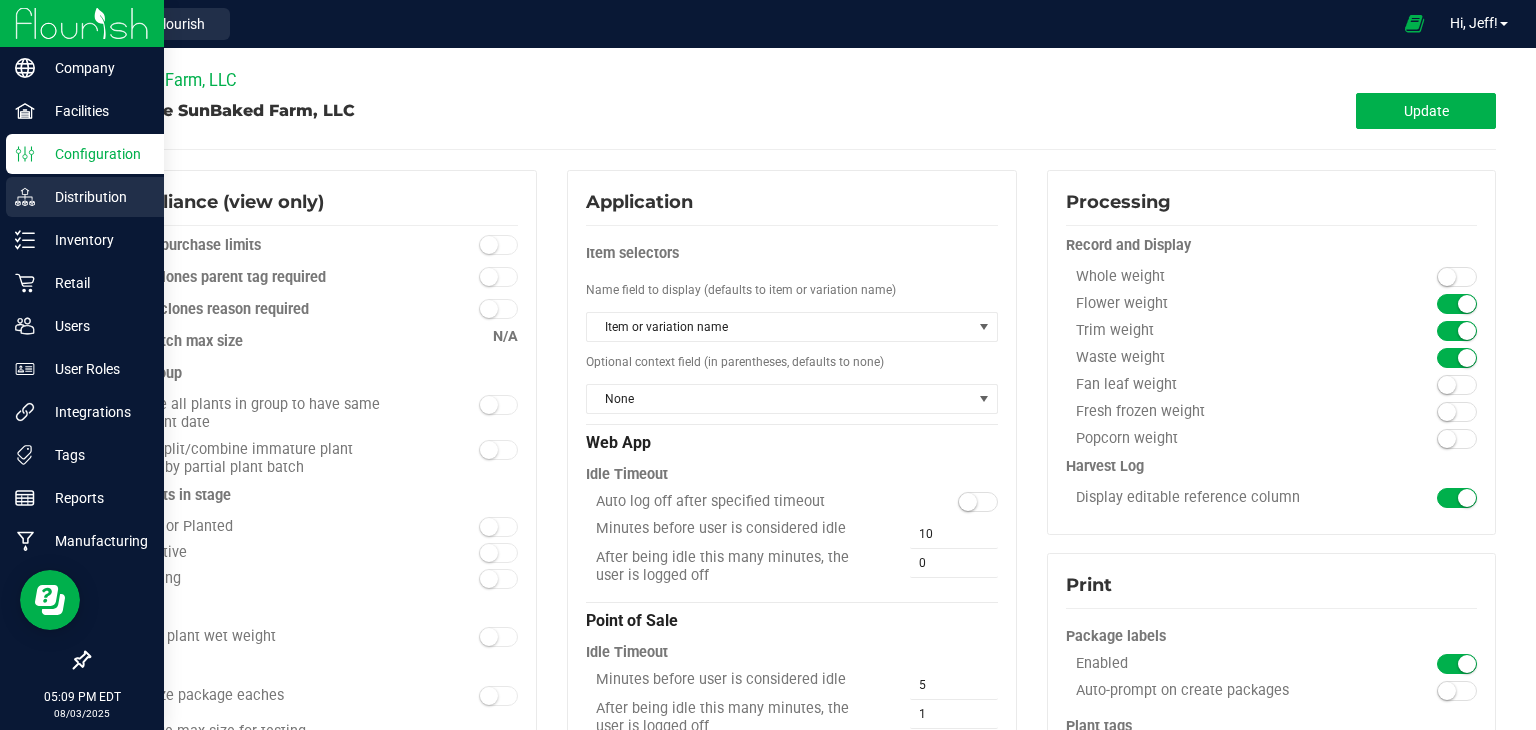 click on "Distribution" at bounding box center (95, 197) 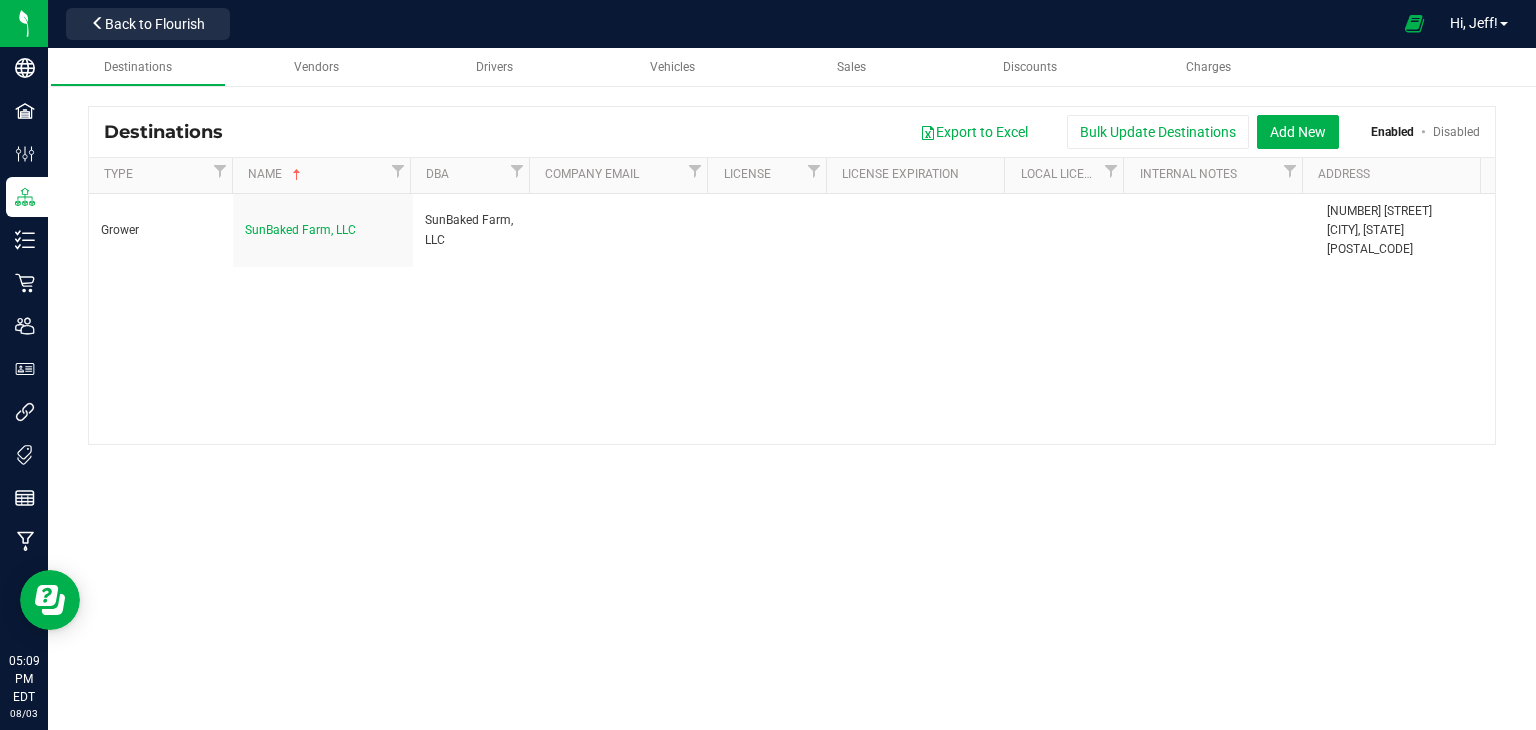 click on "Grower
SunBaked Farm, LLC
SunBaked Farm, LLC
[NUMBER] [STREET]
[CITY], [STATE] [POSTAL_CODE]" at bounding box center (792, 319) 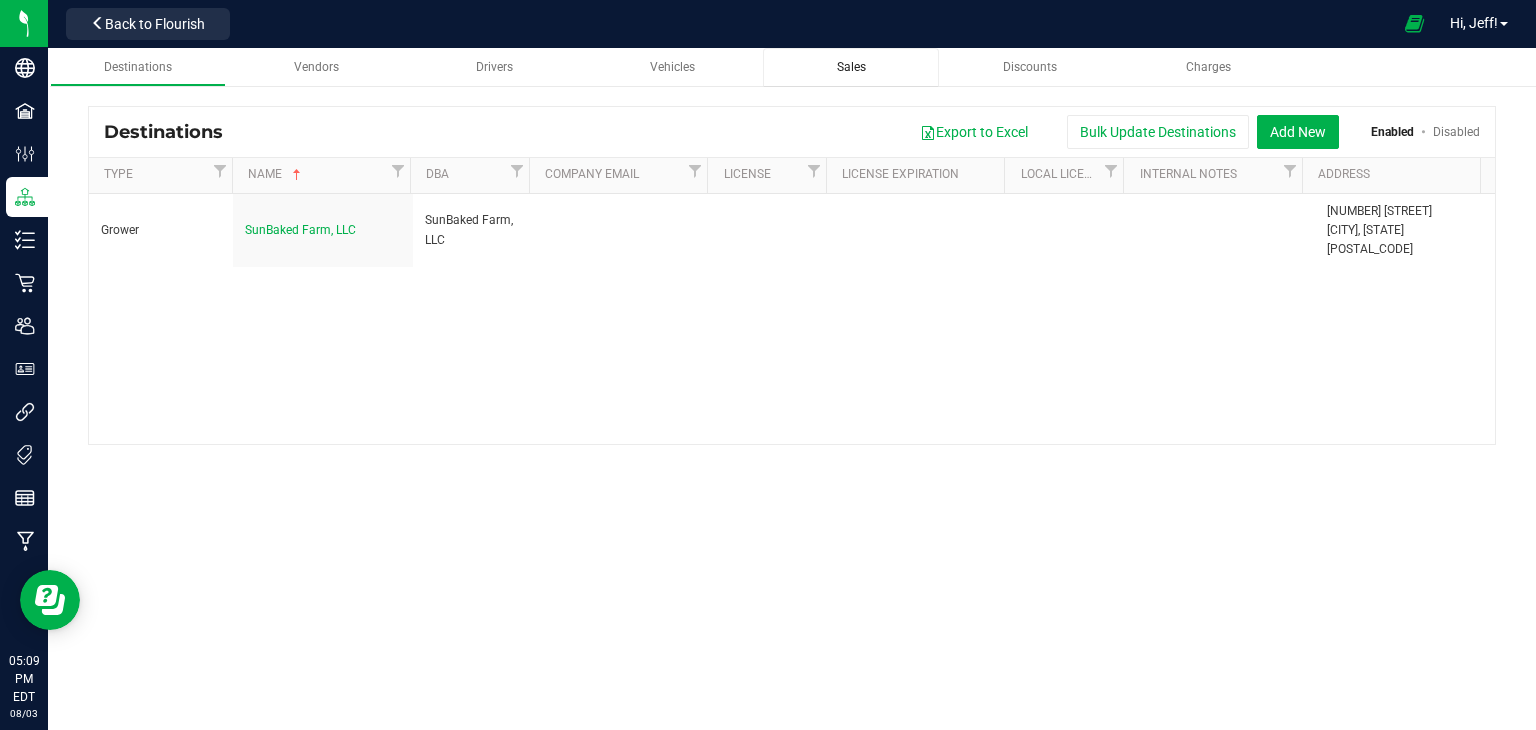 click on "Sales" at bounding box center [851, 67] 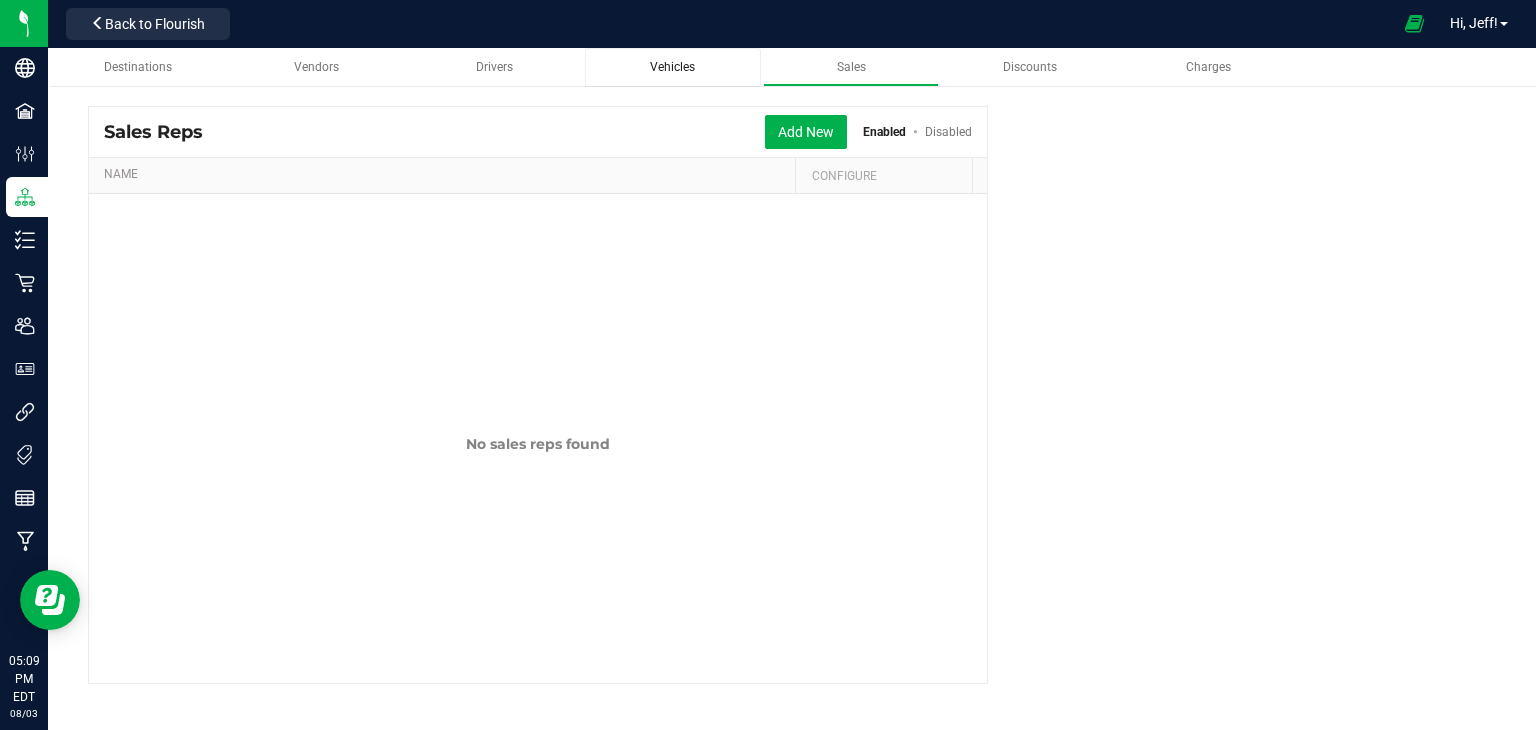 click on "Vehicles" at bounding box center (672, 67) 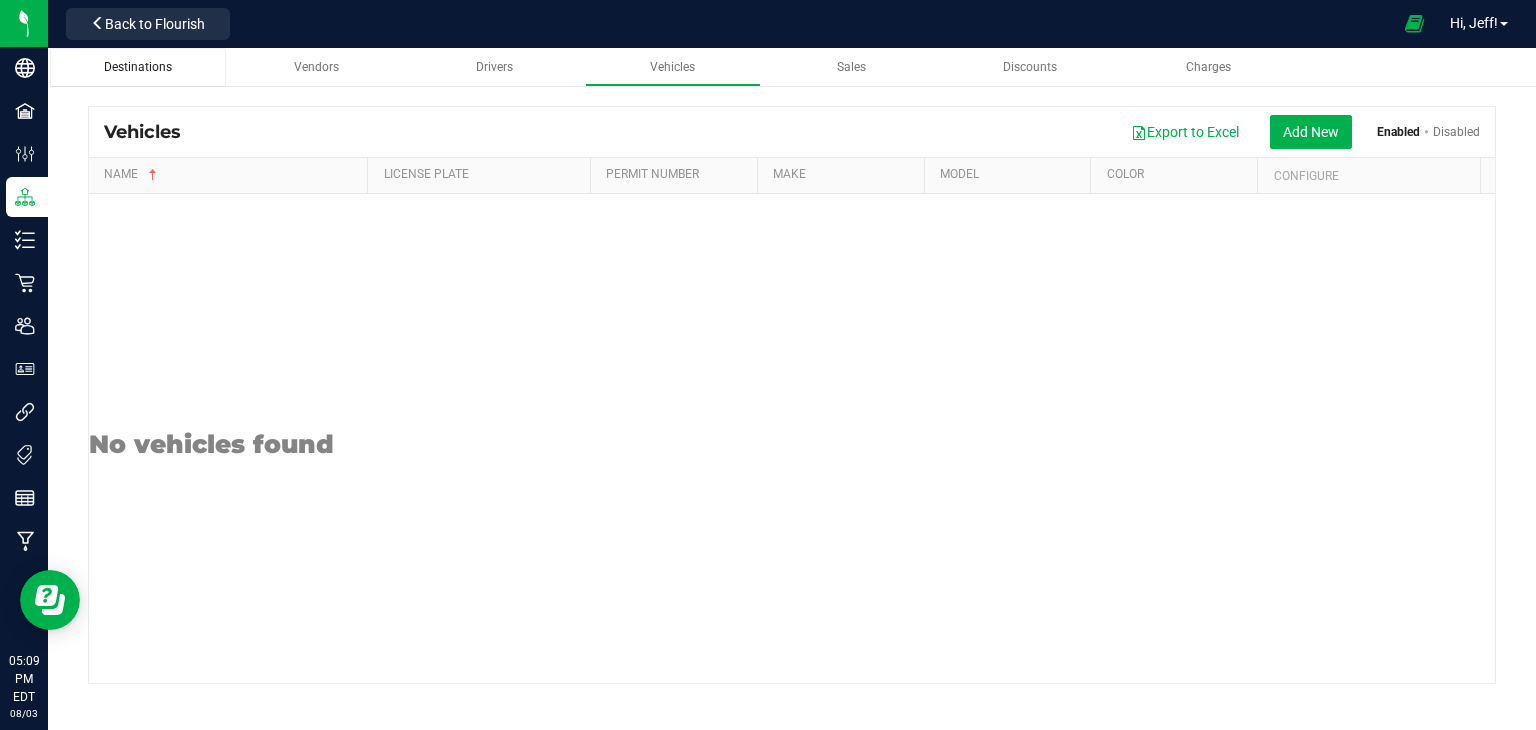 click on "Destinations" at bounding box center (138, 67) 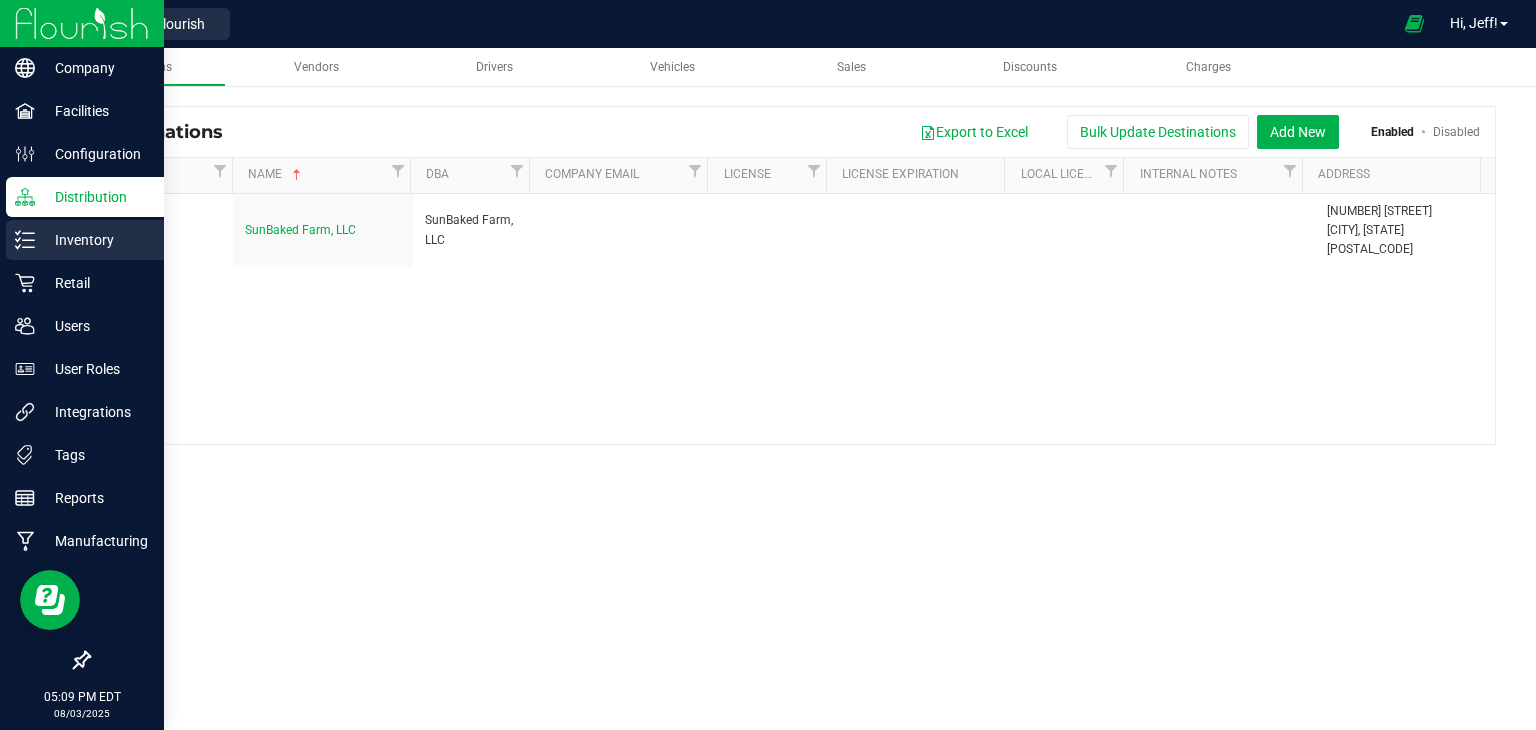 click 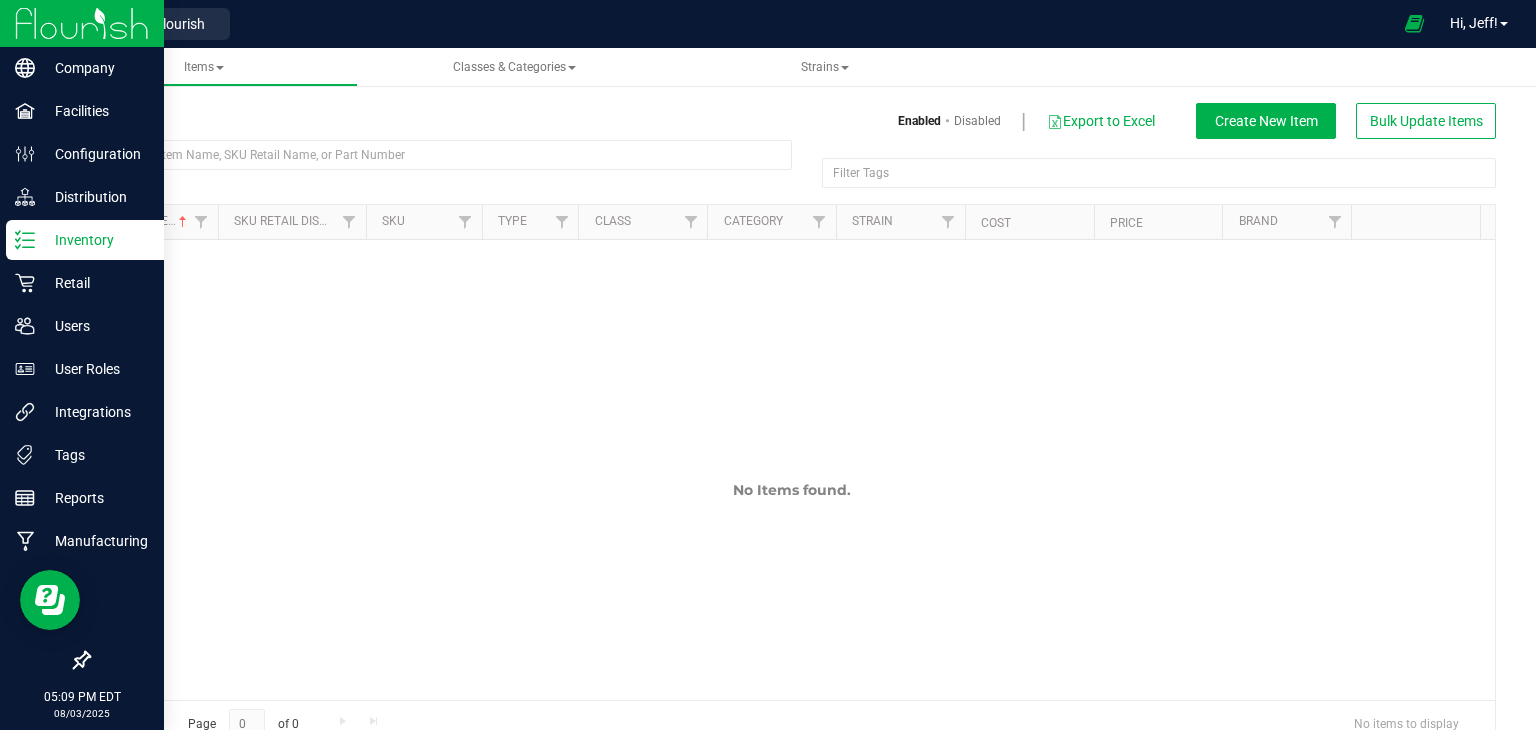 click on "Inventory" at bounding box center [95, 240] 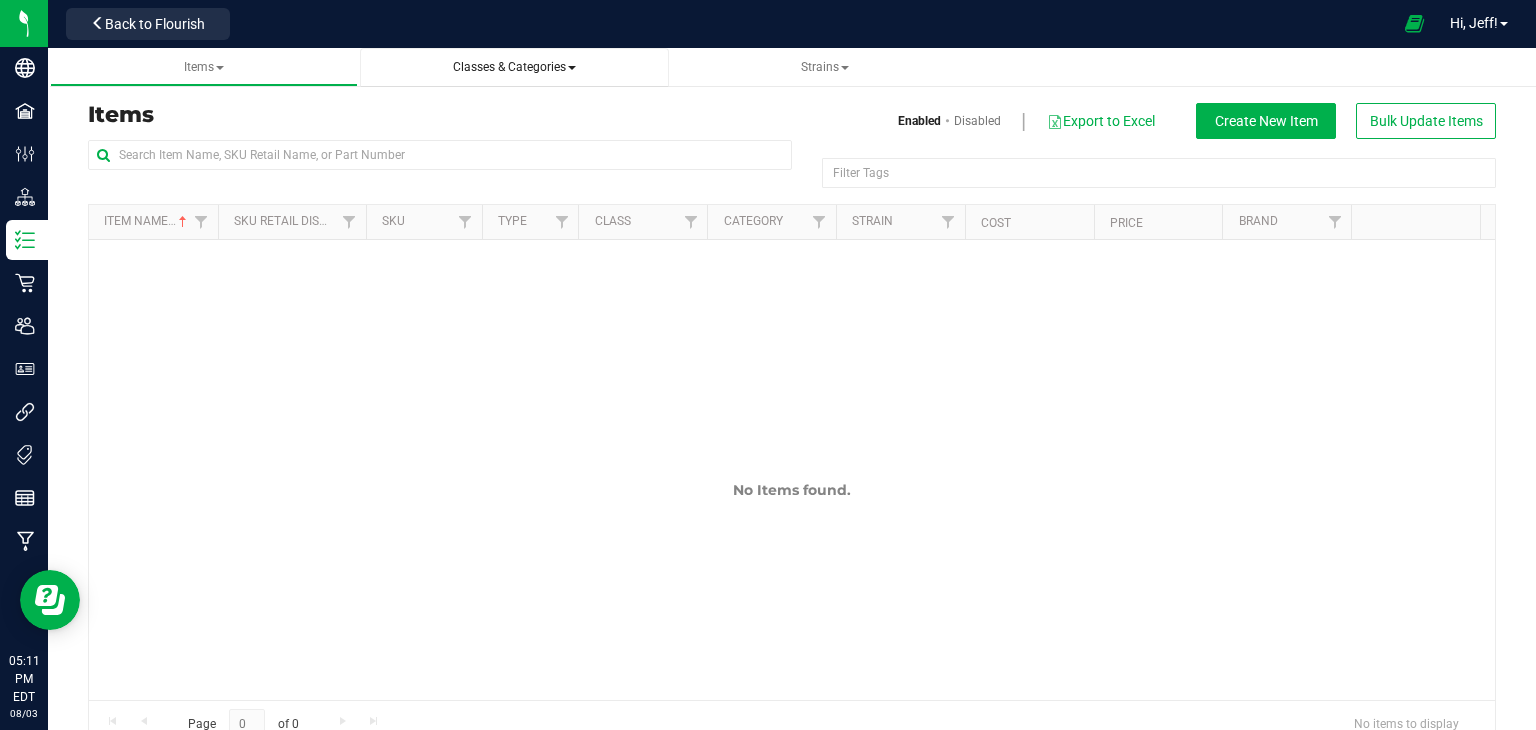click on "Classes & Categories" at bounding box center (514, 67) 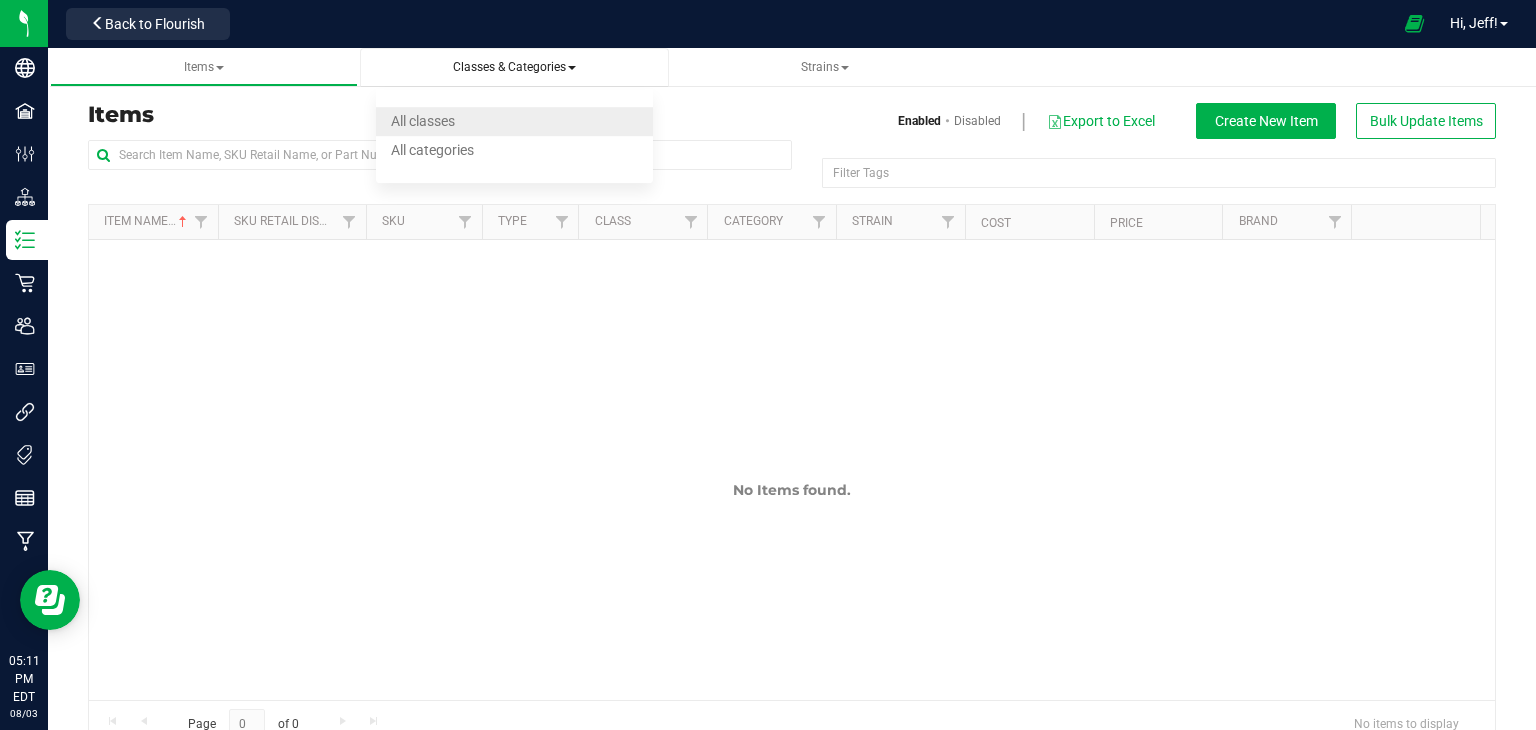 click on "All classes" at bounding box center [514, 121] 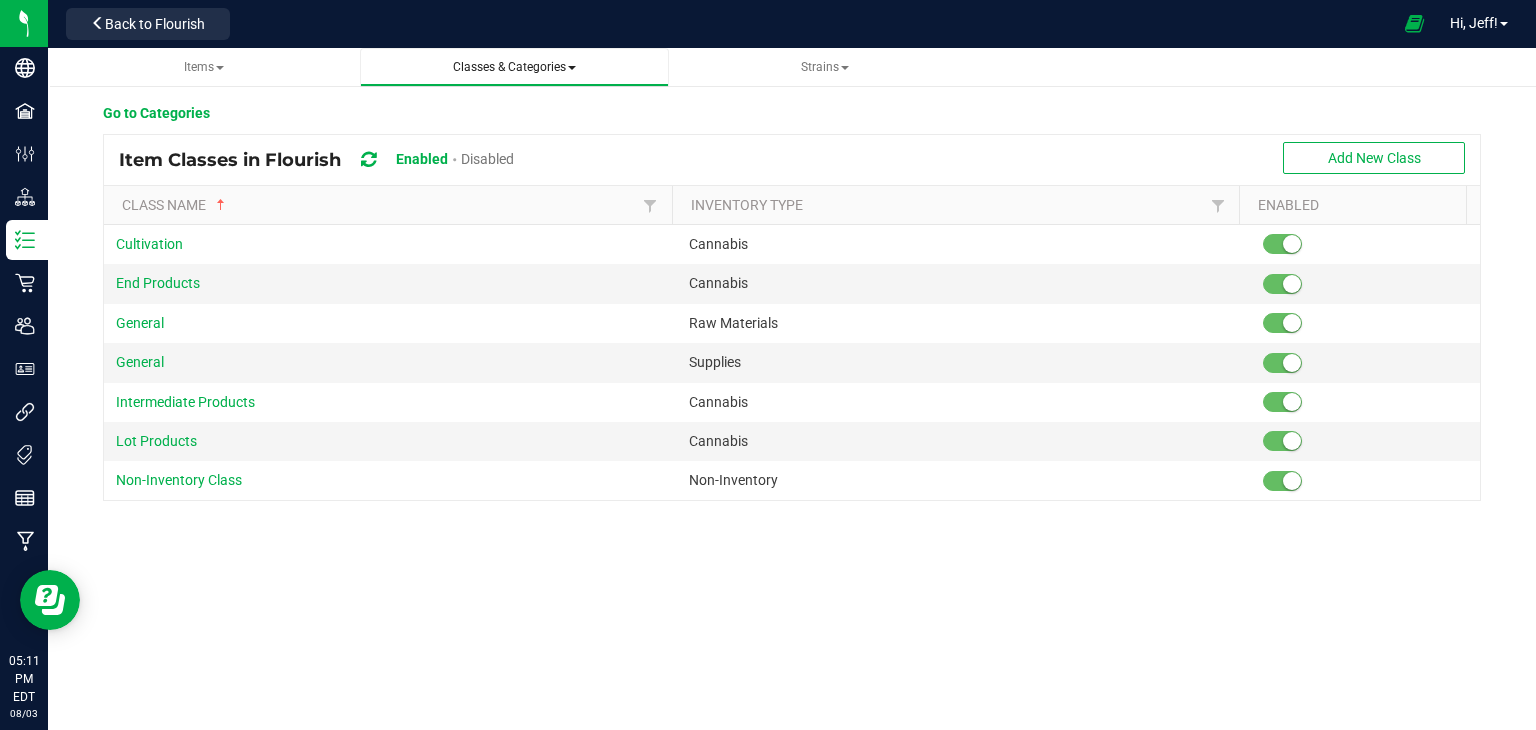 click on "Classes & Categories   All classes   All categories" at bounding box center (514, 67) 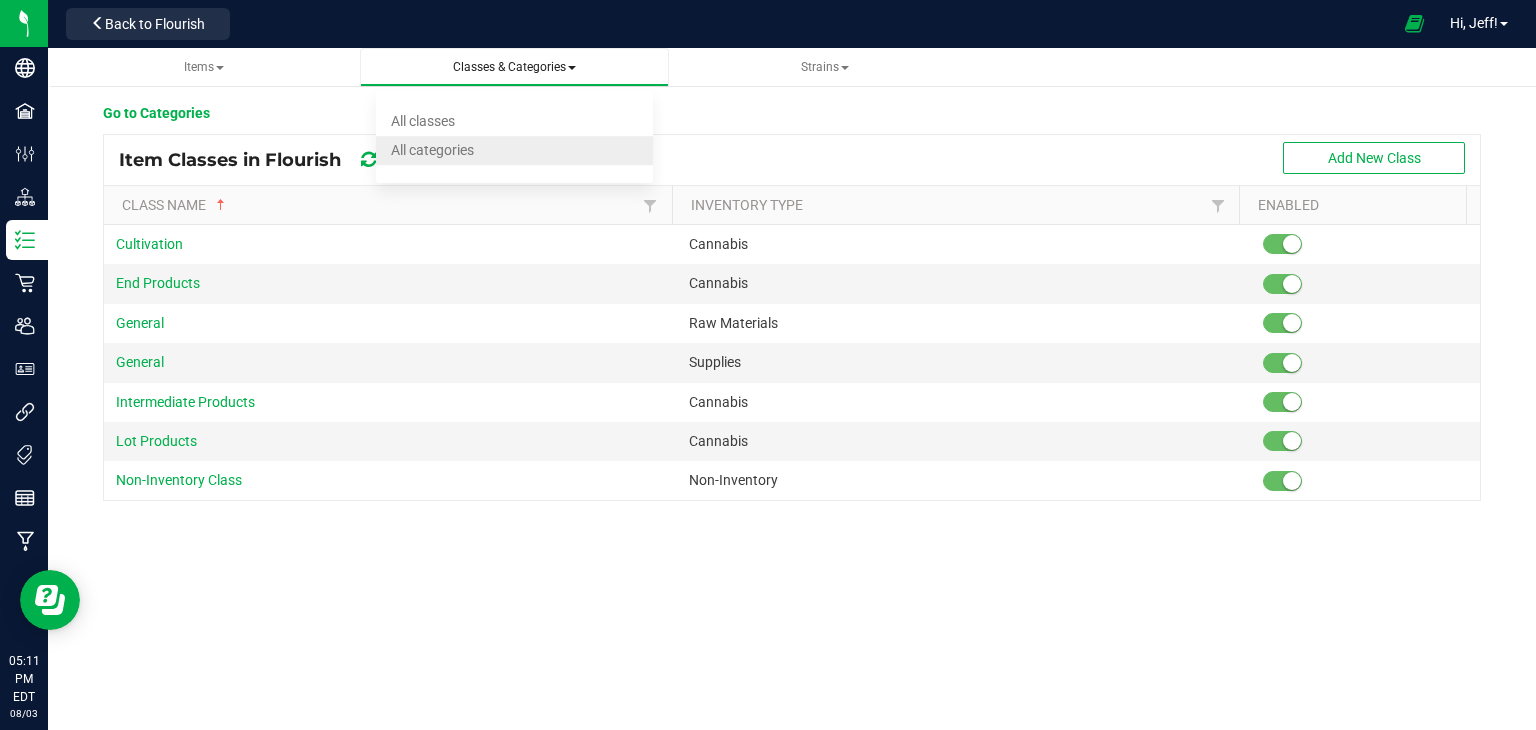 click on "All categories" at bounding box center [432, 150] 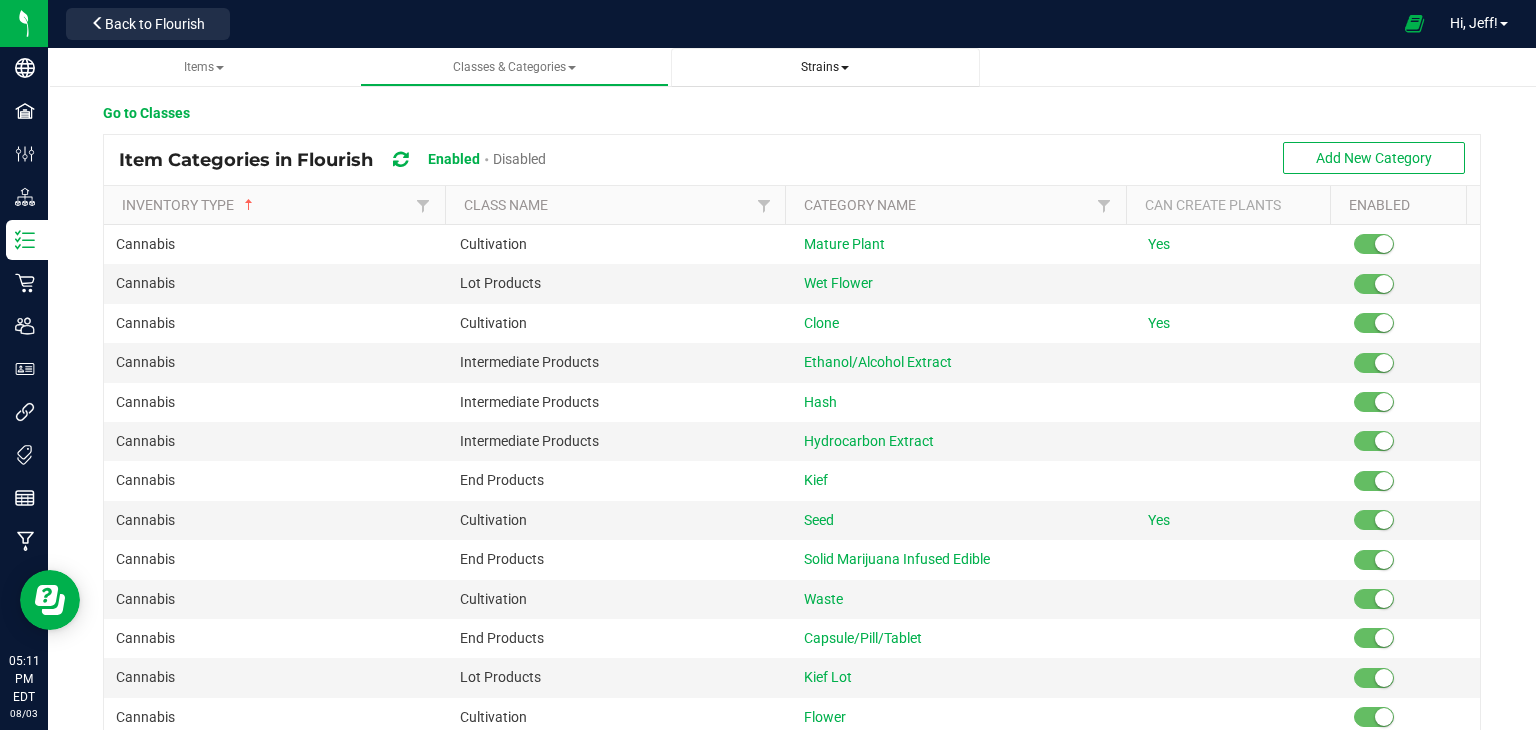 click on "Strains" at bounding box center [825, 67] 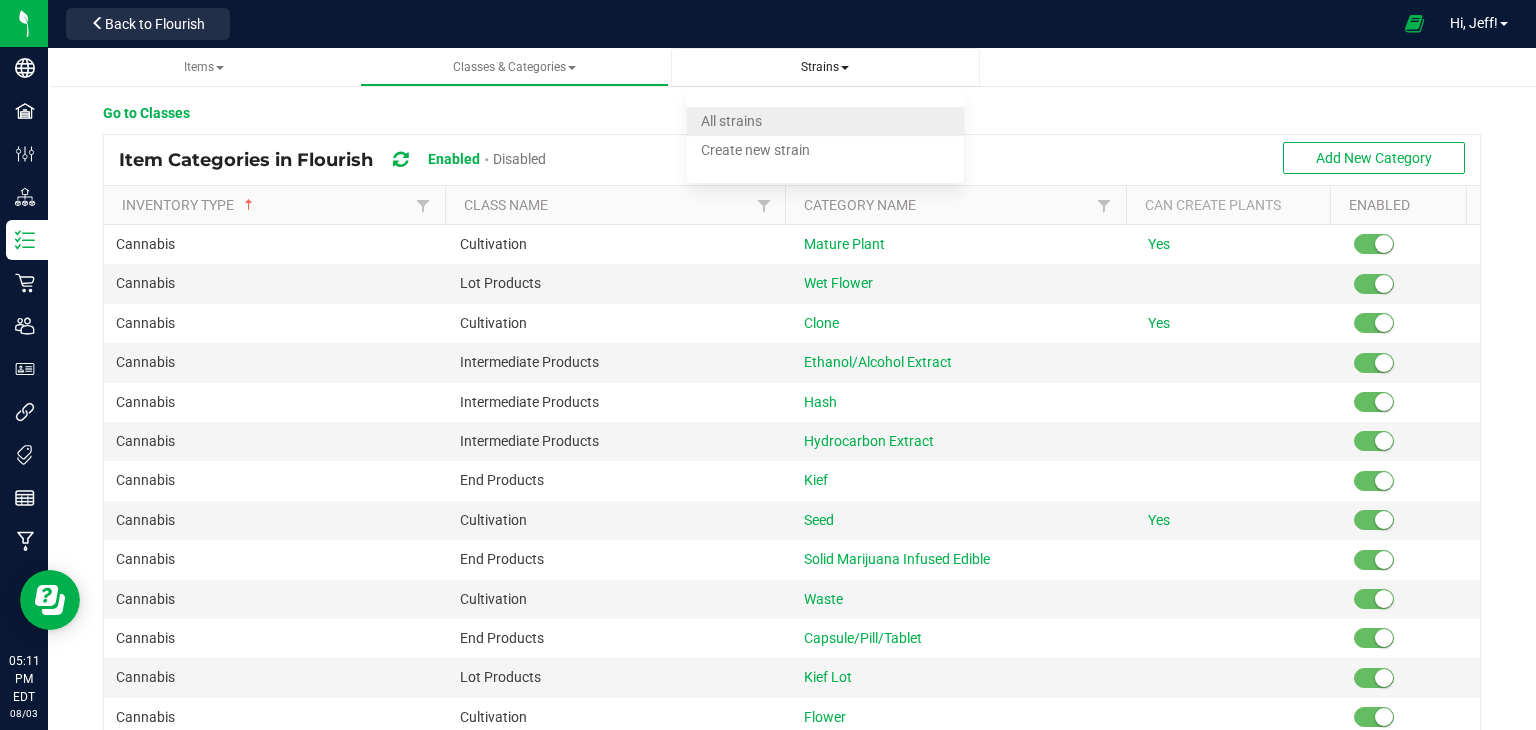 click on "All strains" at bounding box center (825, 121) 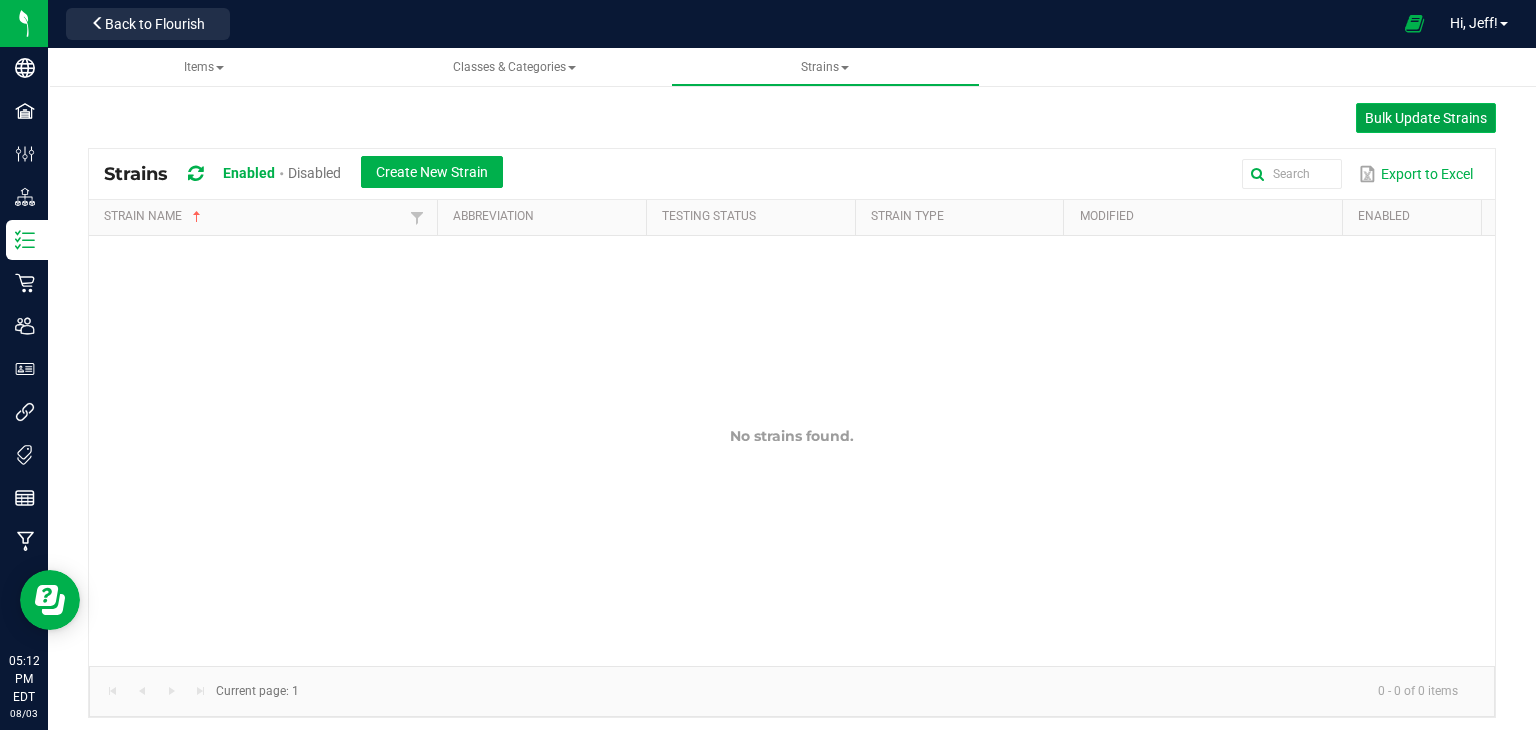 click on "Bulk Update Strains" at bounding box center (1426, 118) 